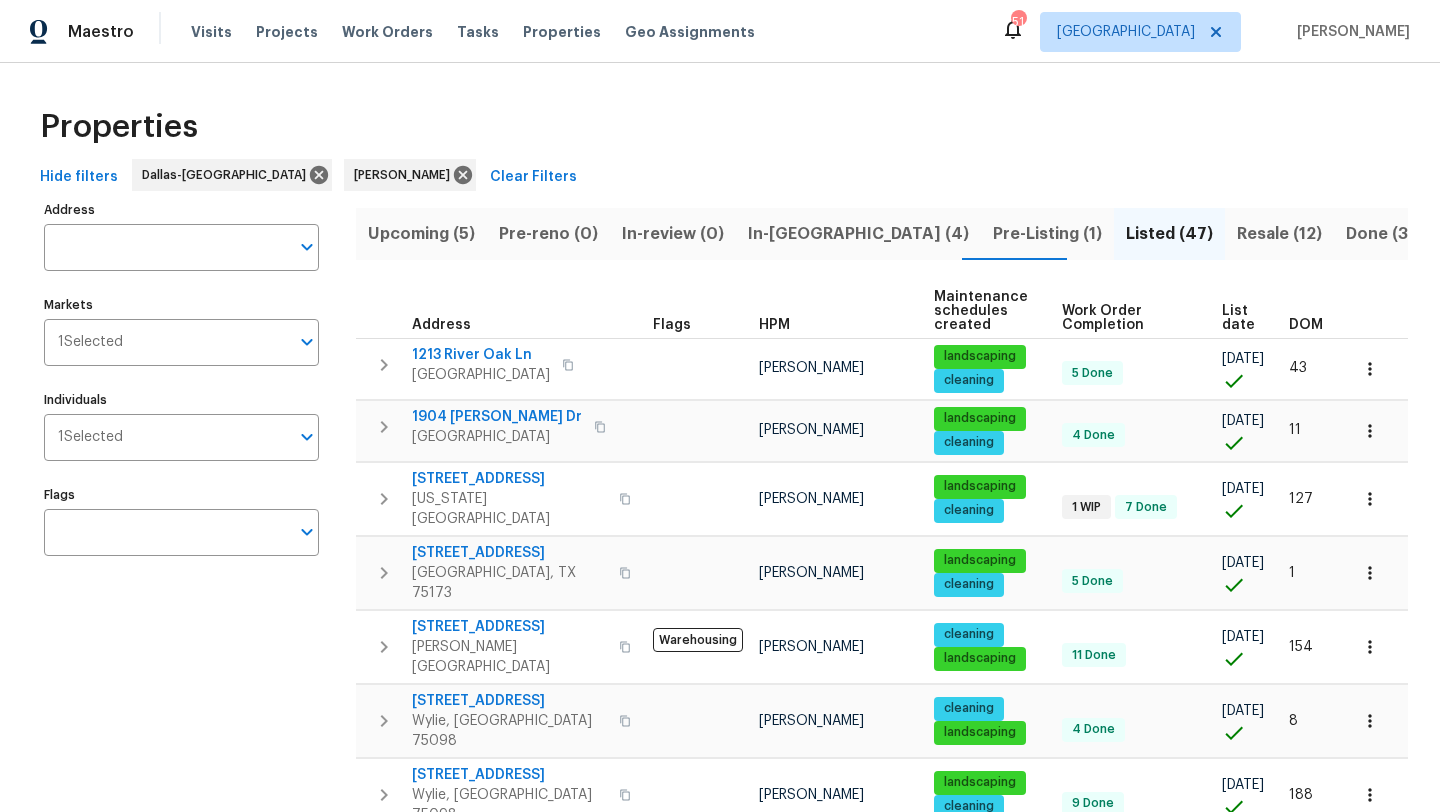 scroll, scrollTop: 0, scrollLeft: 0, axis: both 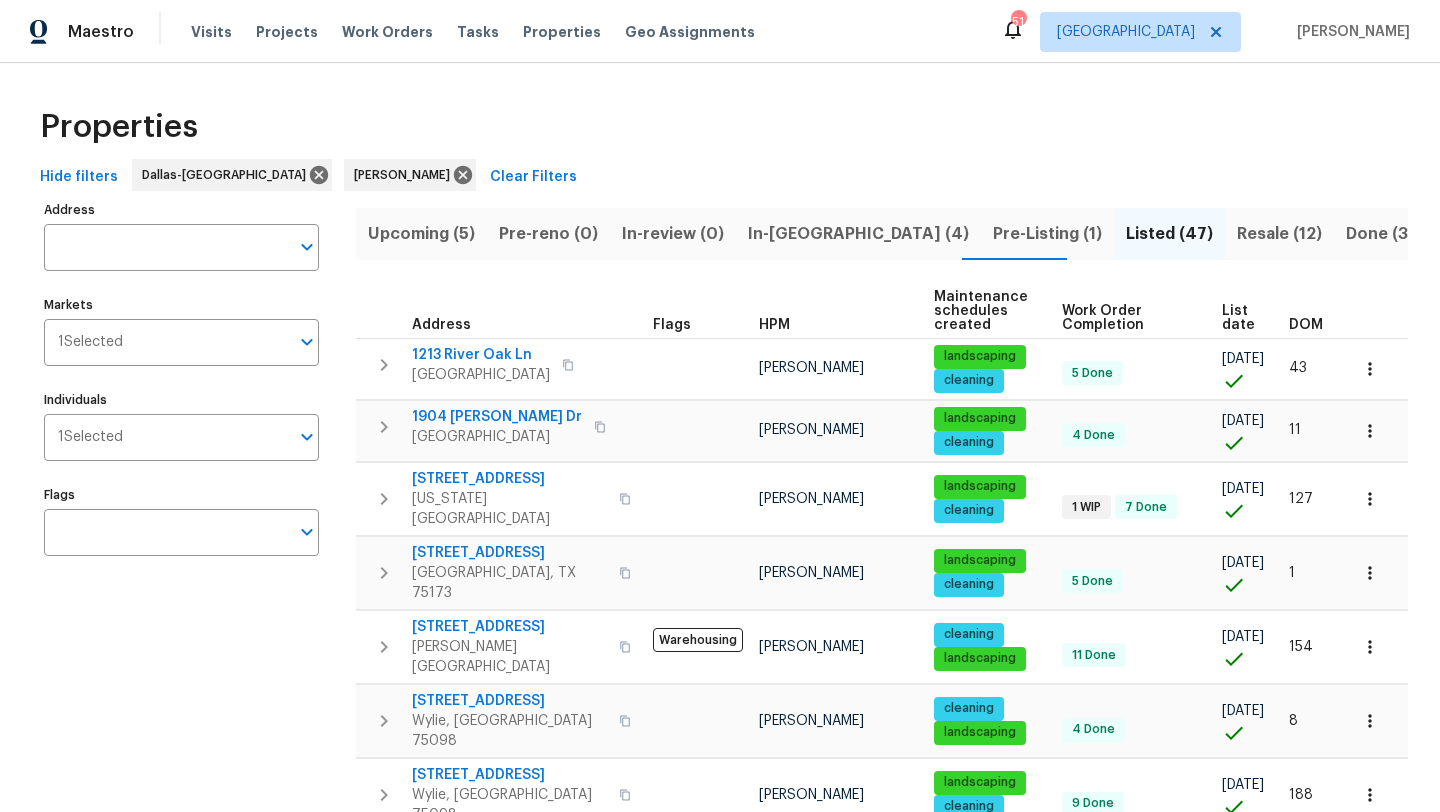click on "In-[GEOGRAPHIC_DATA] (4)" at bounding box center (858, 234) 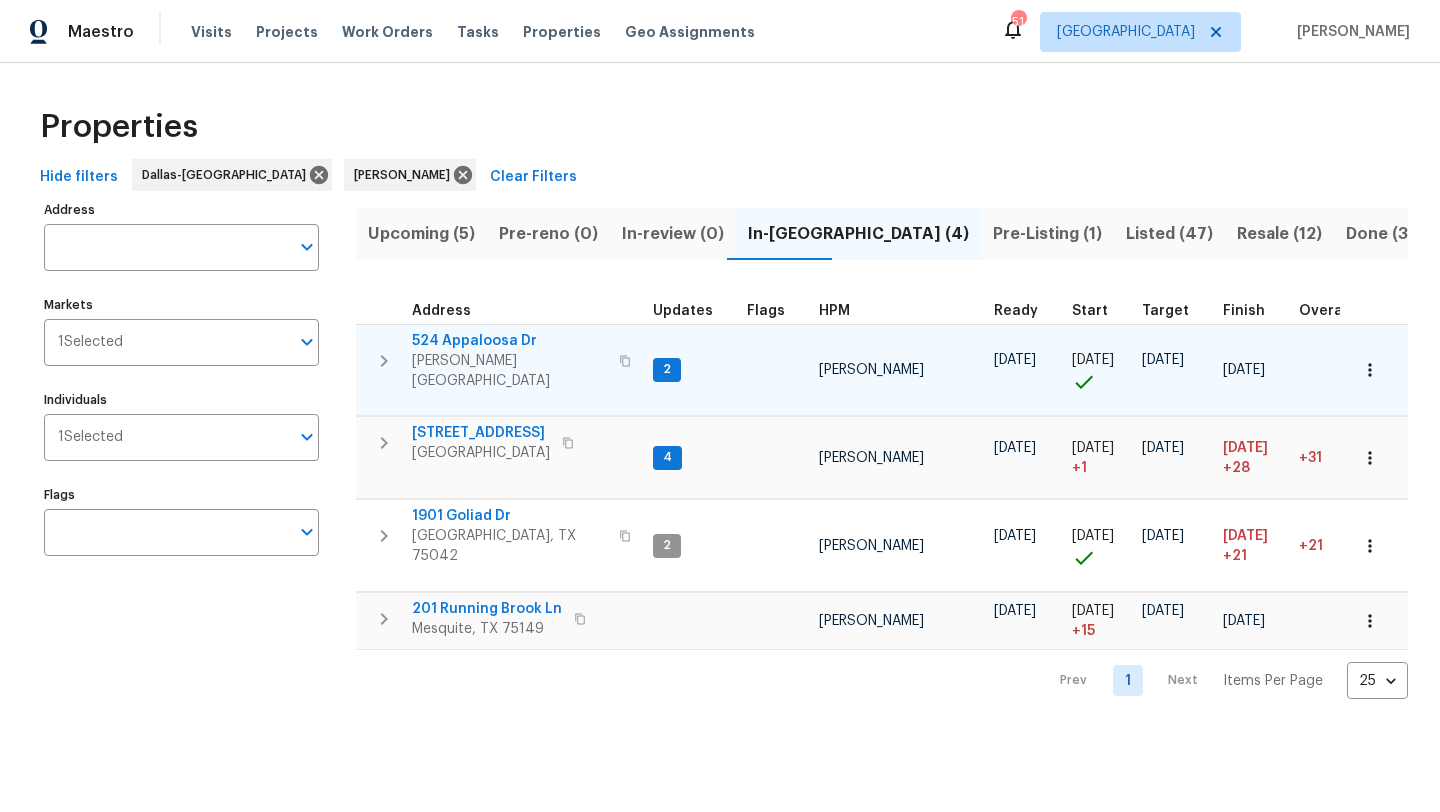 type 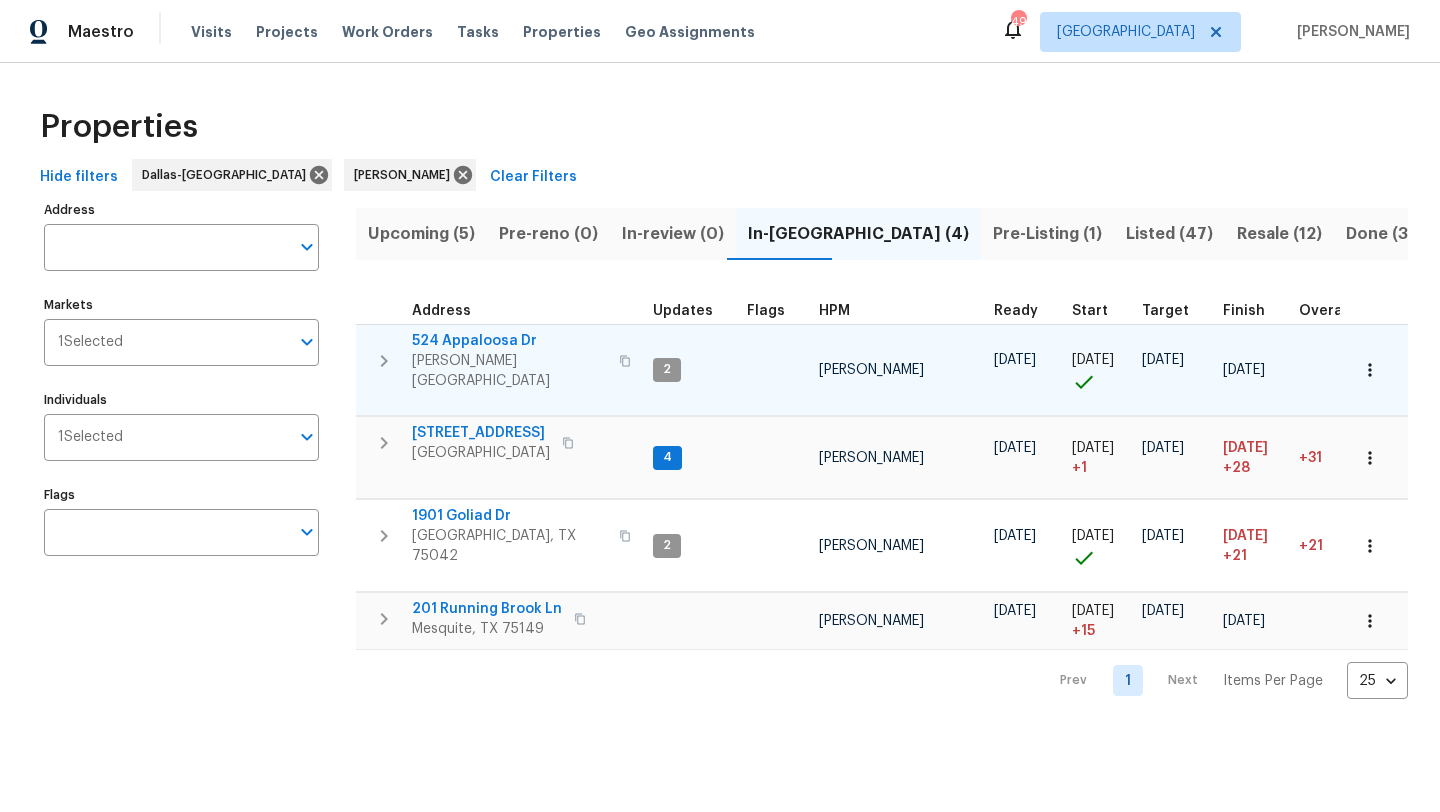 click 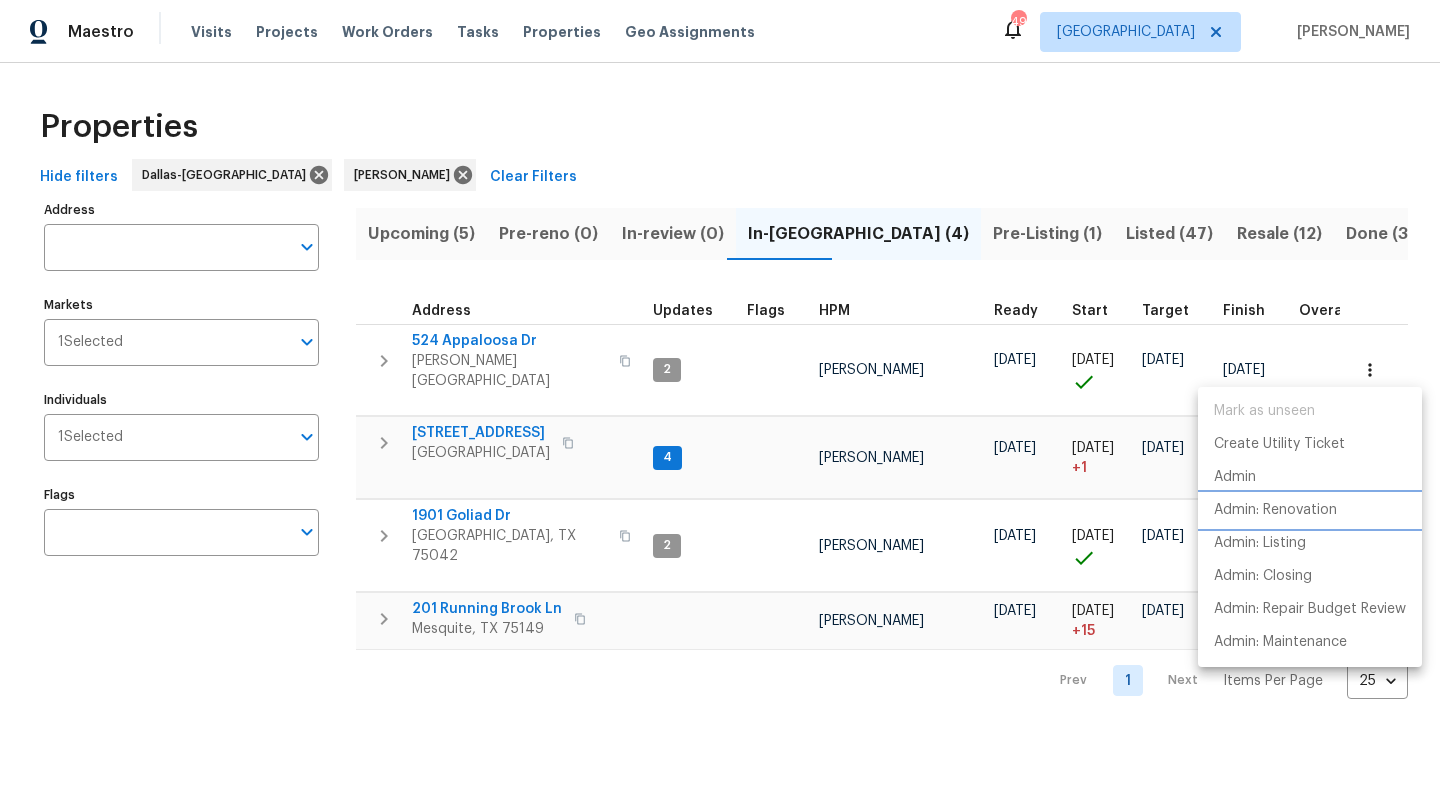 click on "Admin: Renovation" at bounding box center [1275, 510] 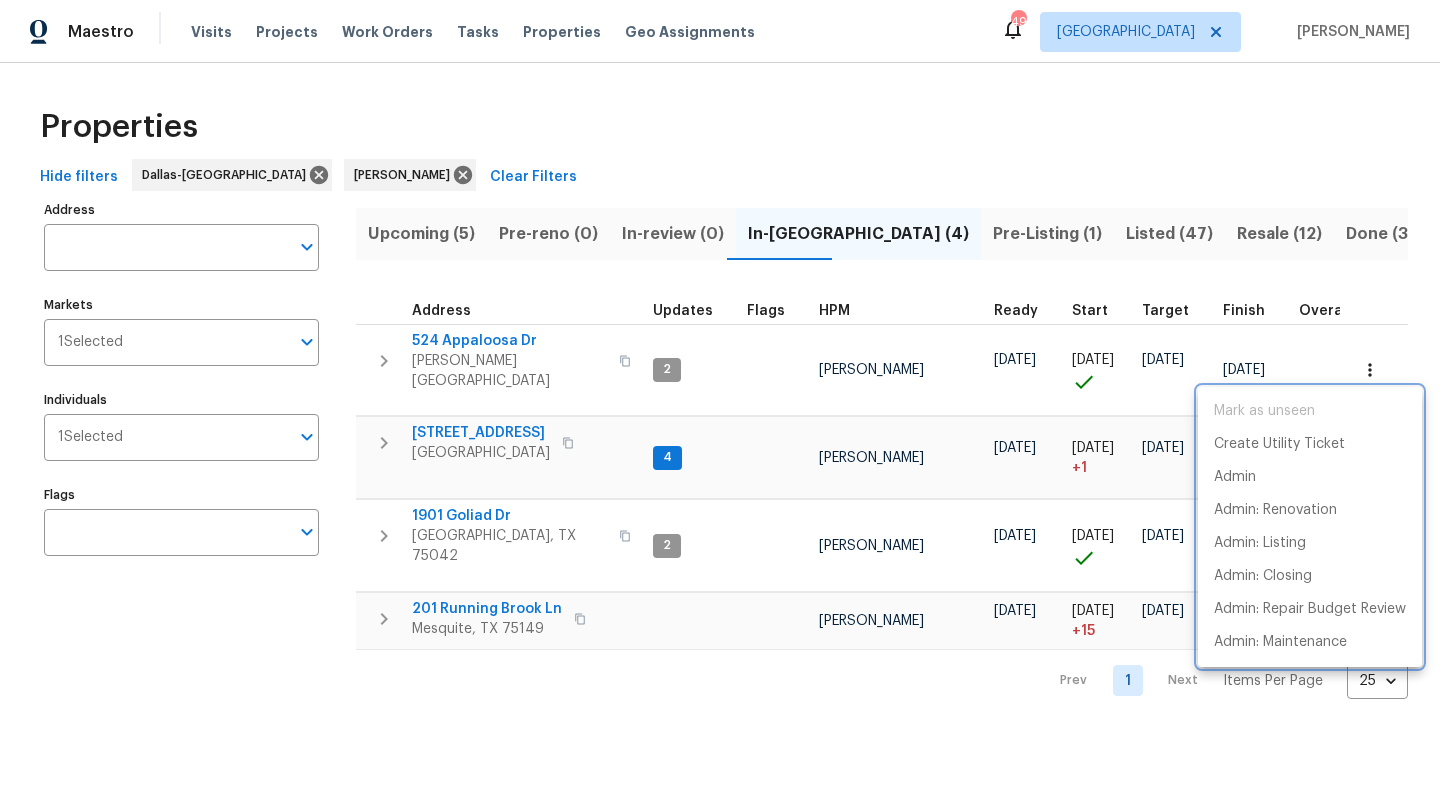 click at bounding box center (720, 406) 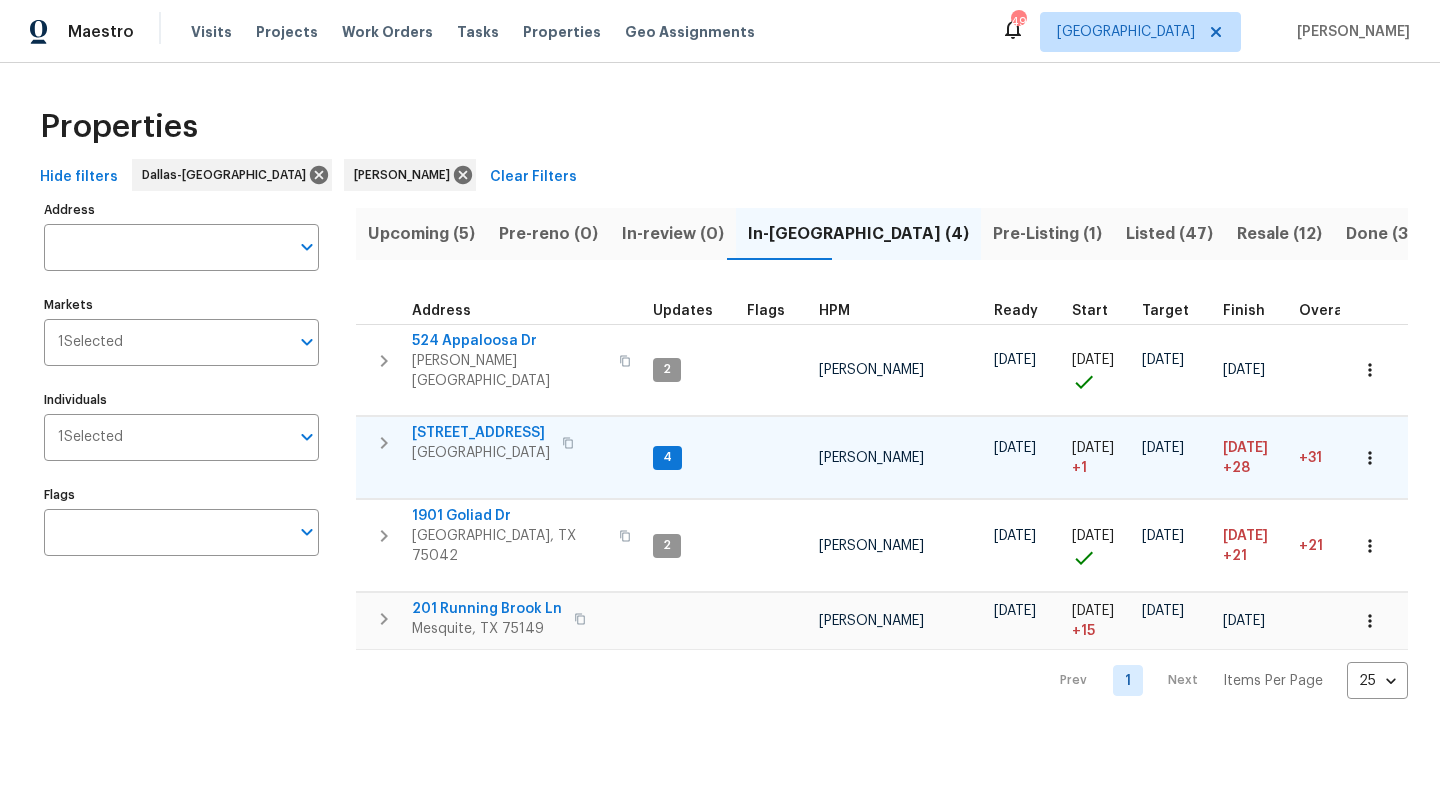 type 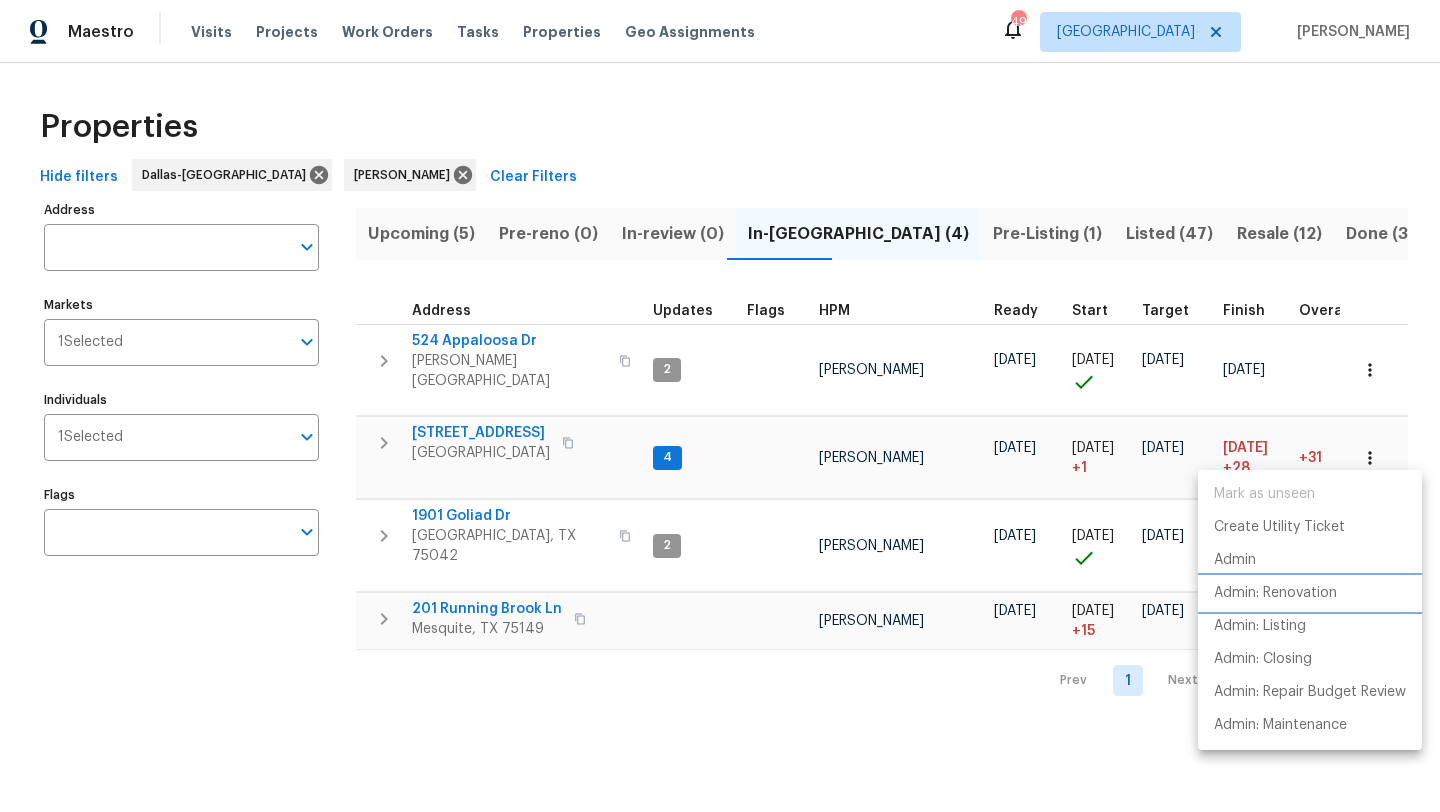 click on "Admin: Renovation" at bounding box center [1275, 593] 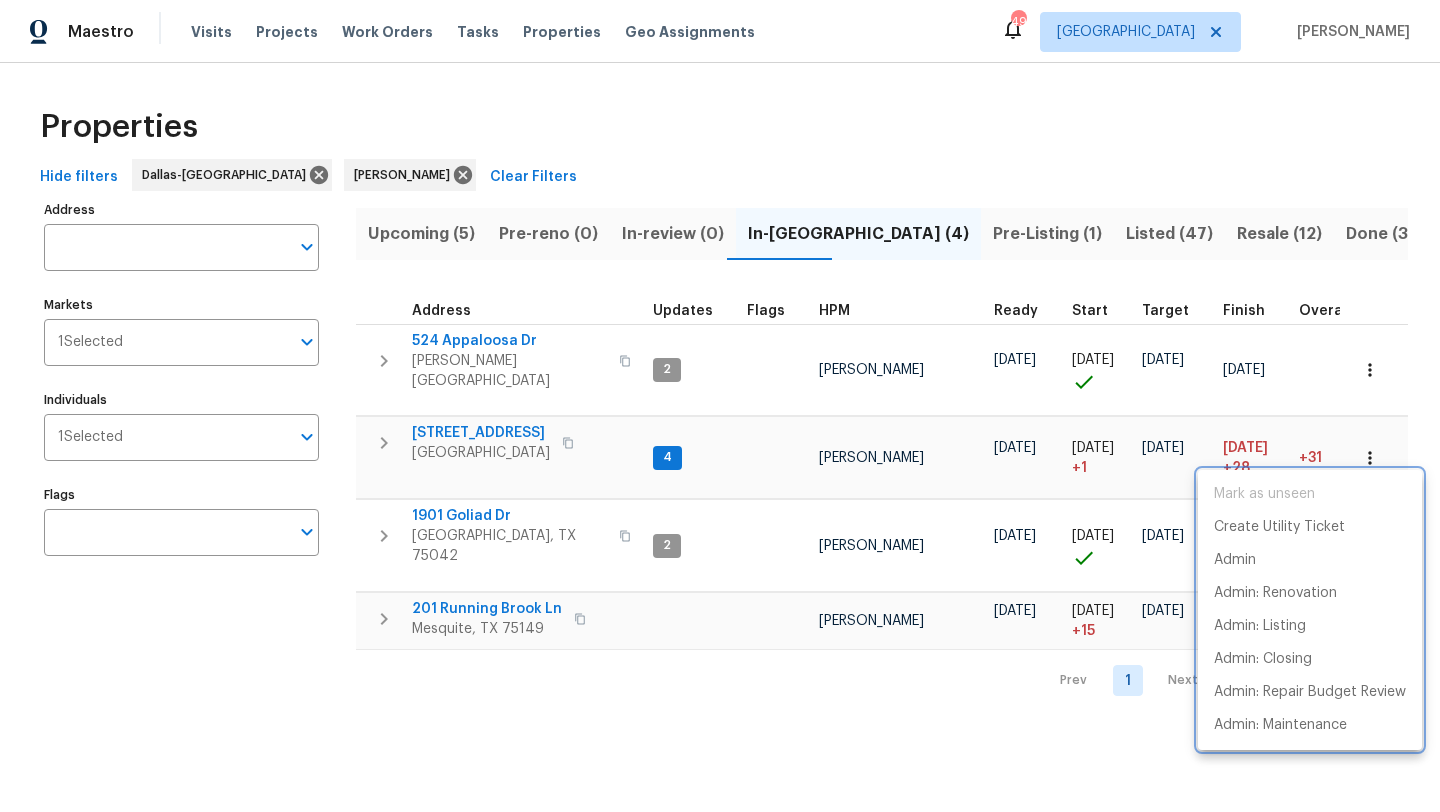 click at bounding box center (720, 406) 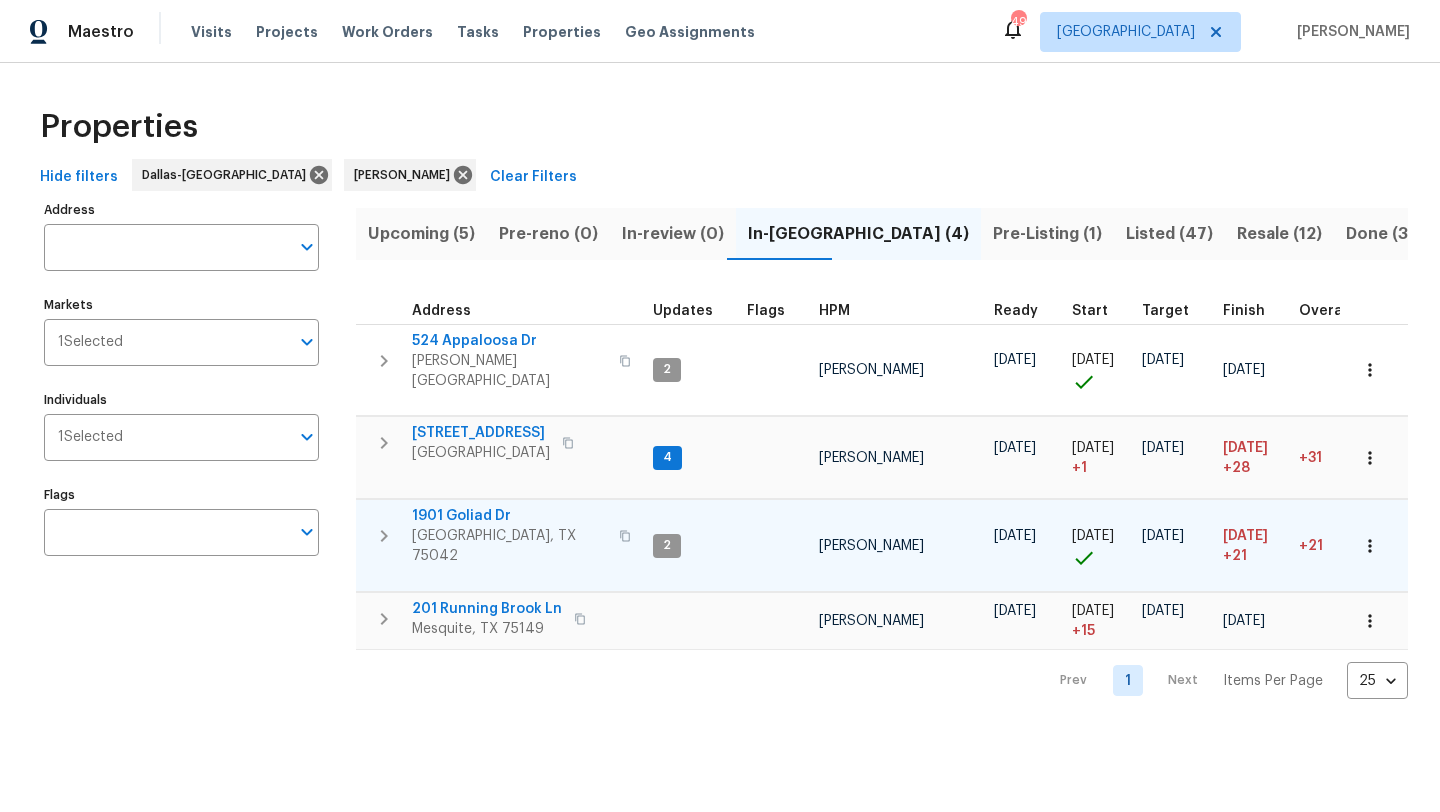 type 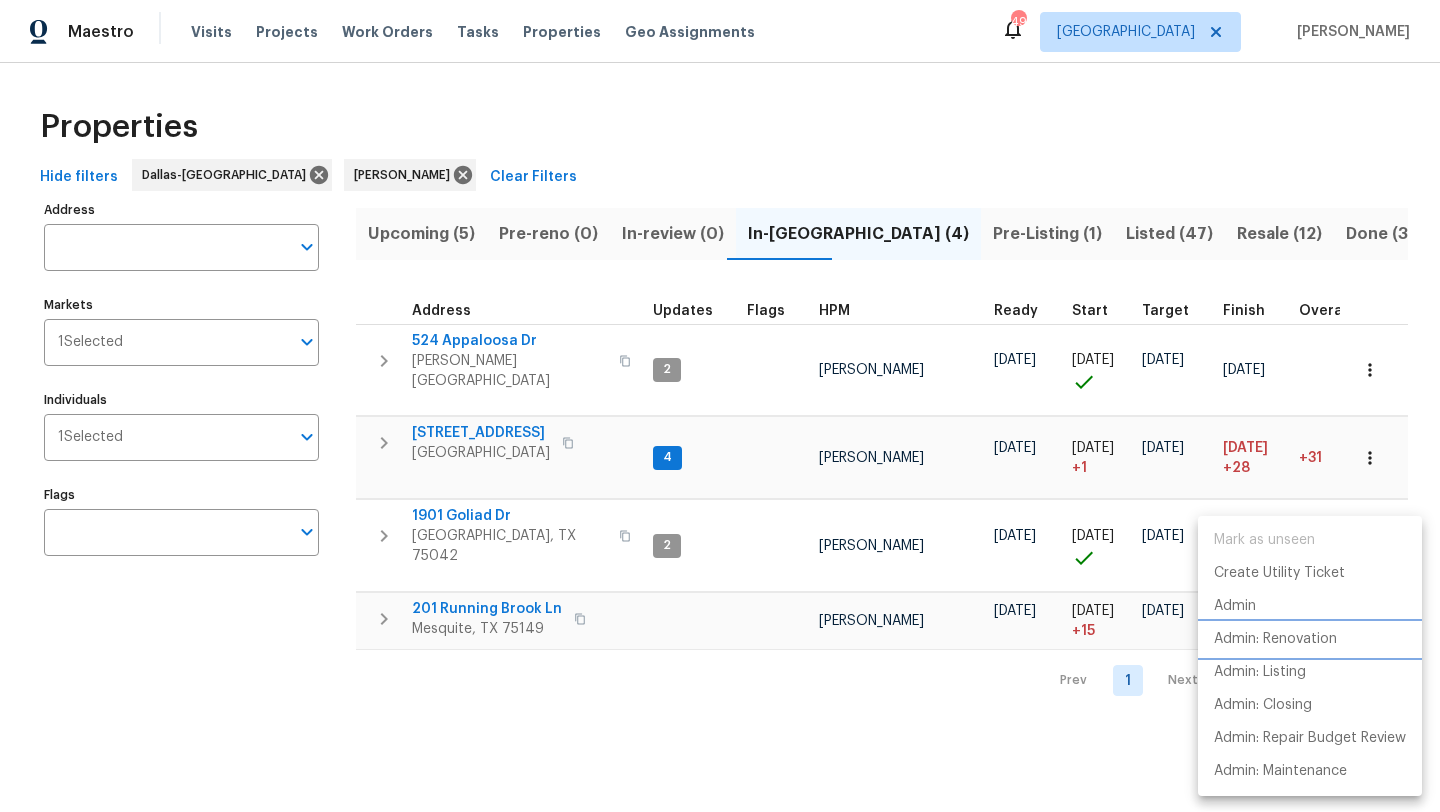 click on "Admin: Renovation" at bounding box center [1275, 639] 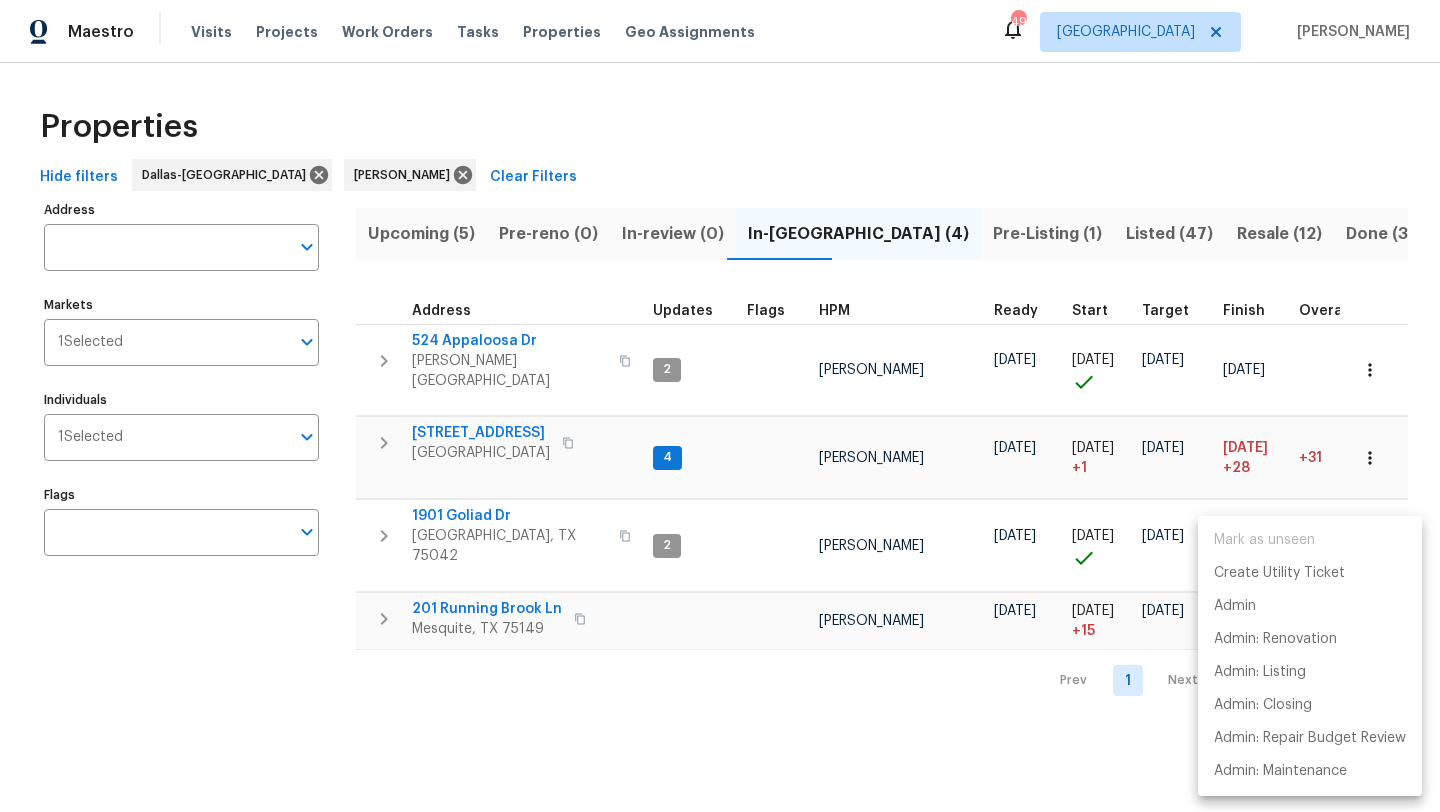 click at bounding box center (720, 406) 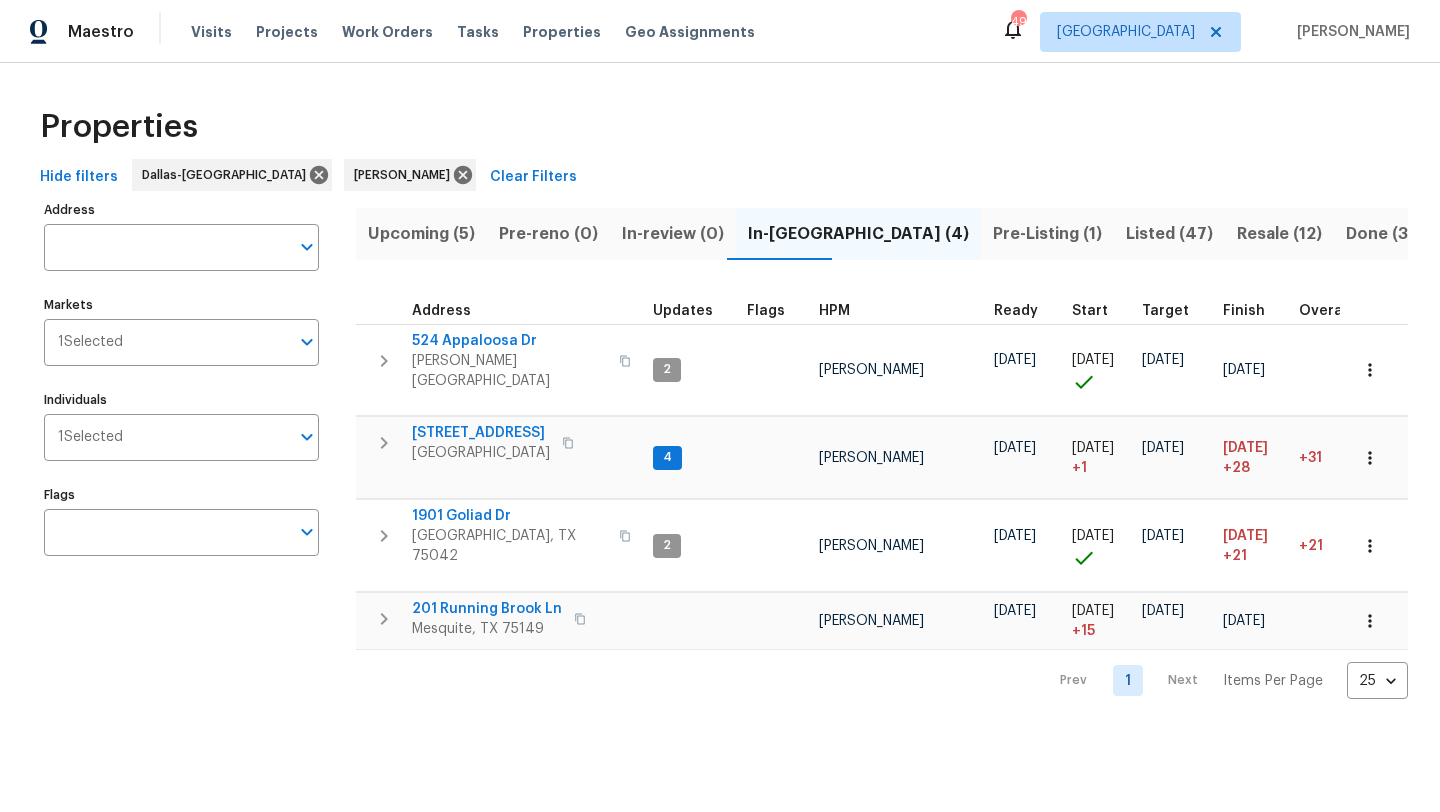 click on "Pre-Listing (1)" at bounding box center (1047, 234) 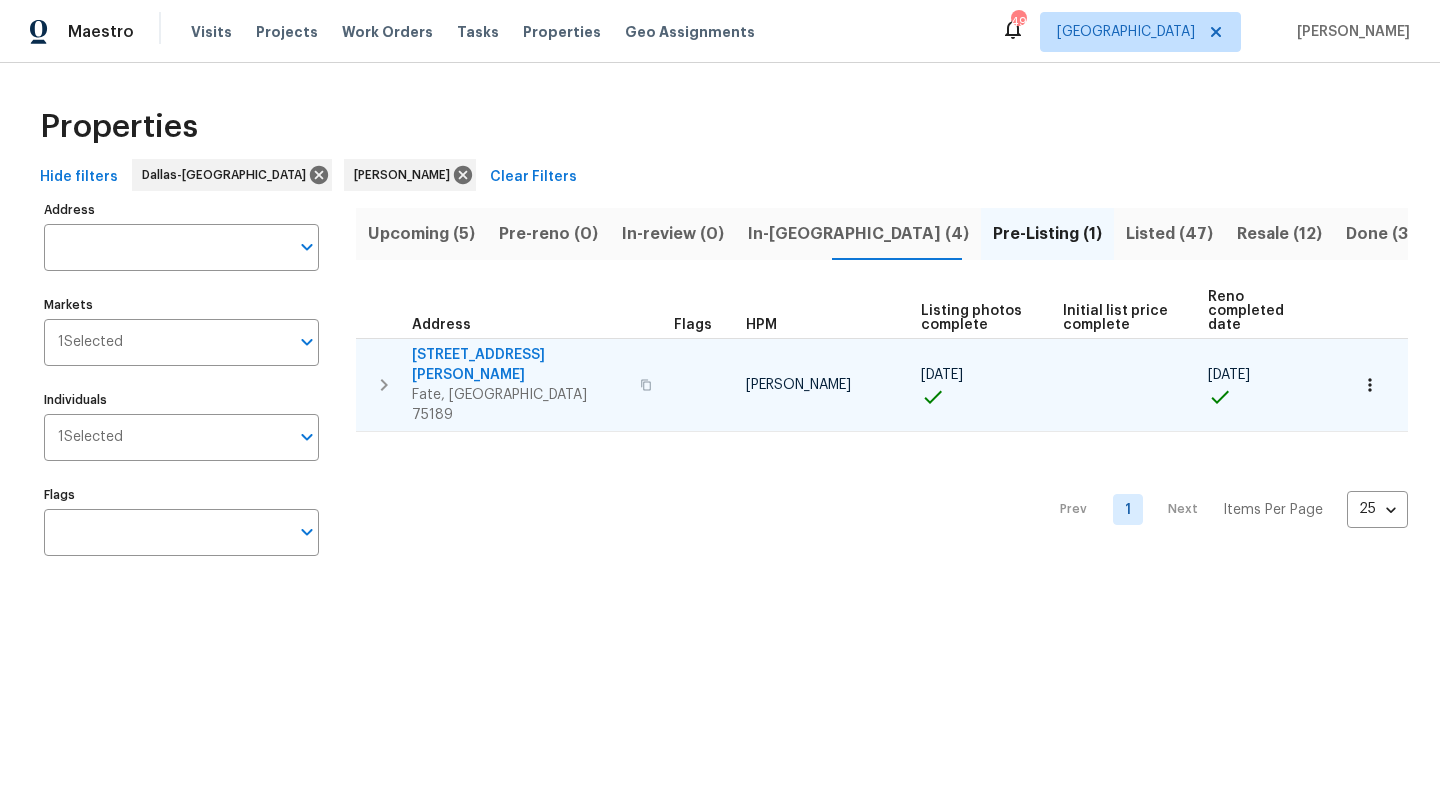 click at bounding box center (1370, 385) 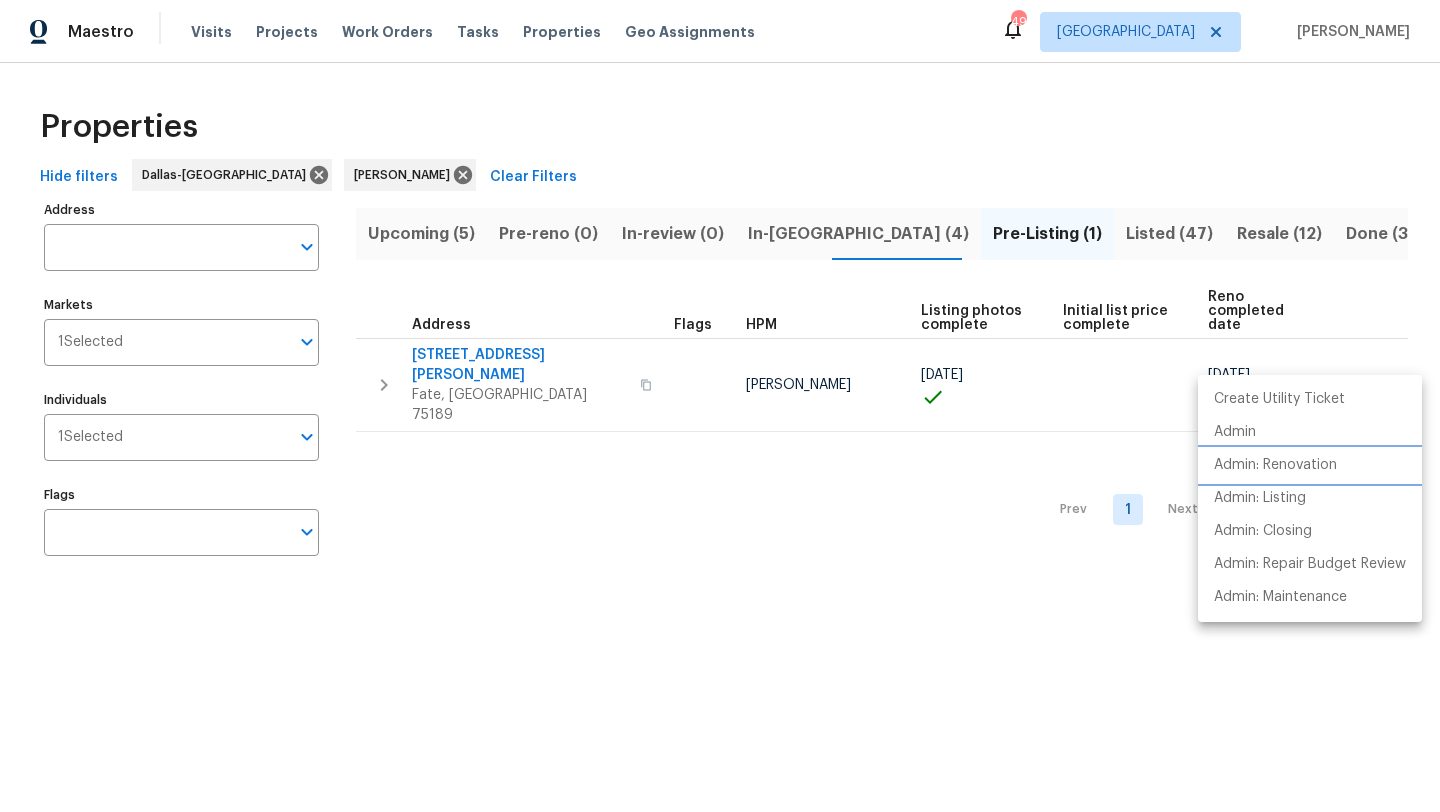 click on "Admin: Renovation" at bounding box center [1275, 465] 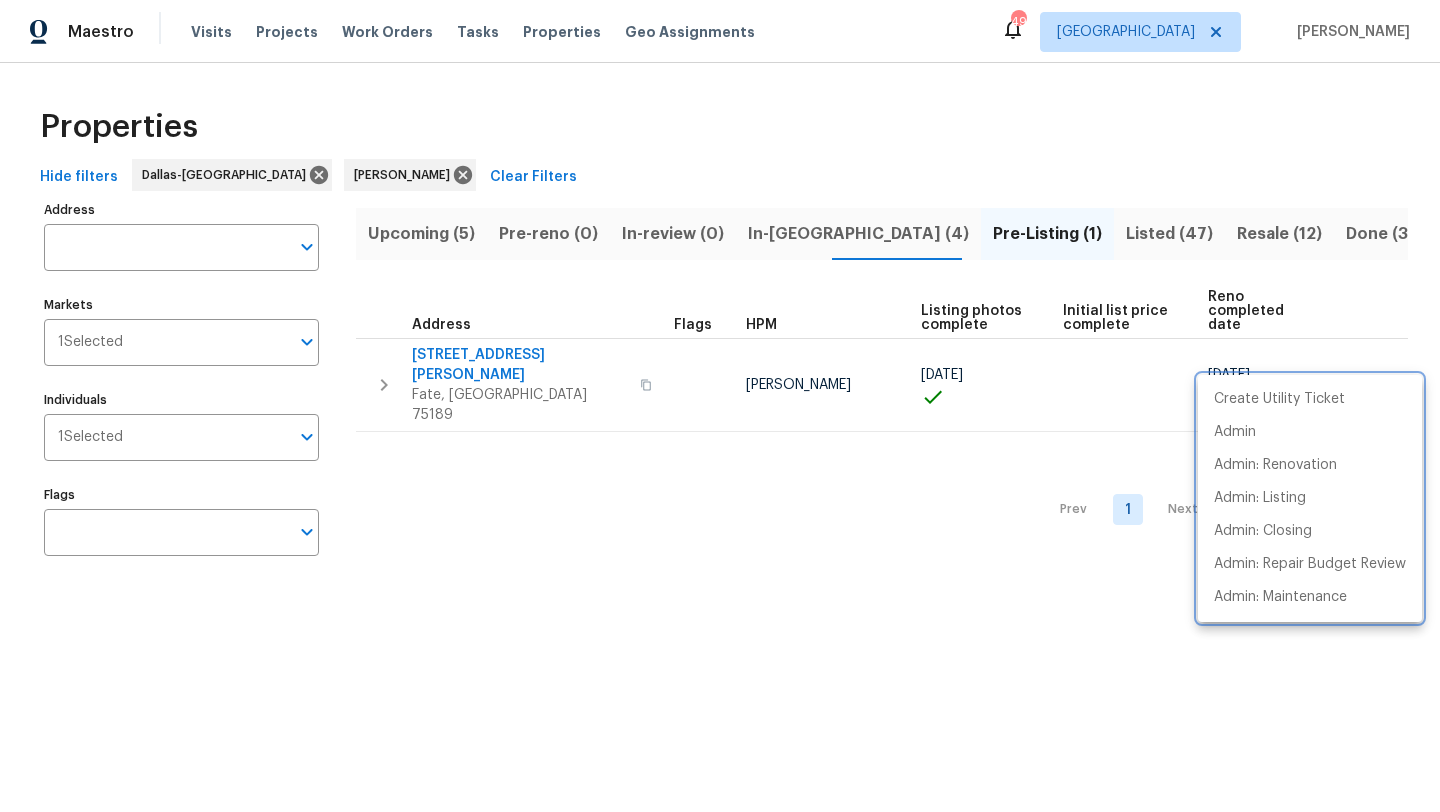 click at bounding box center (720, 406) 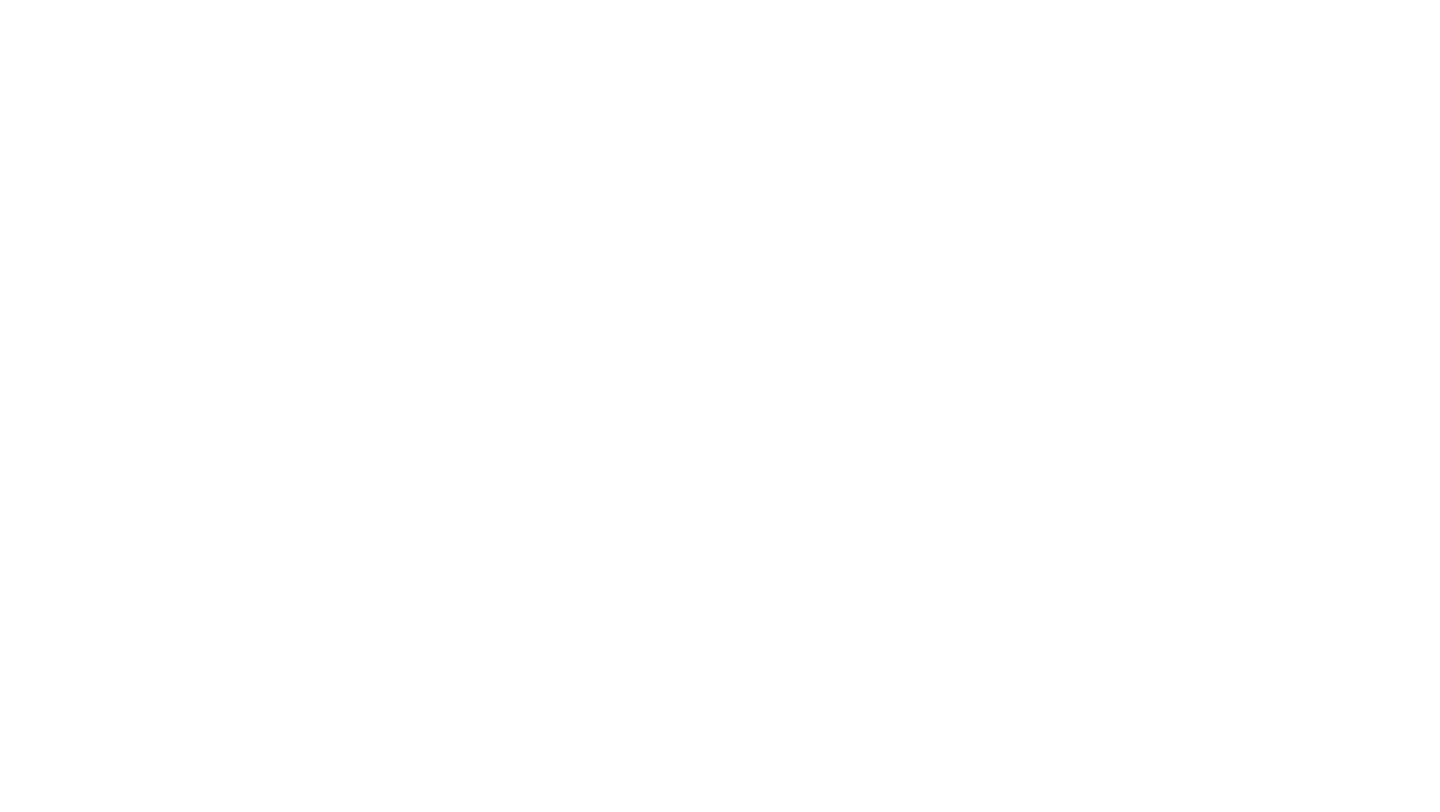 scroll, scrollTop: 0, scrollLeft: 0, axis: both 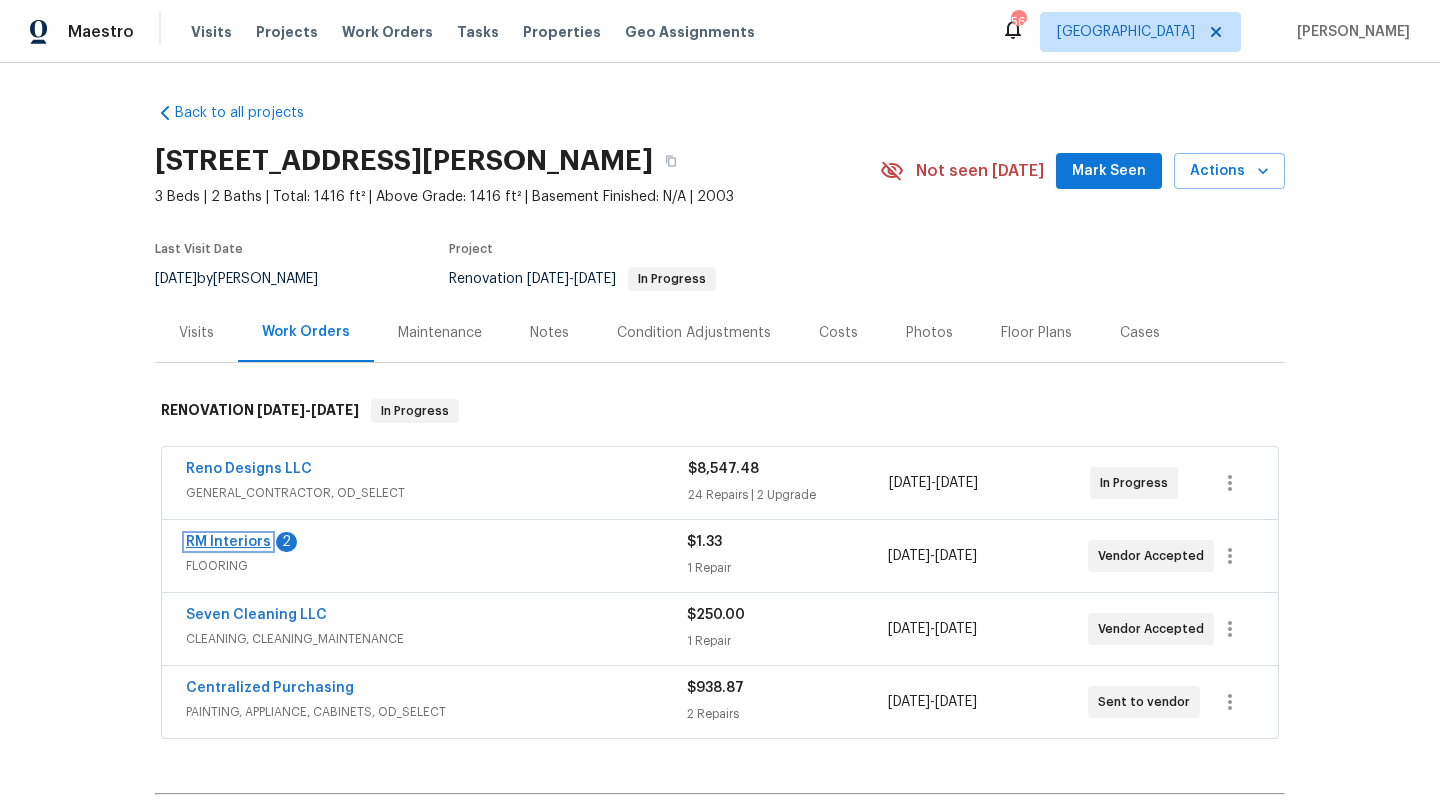 click on "RM Interiors" at bounding box center [228, 542] 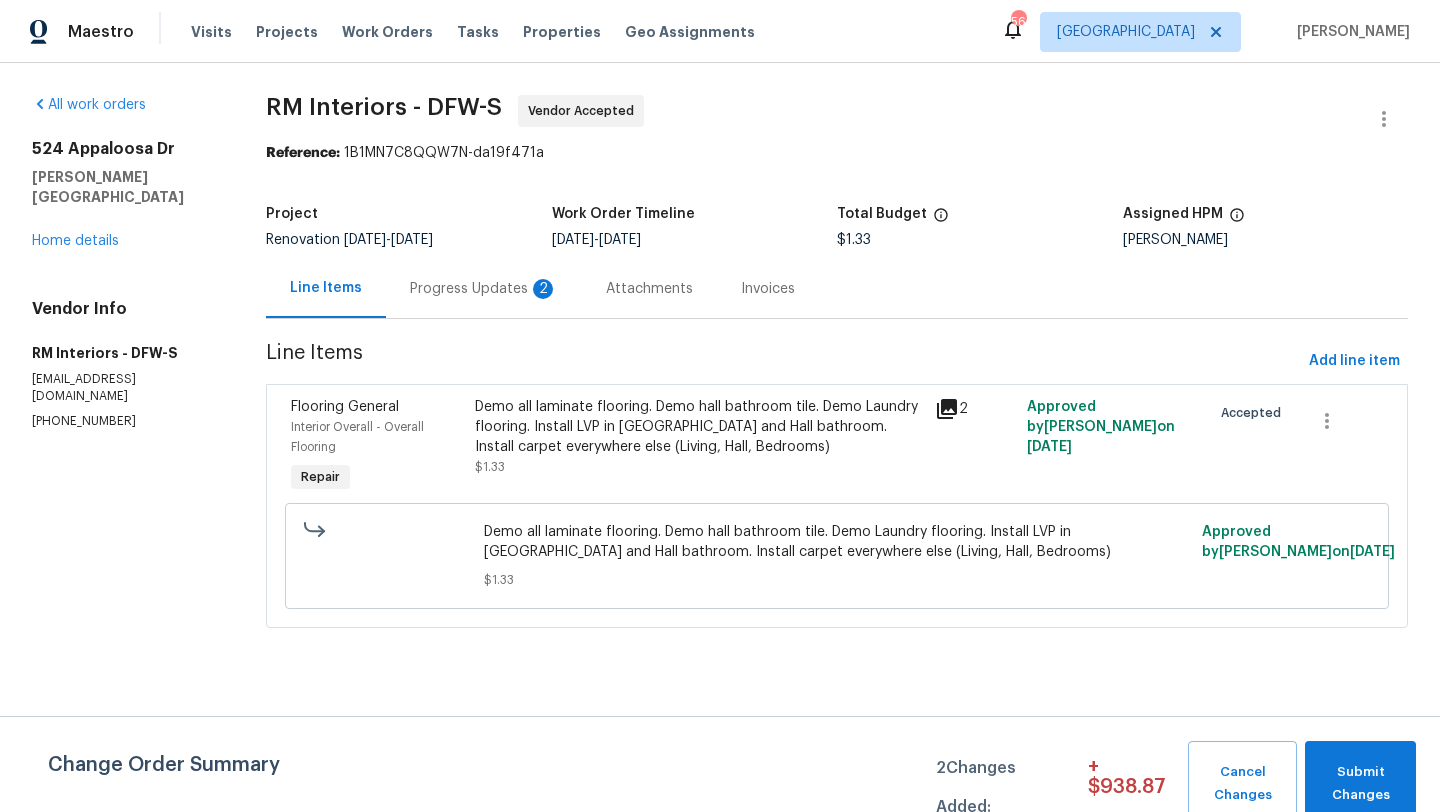 click on "Progress Updates 2" at bounding box center [484, 289] 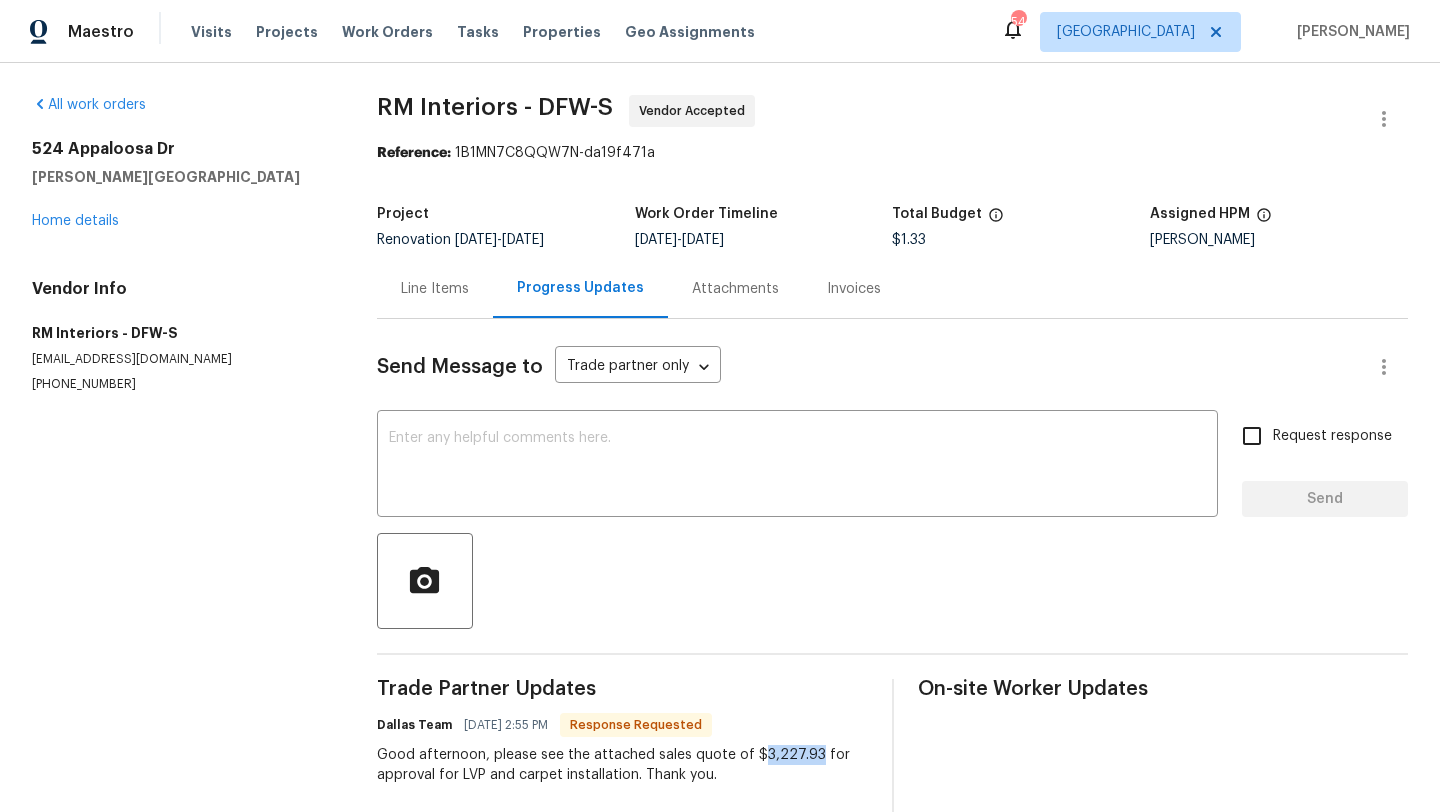 drag, startPoint x: 757, startPoint y: 759, endPoint x: 811, endPoint y: 756, distance: 54.08327 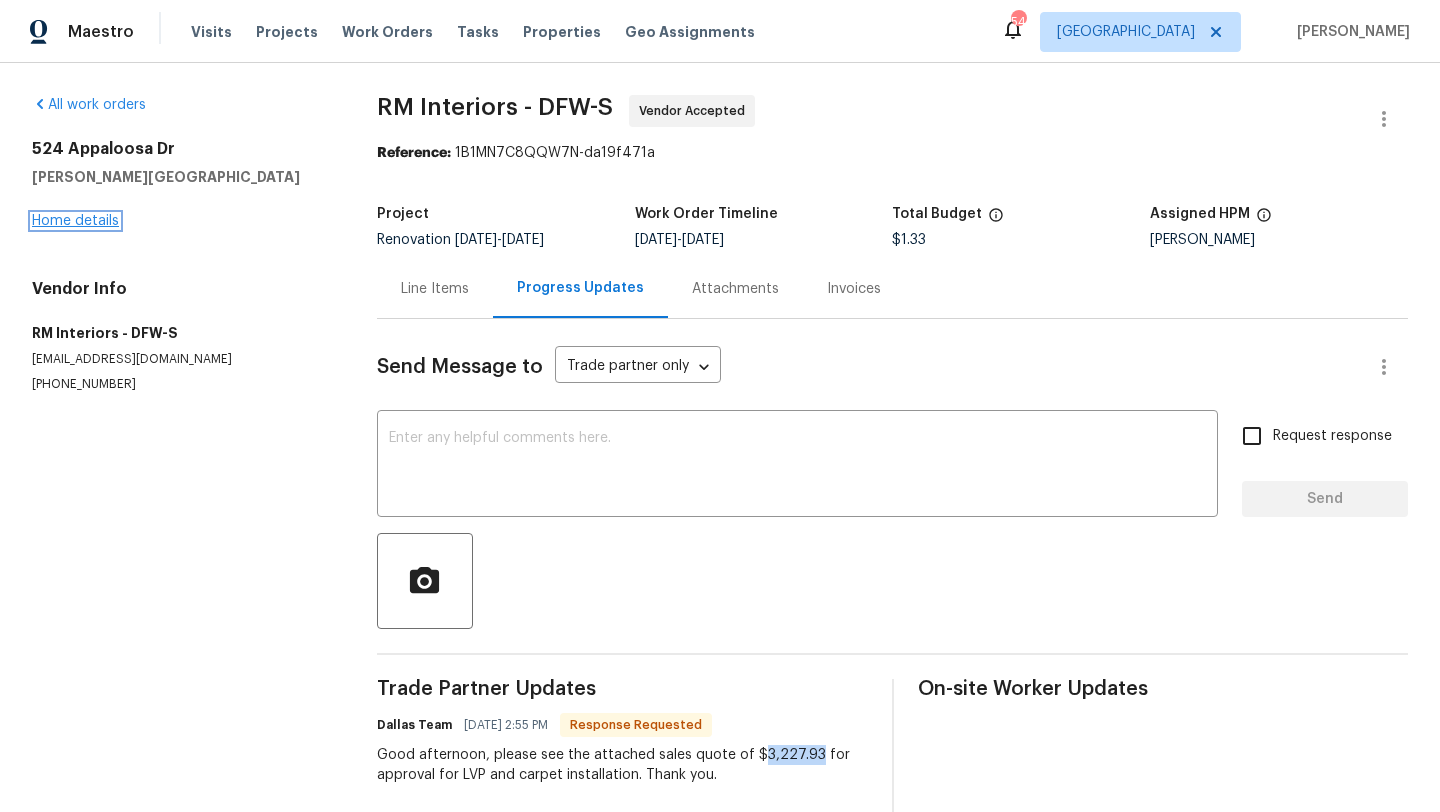 click on "Home details" at bounding box center [75, 221] 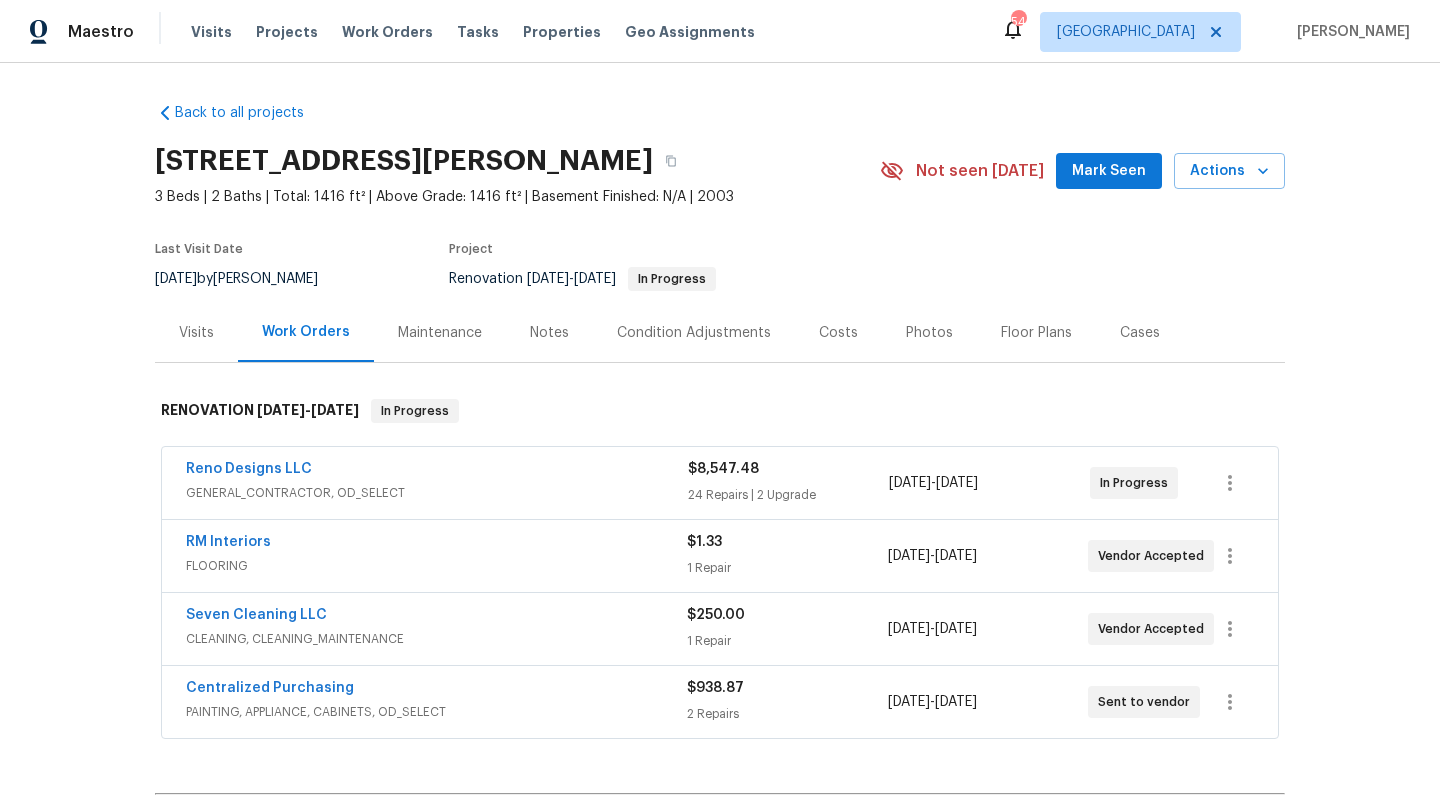click on "RM Interiors" at bounding box center [436, 544] 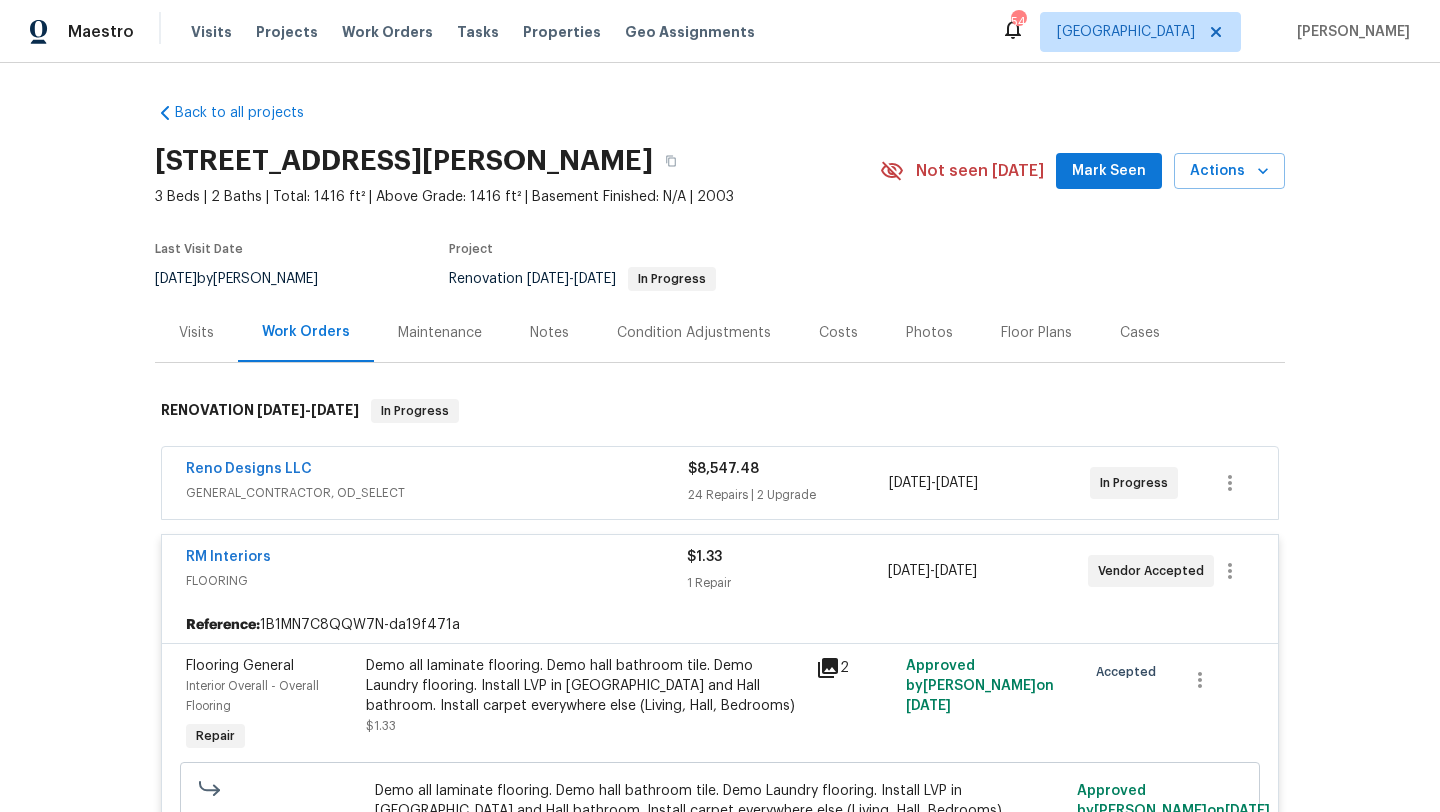 click on "Demo all laminate flooring.
Demo hall bathroom tile.
Demo Laundry flooring.
Install LVP in Laundry and Hall bathroom.
Install carpet everywhere else (Living, Hall, Bedrooms)" at bounding box center [585, 686] 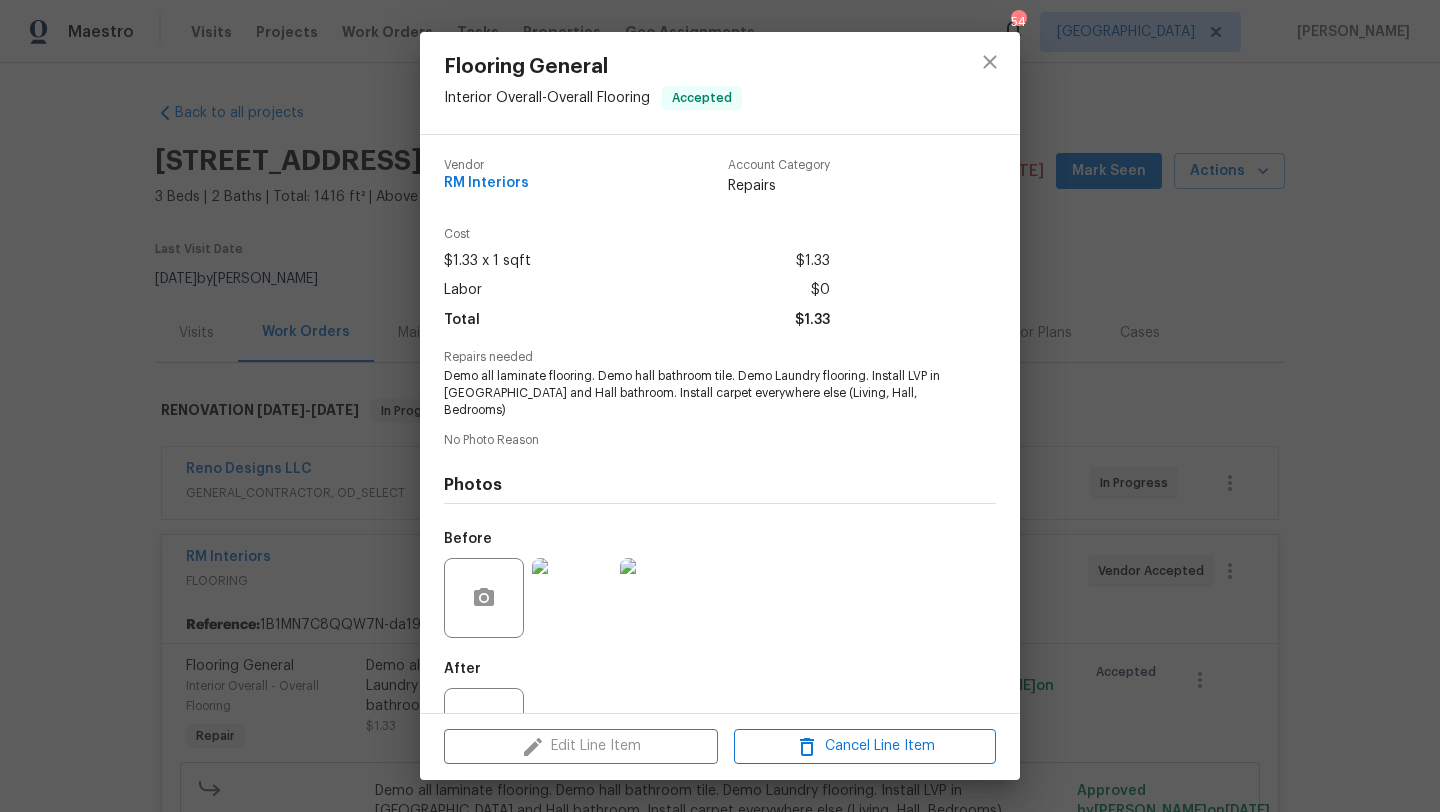 click on "Edit Line Item  Cancel Line Item" at bounding box center [720, 746] 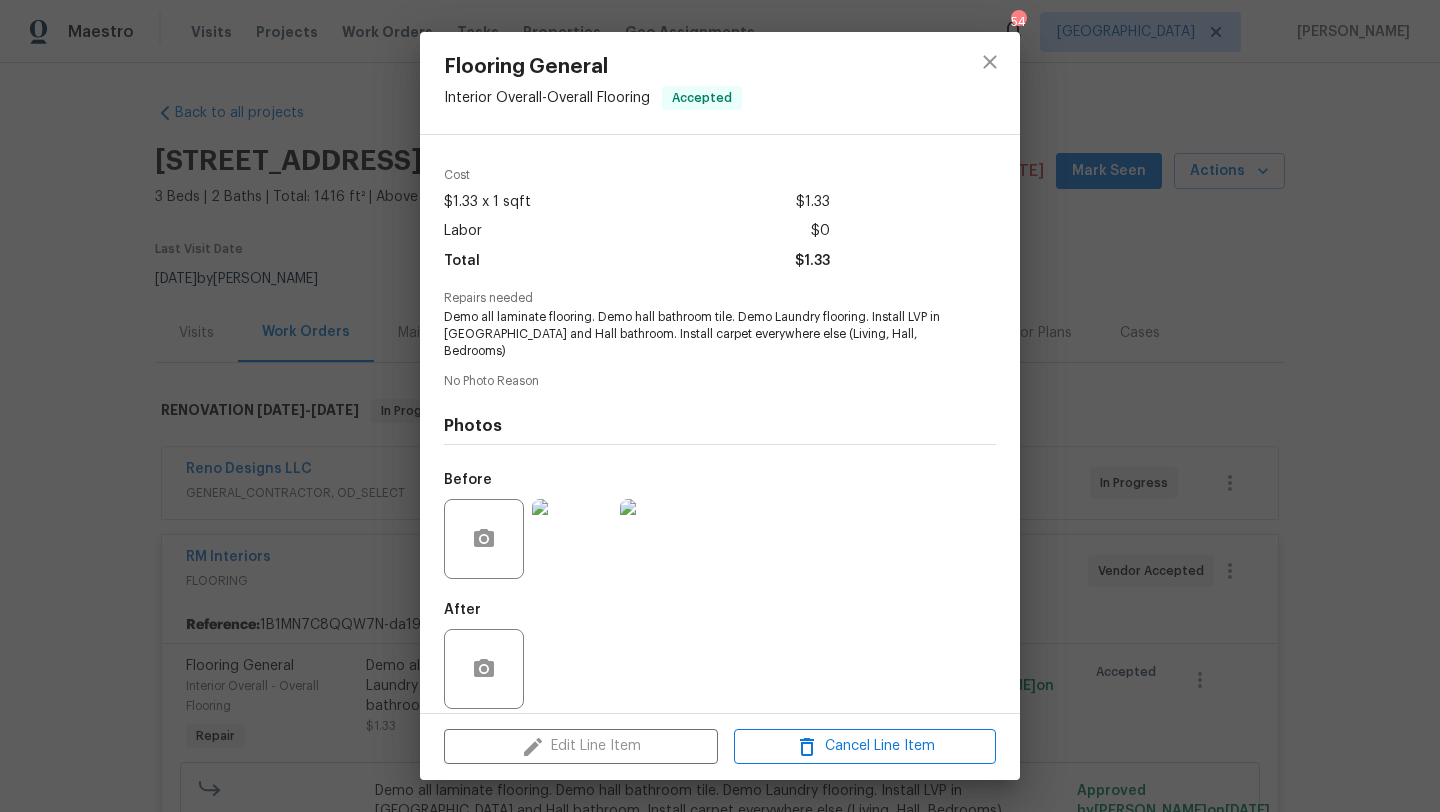 click on "Edit Line Item  Cancel Line Item" at bounding box center [720, 746] 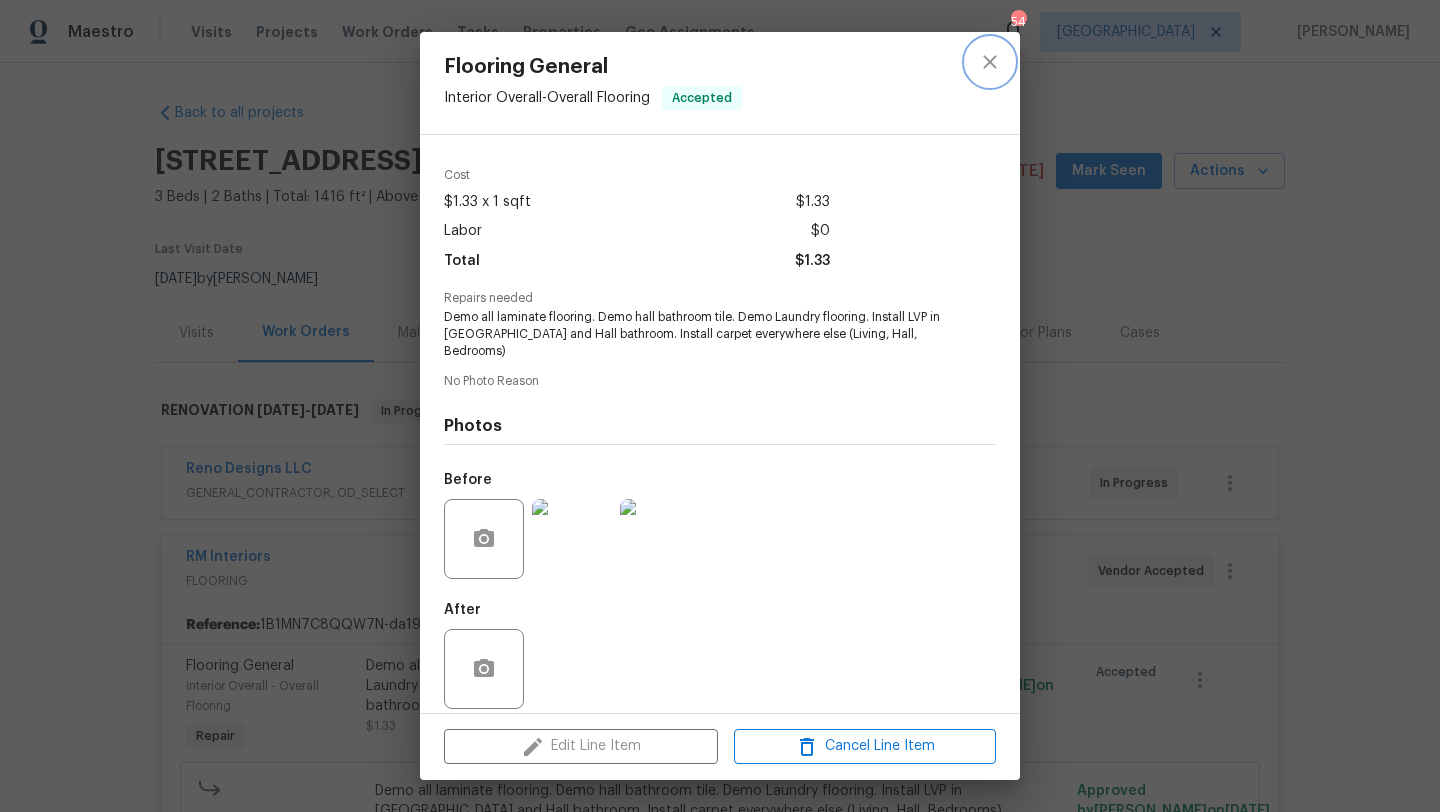 click 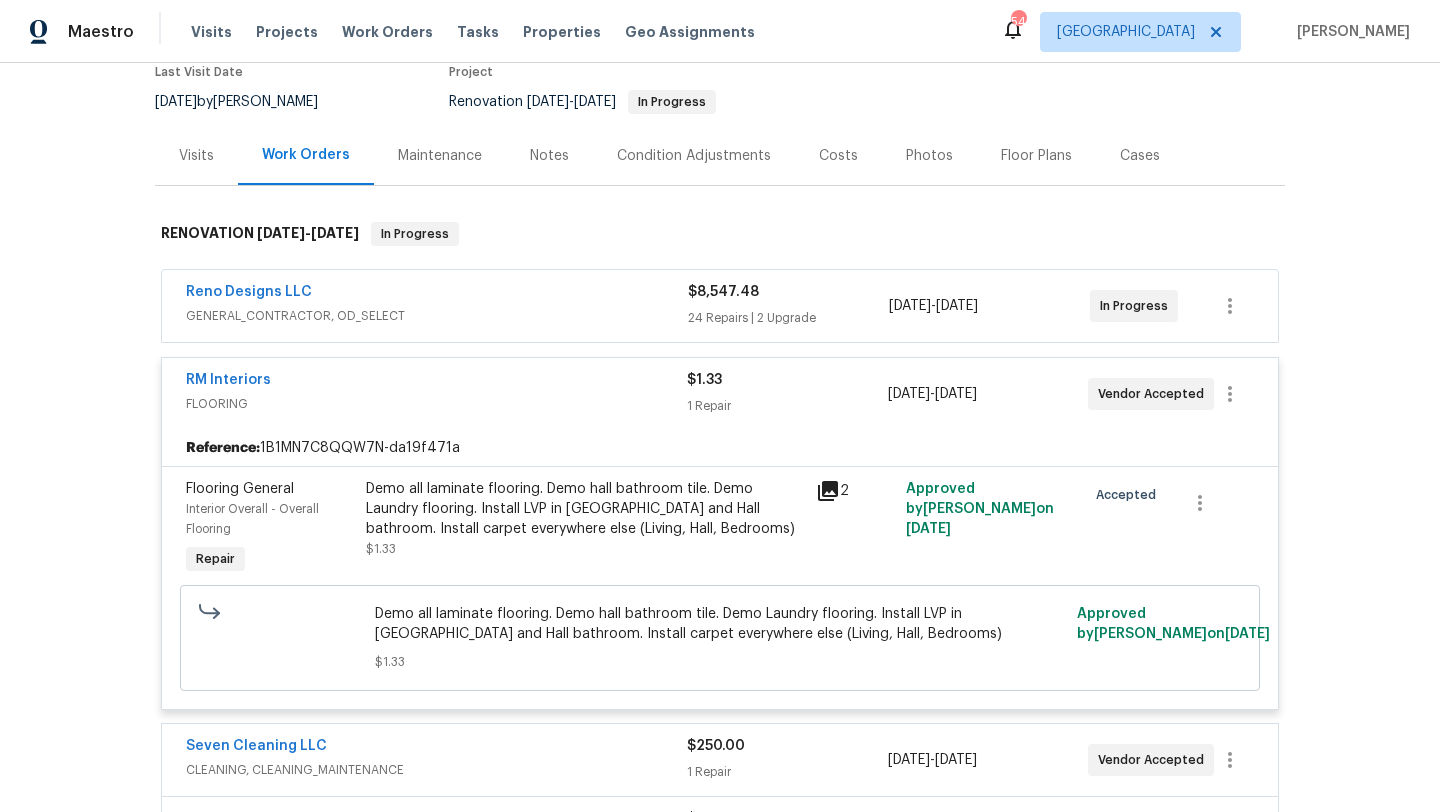 scroll, scrollTop: 183, scrollLeft: 0, axis: vertical 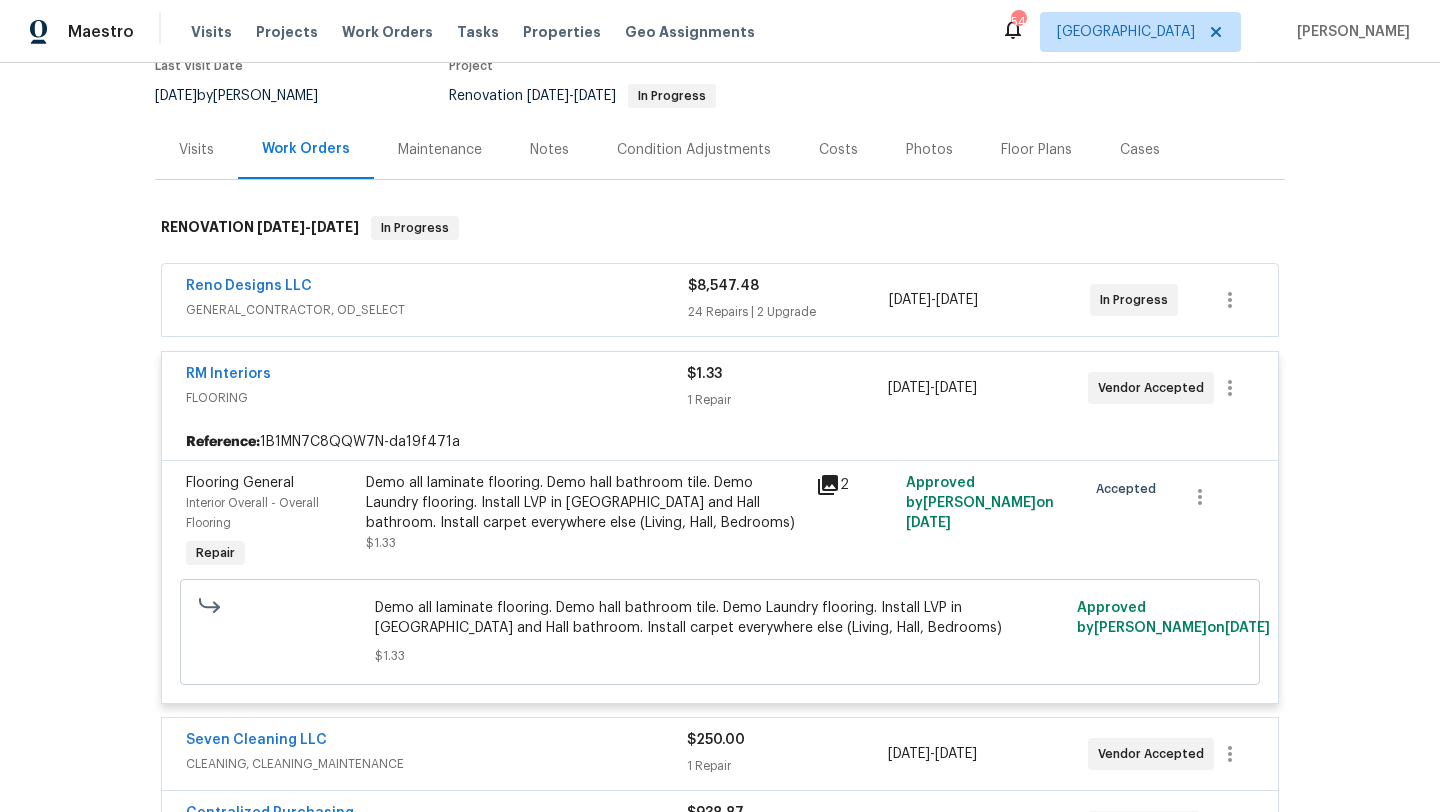 click on "FLOORING" at bounding box center [436, 398] 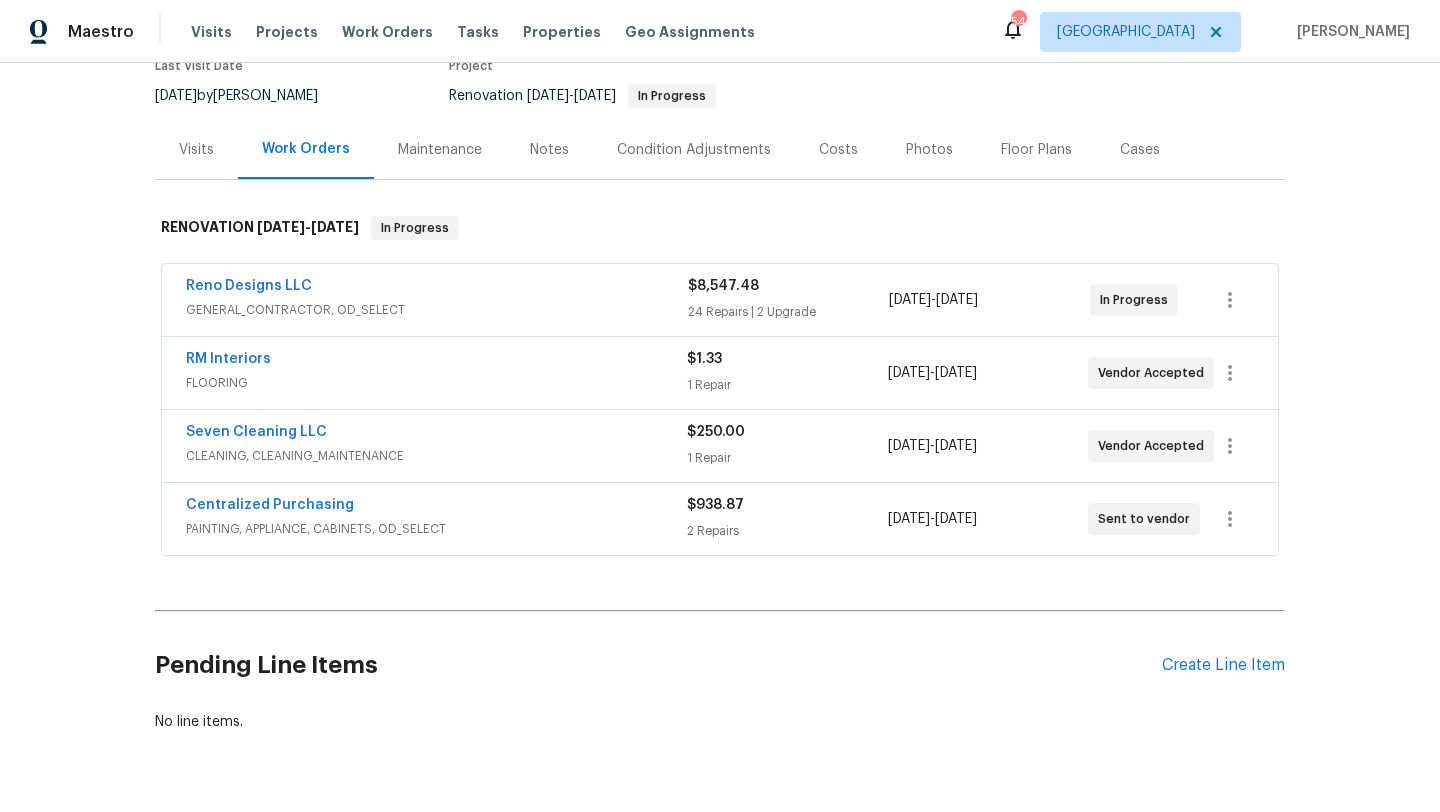 click on "FLOORING" at bounding box center [436, 383] 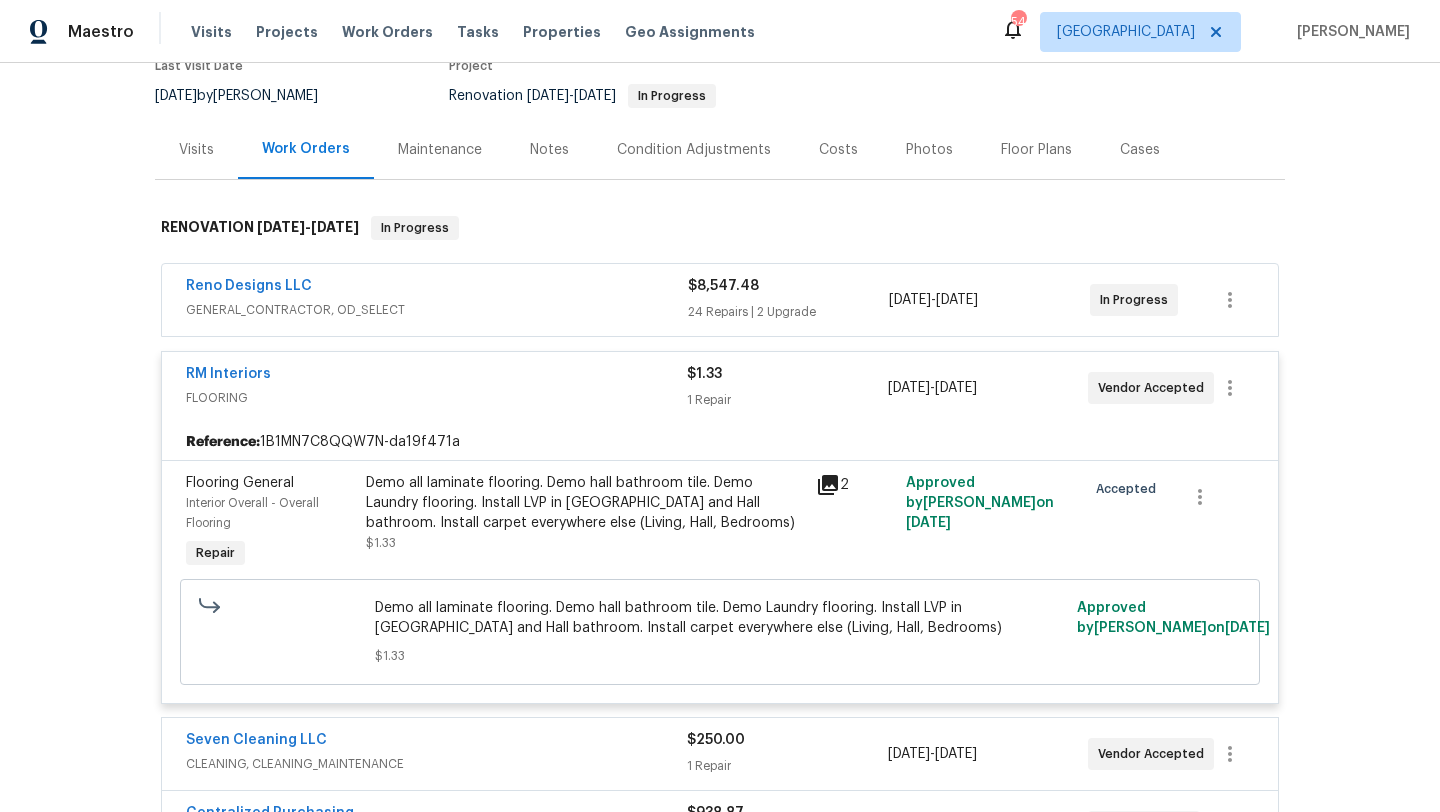 click on "Demo all laminate flooring.
Demo hall bathroom tile.
Demo Laundry flooring.
Install LVP in Laundry and Hall bathroom.
Install carpet everywhere else (Living, Hall, Bedrooms)" at bounding box center (585, 503) 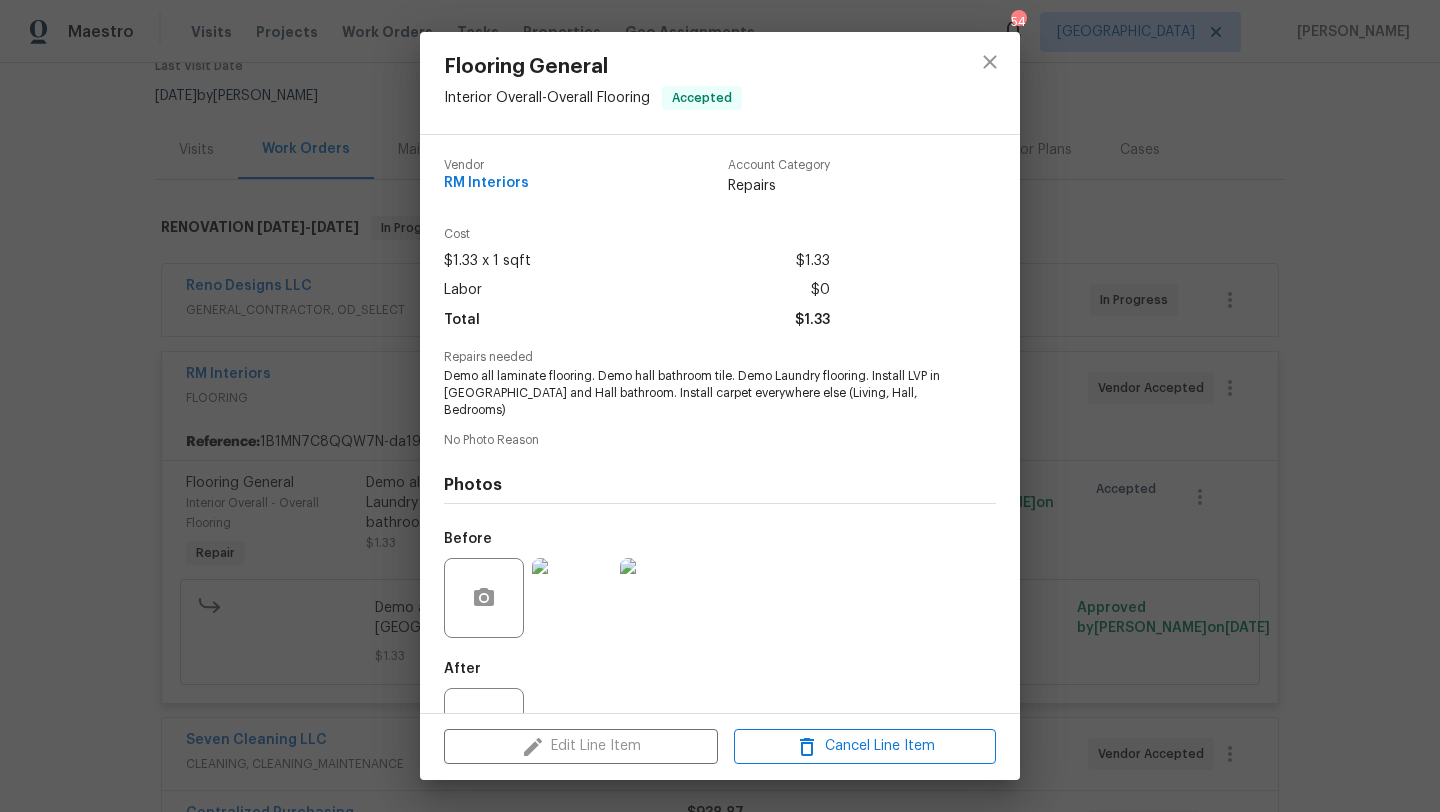 click on "Edit Line Item  Cancel Line Item" at bounding box center (720, 746) 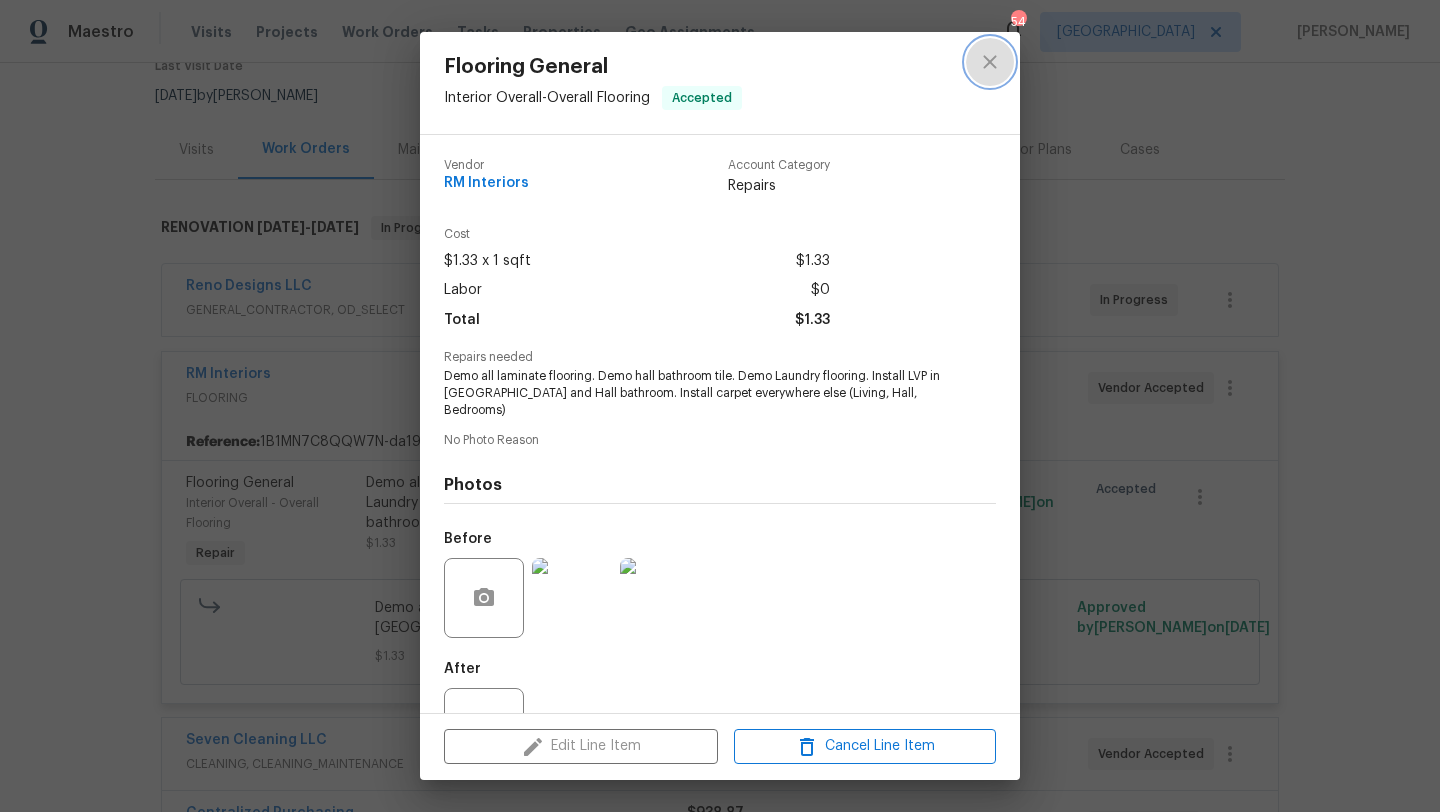 click 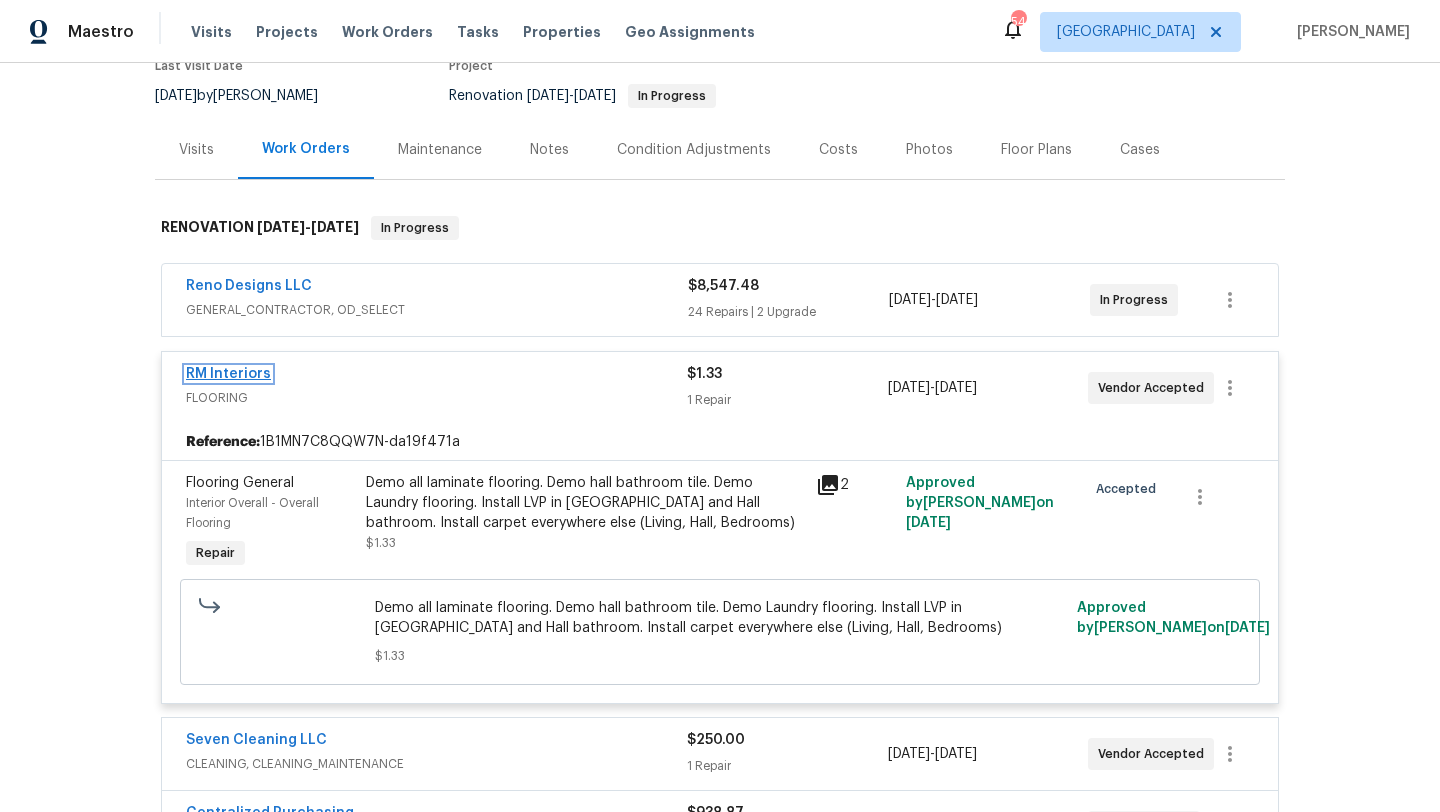 click on "RM Interiors" at bounding box center (228, 374) 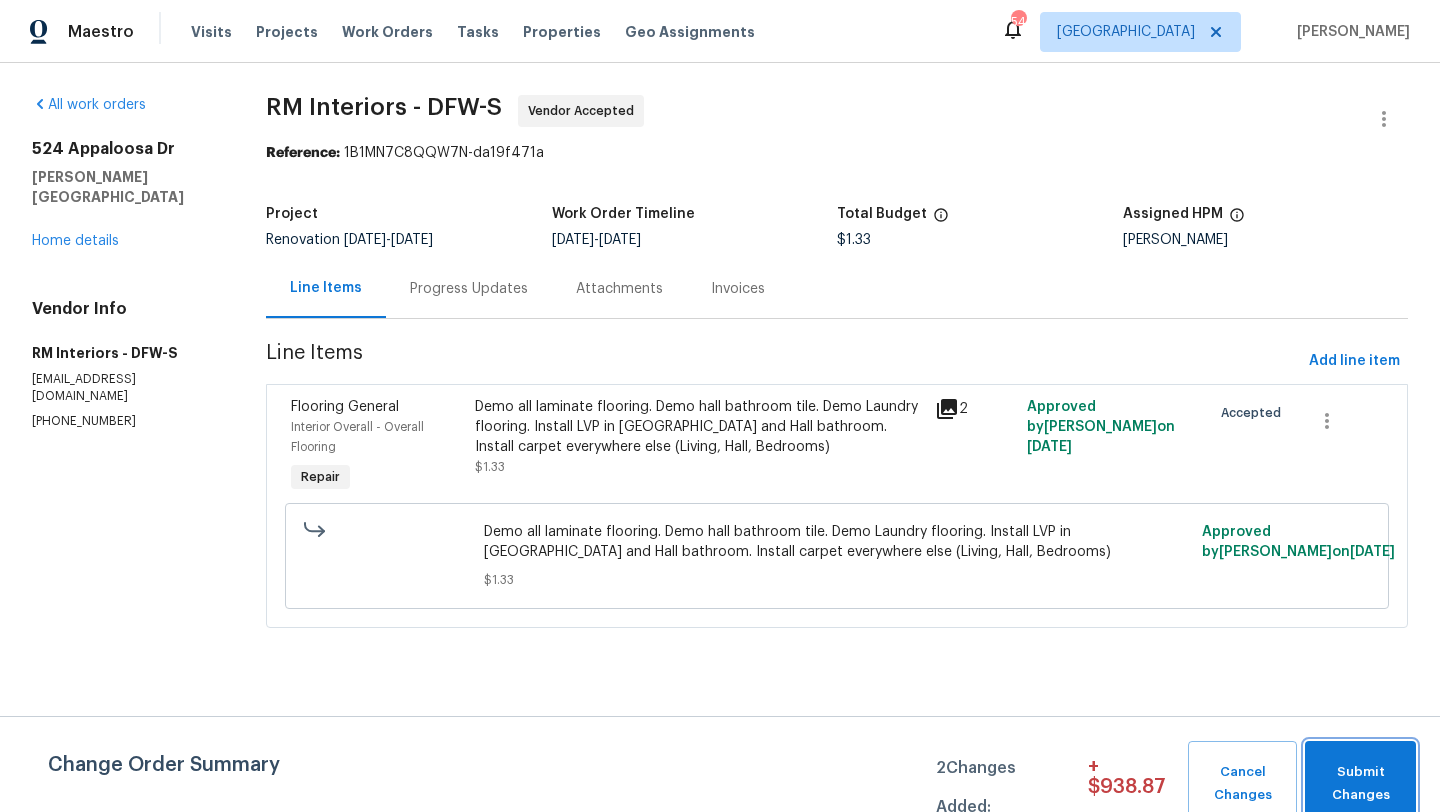 click on "Submit Changes" at bounding box center (1360, 784) 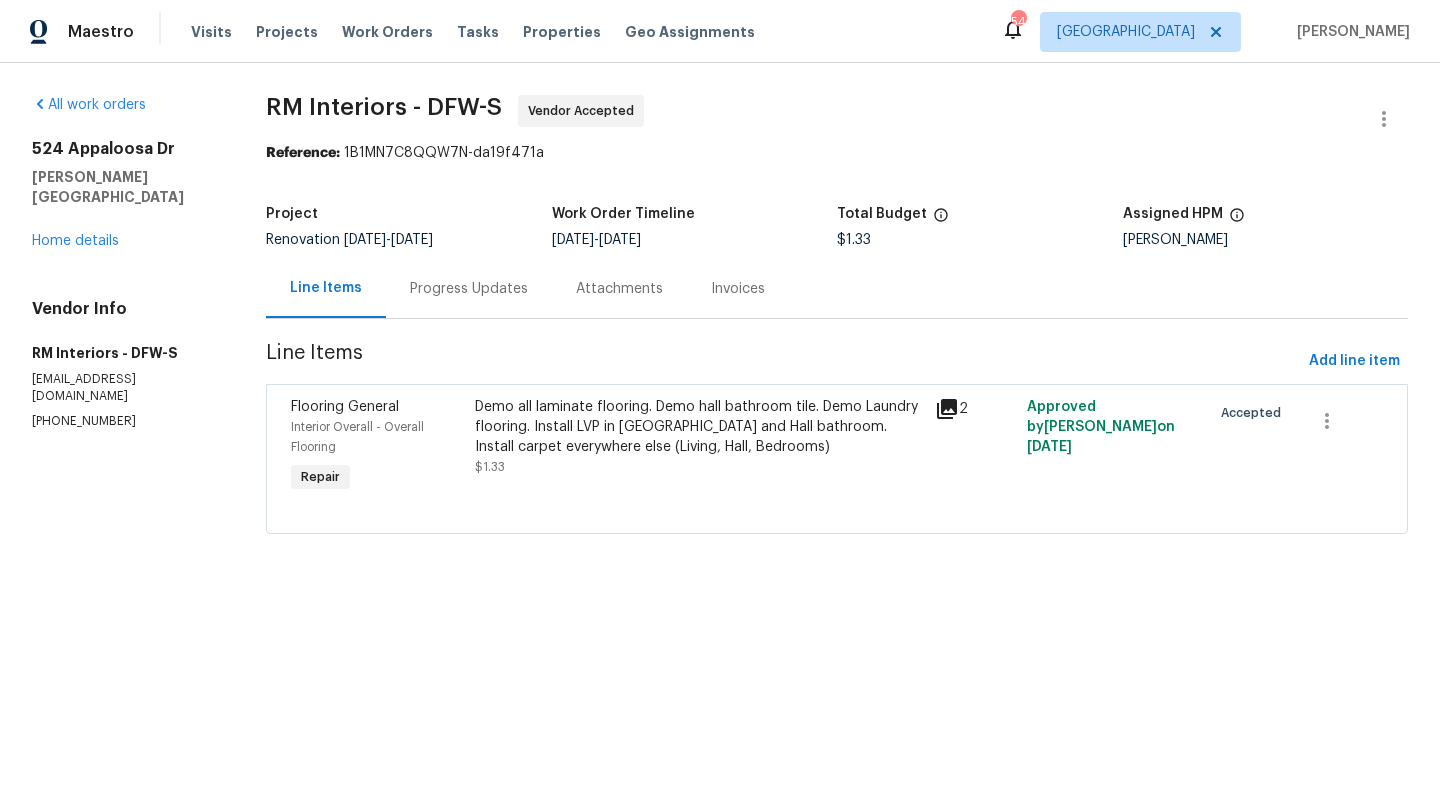 click on "Demo all laminate flooring.
Demo hall bathroom tile.
Demo Laundry flooring.
Install LVP in Laundry and Hall bathroom.
Install carpet everywhere else (Living, Hall, Bedrooms)" at bounding box center (699, 427) 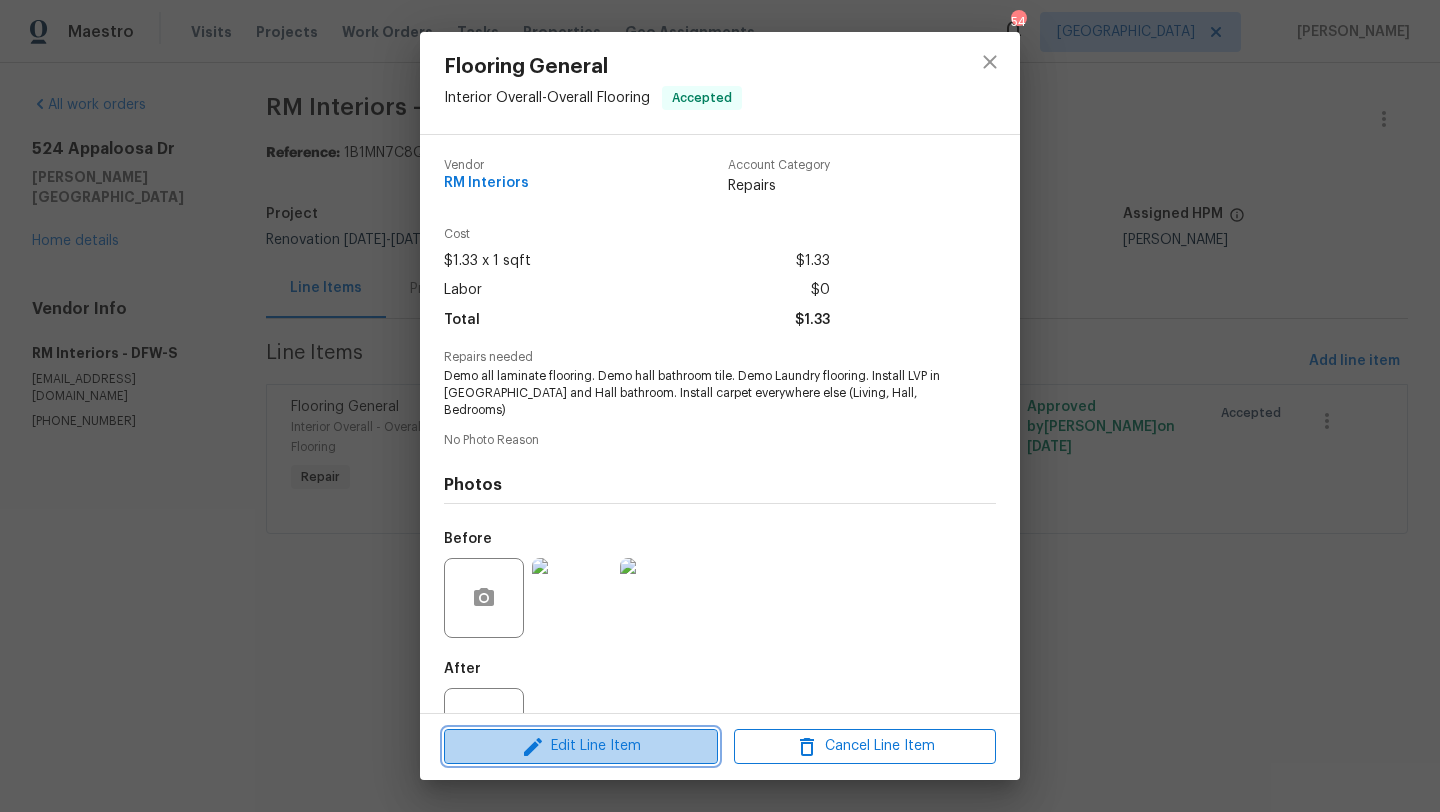click on "Edit Line Item" at bounding box center [581, 746] 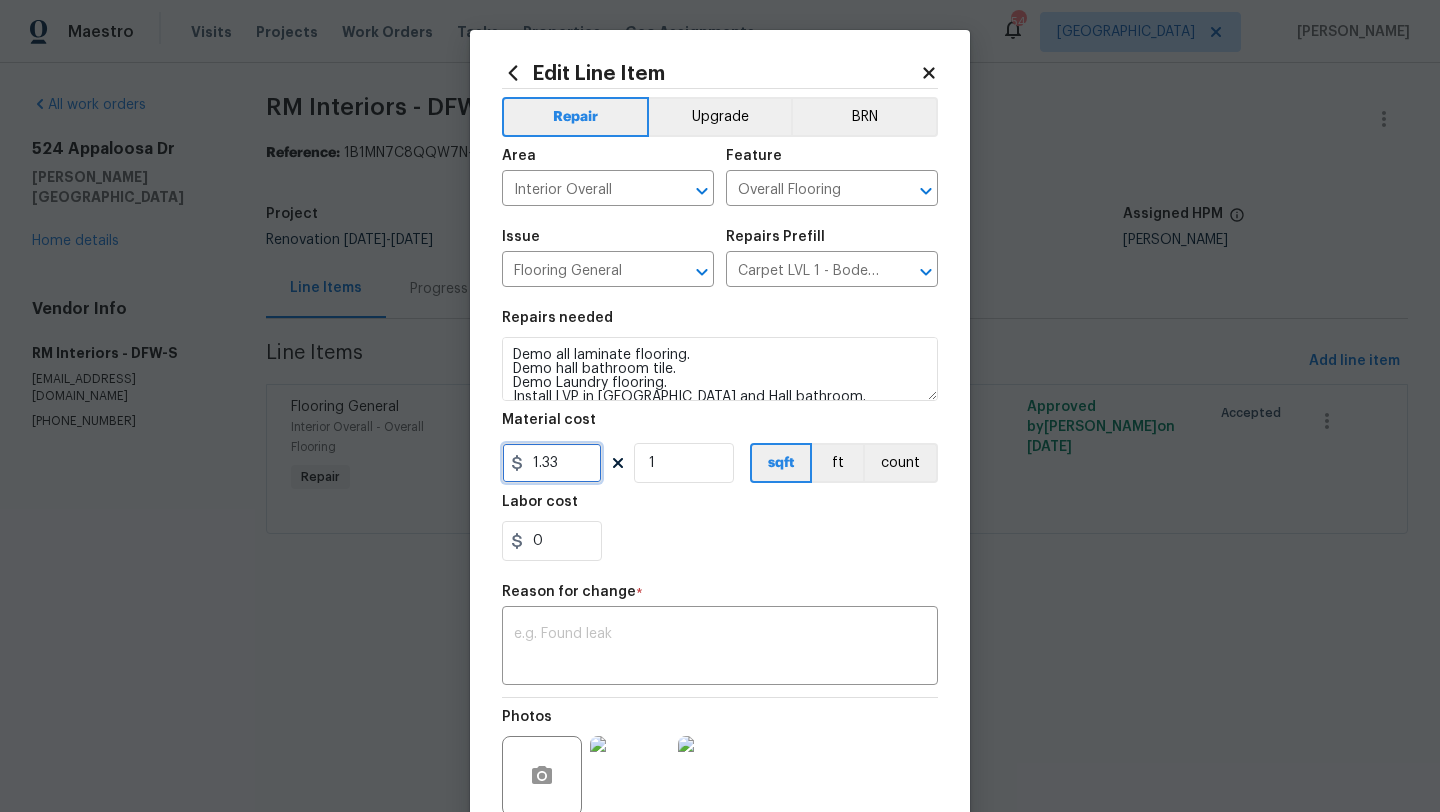 drag, startPoint x: 570, startPoint y: 468, endPoint x: 480, endPoint y: 467, distance: 90.005554 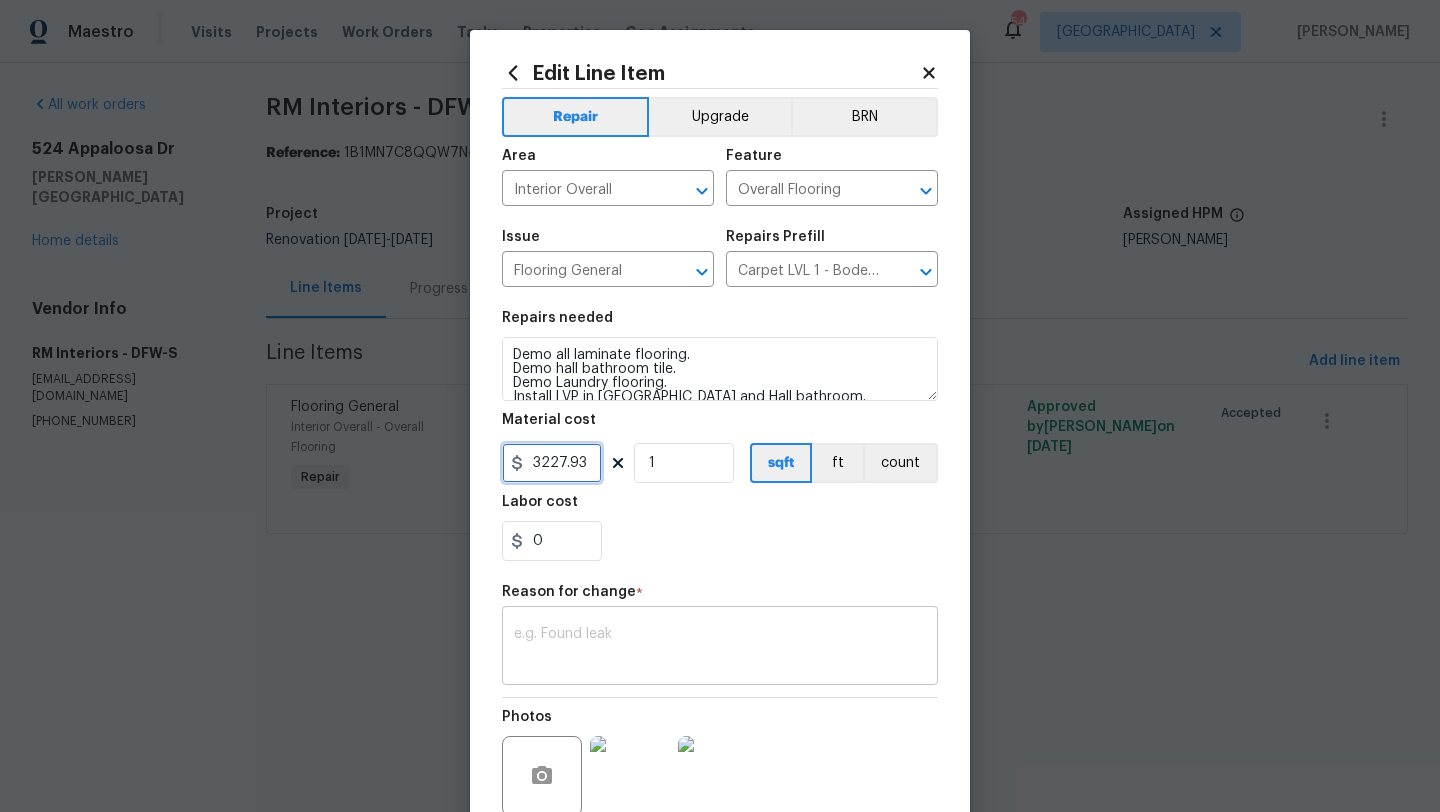 type on "3227.93" 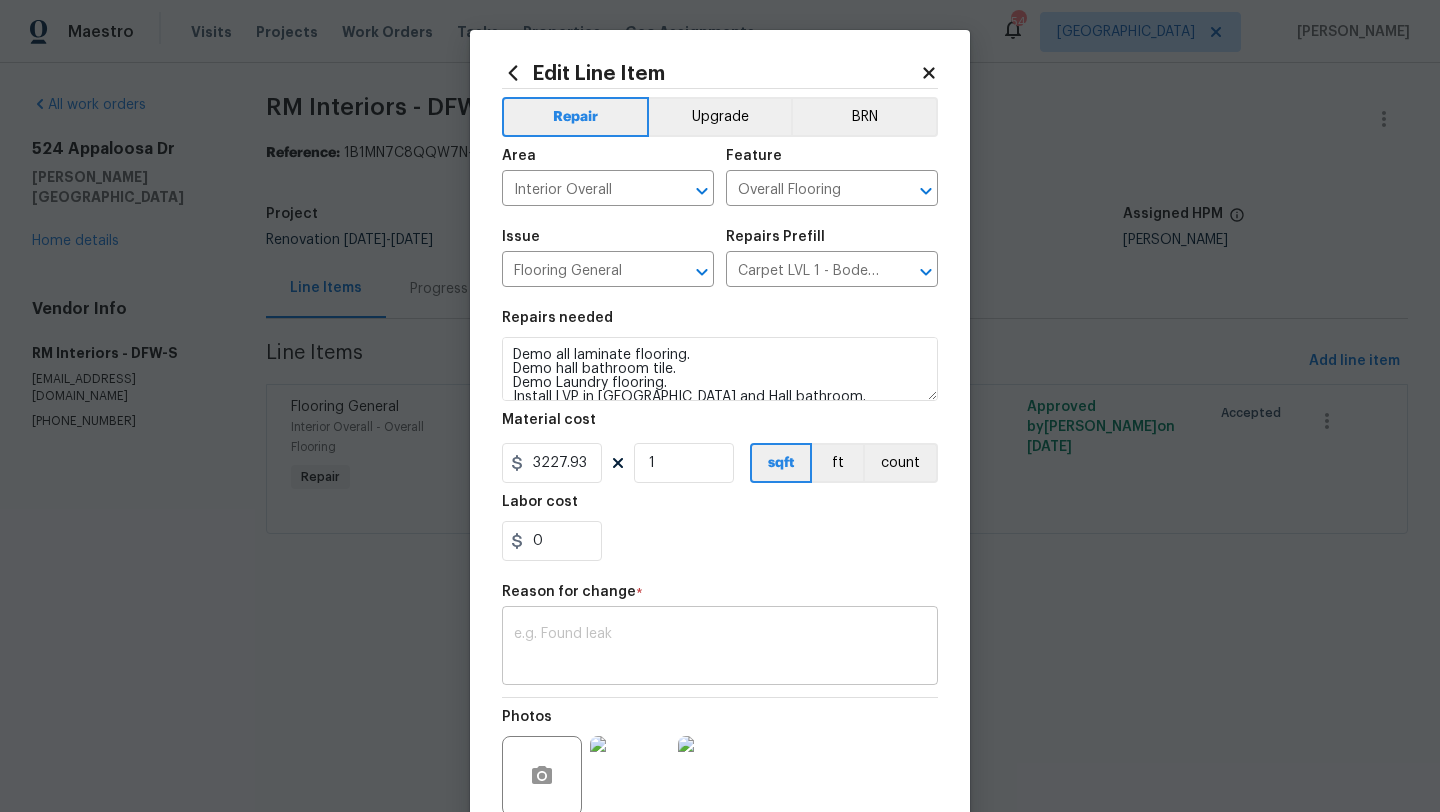 click at bounding box center (720, 648) 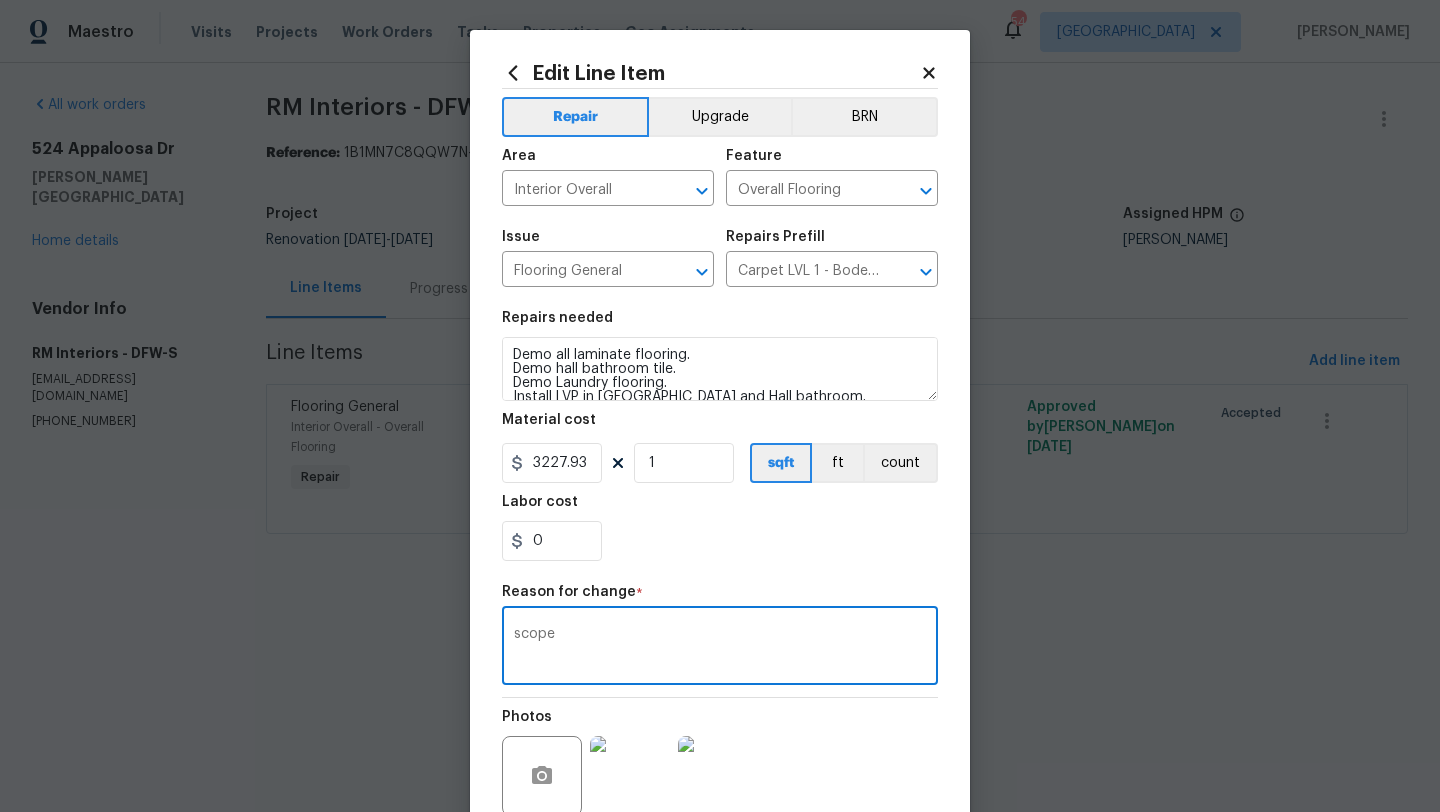 type on "scope" 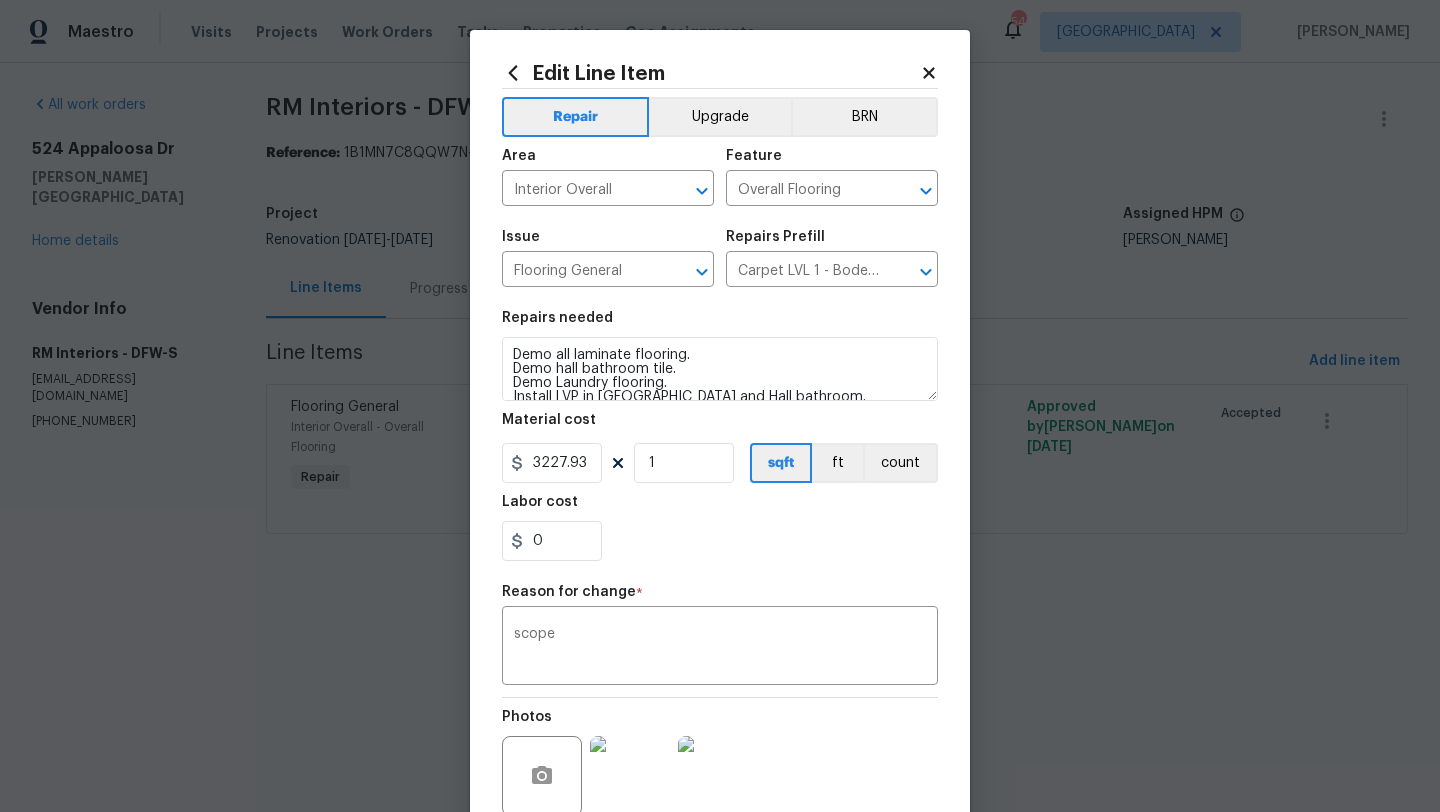 click on "Repairs needed Demo all laminate flooring.
Demo hall bathroom tile.
Demo Laundry flooring.
Install LVP in Laundry and Hall bathroom.
Install carpet everywhere else (Living, Hall, Bedrooms) Material cost 3227.93 1 sqft ft count Labor cost 0" at bounding box center (720, 436) 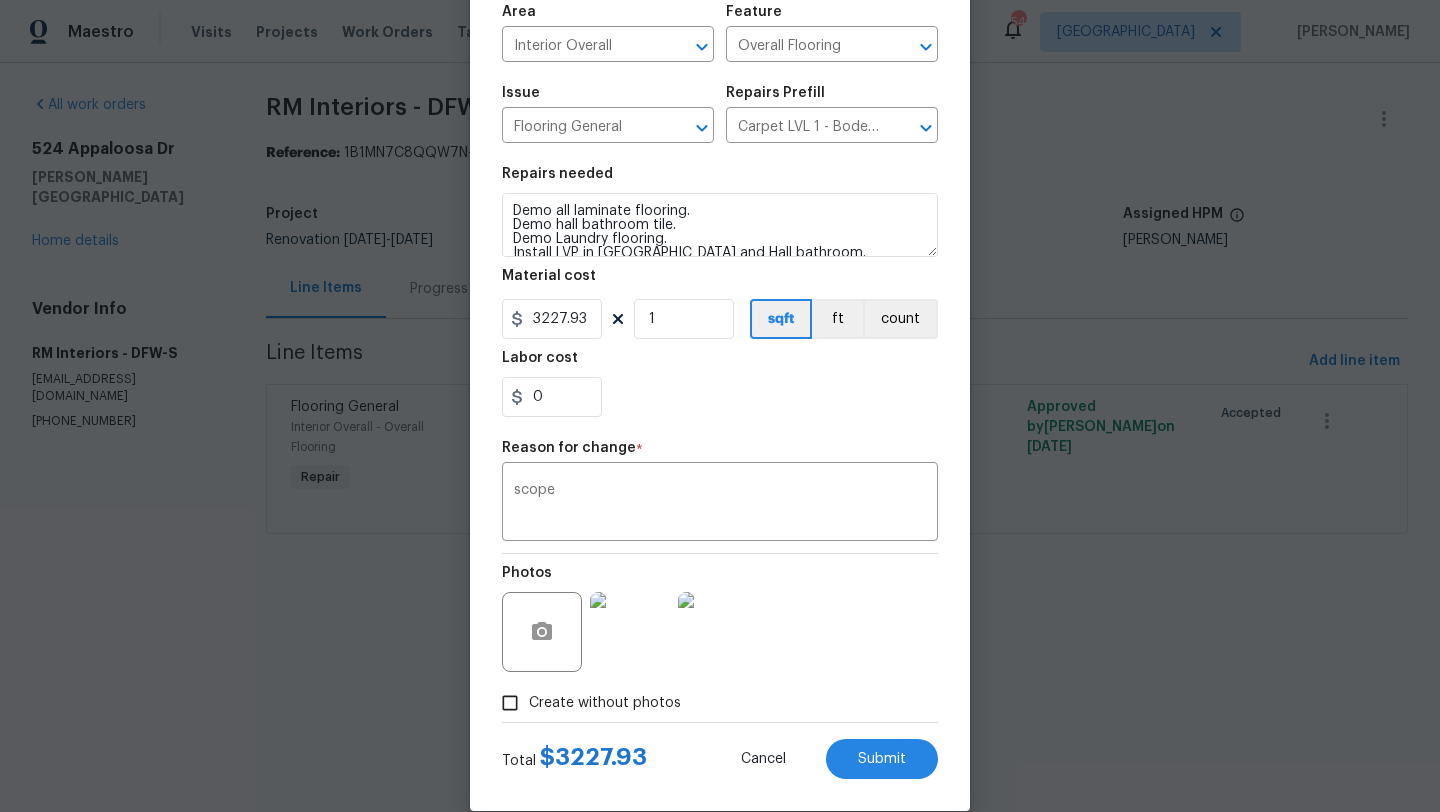 scroll, scrollTop: 174, scrollLeft: 0, axis: vertical 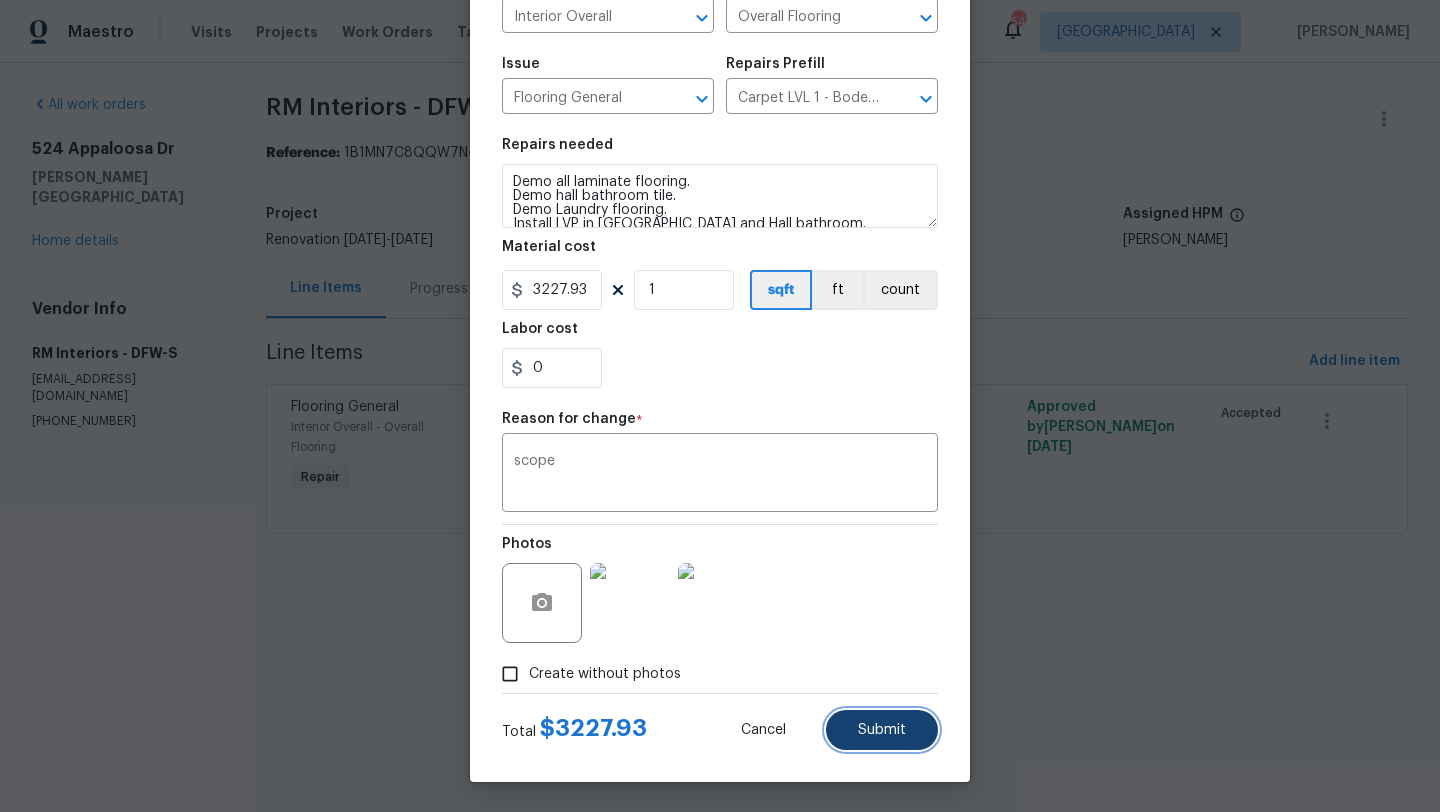click on "Submit" at bounding box center [882, 730] 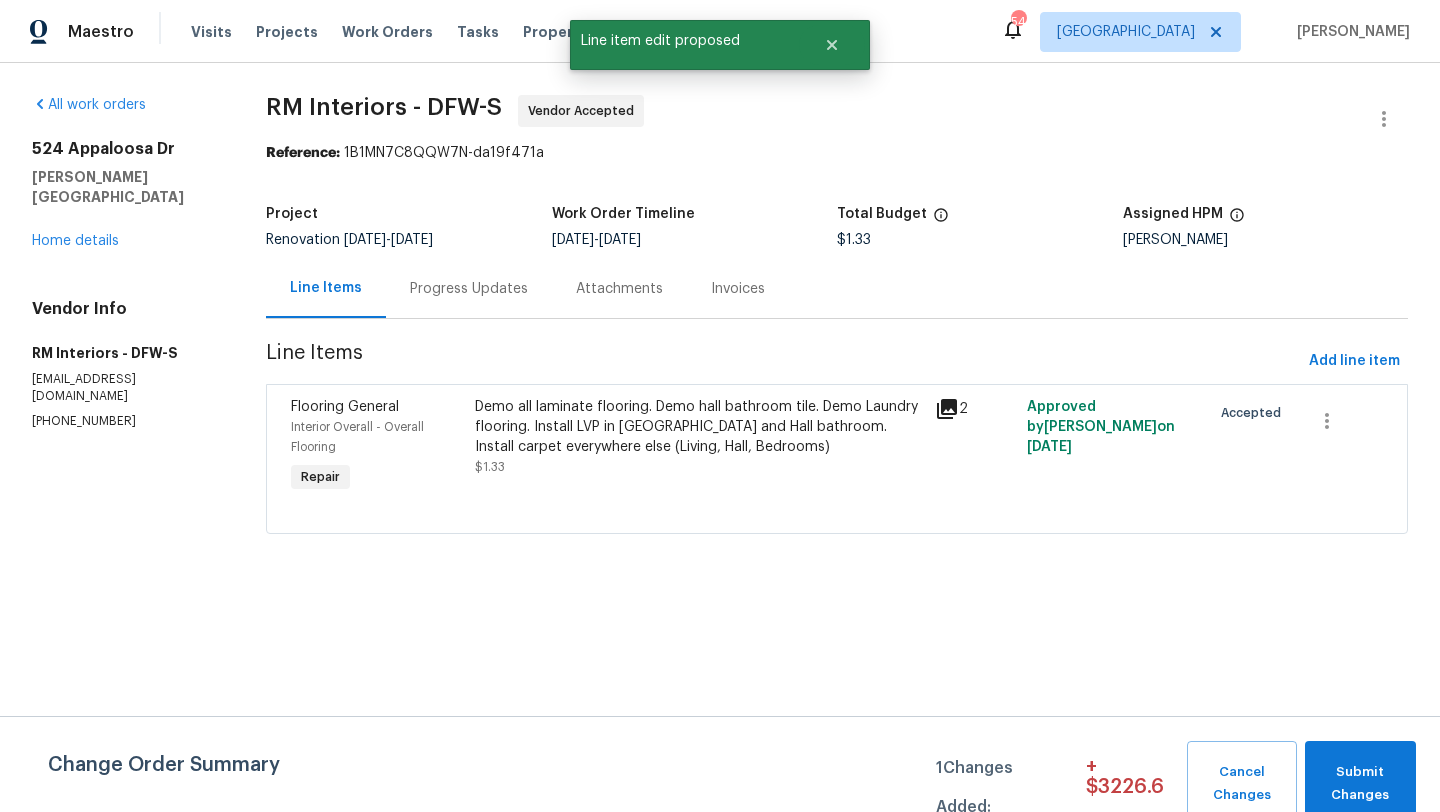 scroll, scrollTop: 0, scrollLeft: 0, axis: both 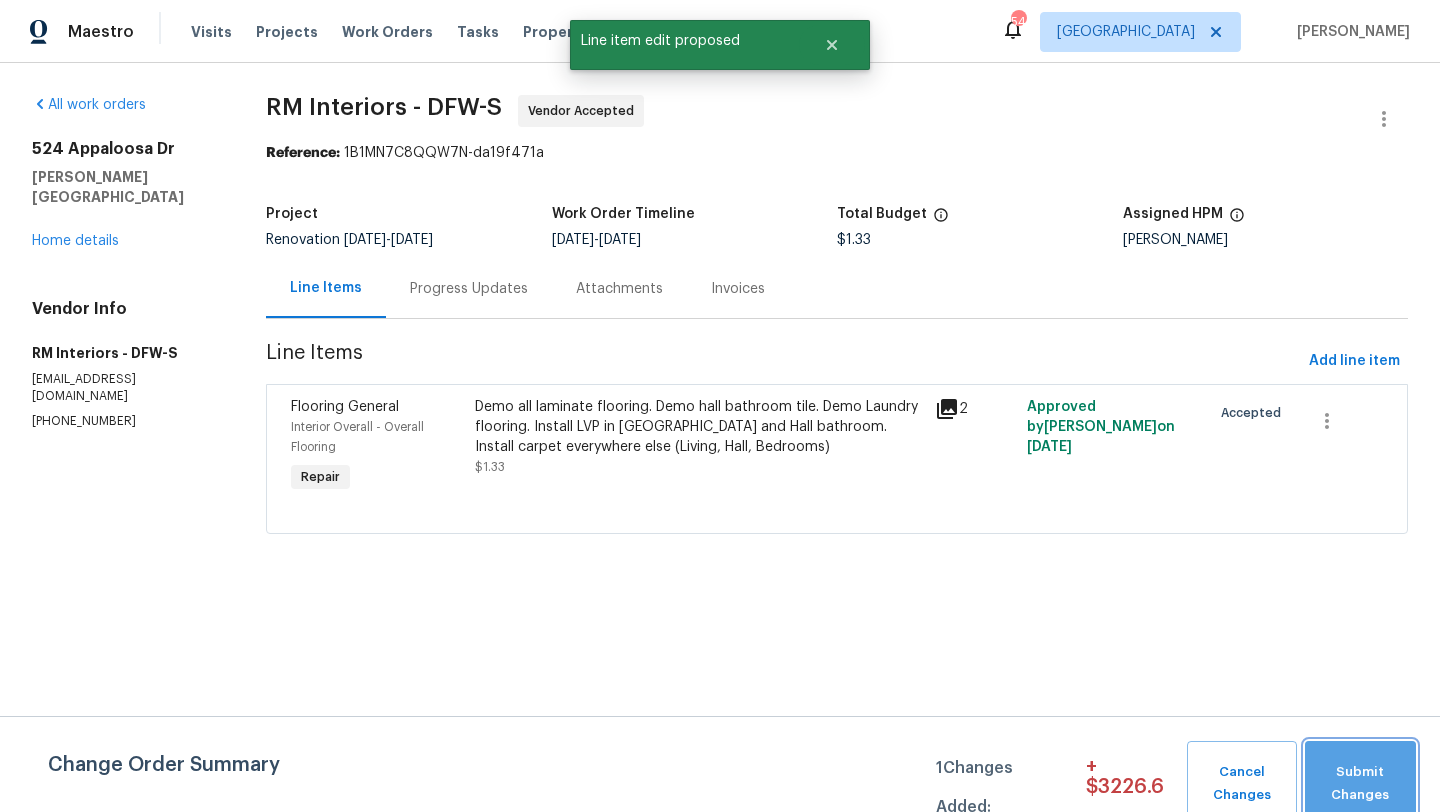 click on "Submit Changes" at bounding box center [1360, 784] 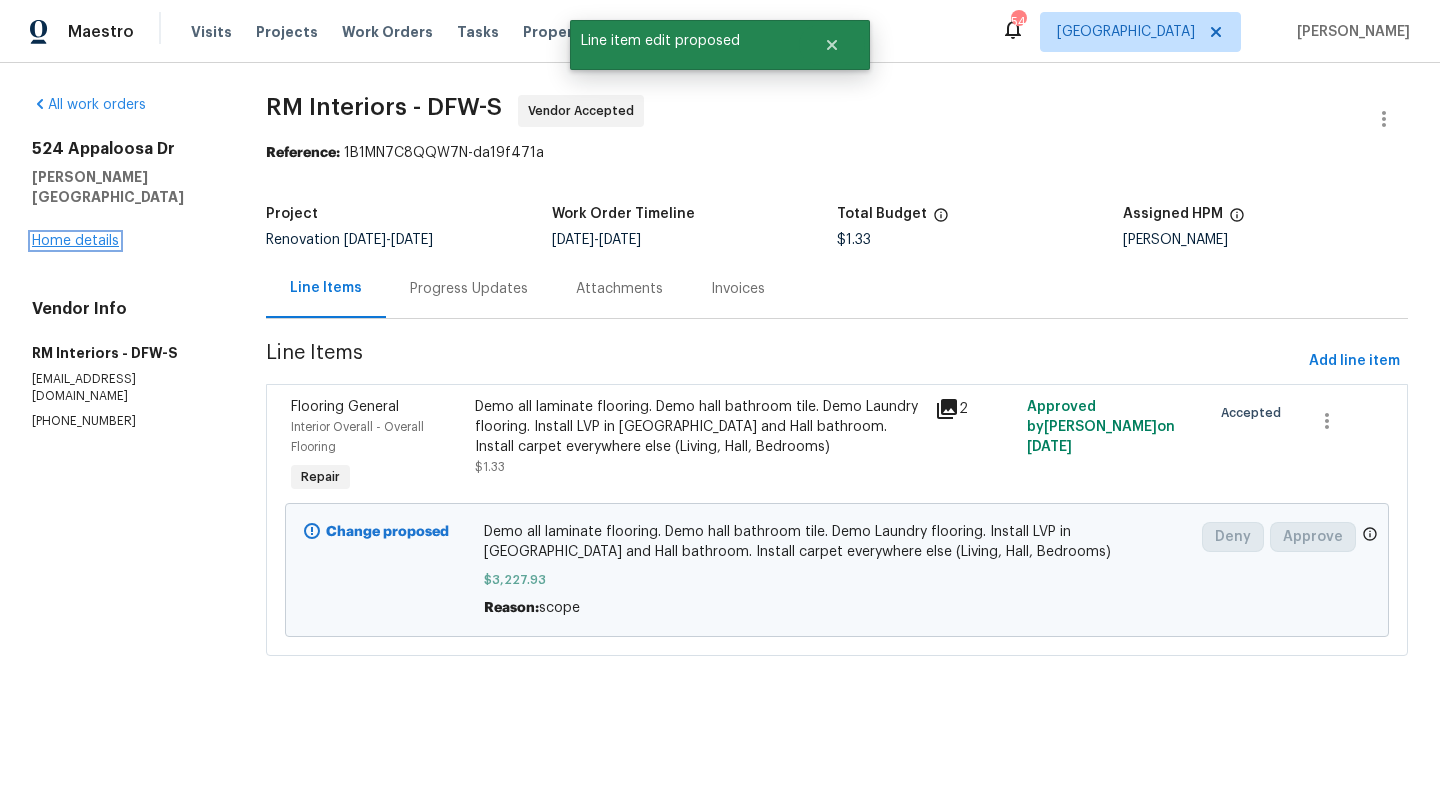 click on "Home details" at bounding box center [75, 241] 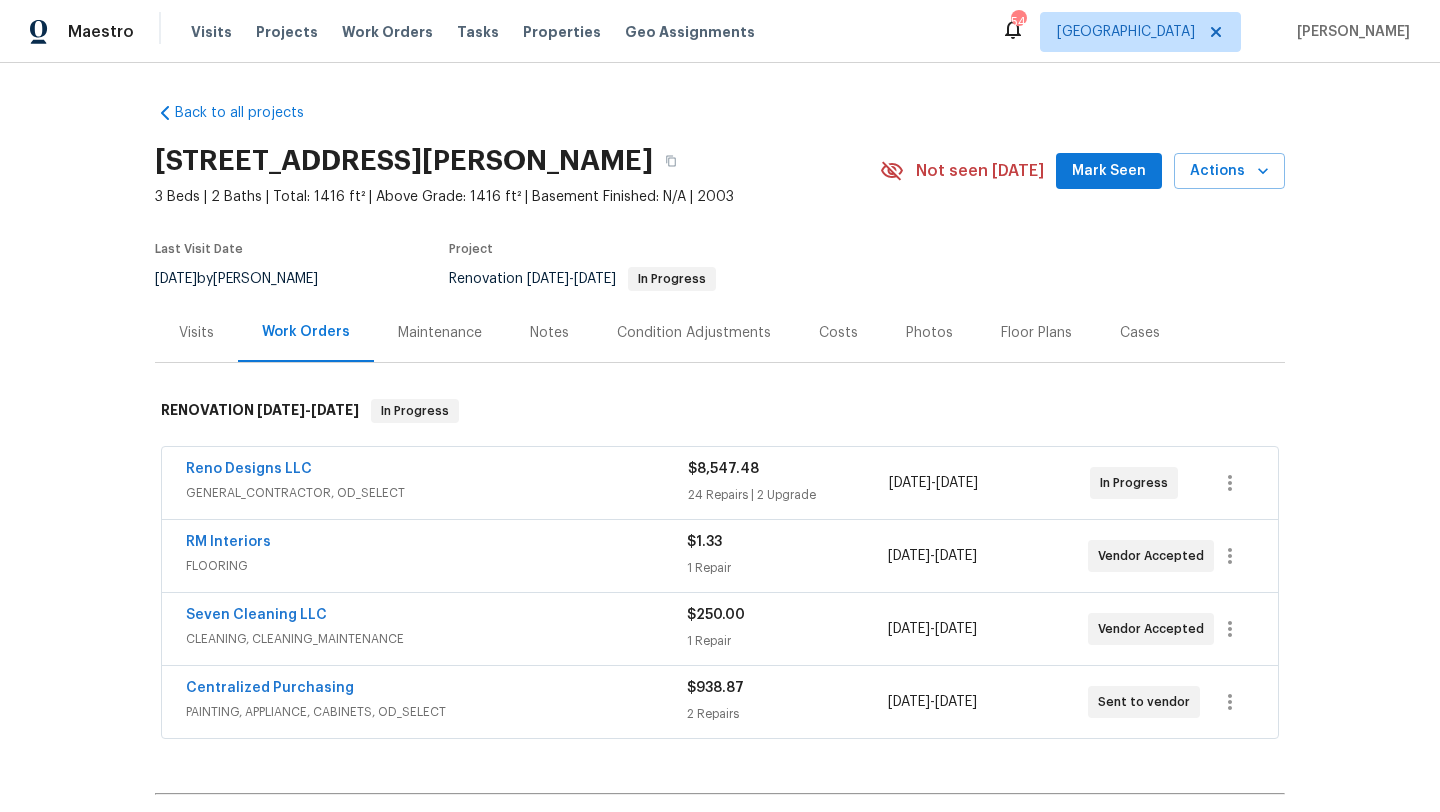 click on "GENERAL_CONTRACTOR, OD_SELECT" at bounding box center (437, 493) 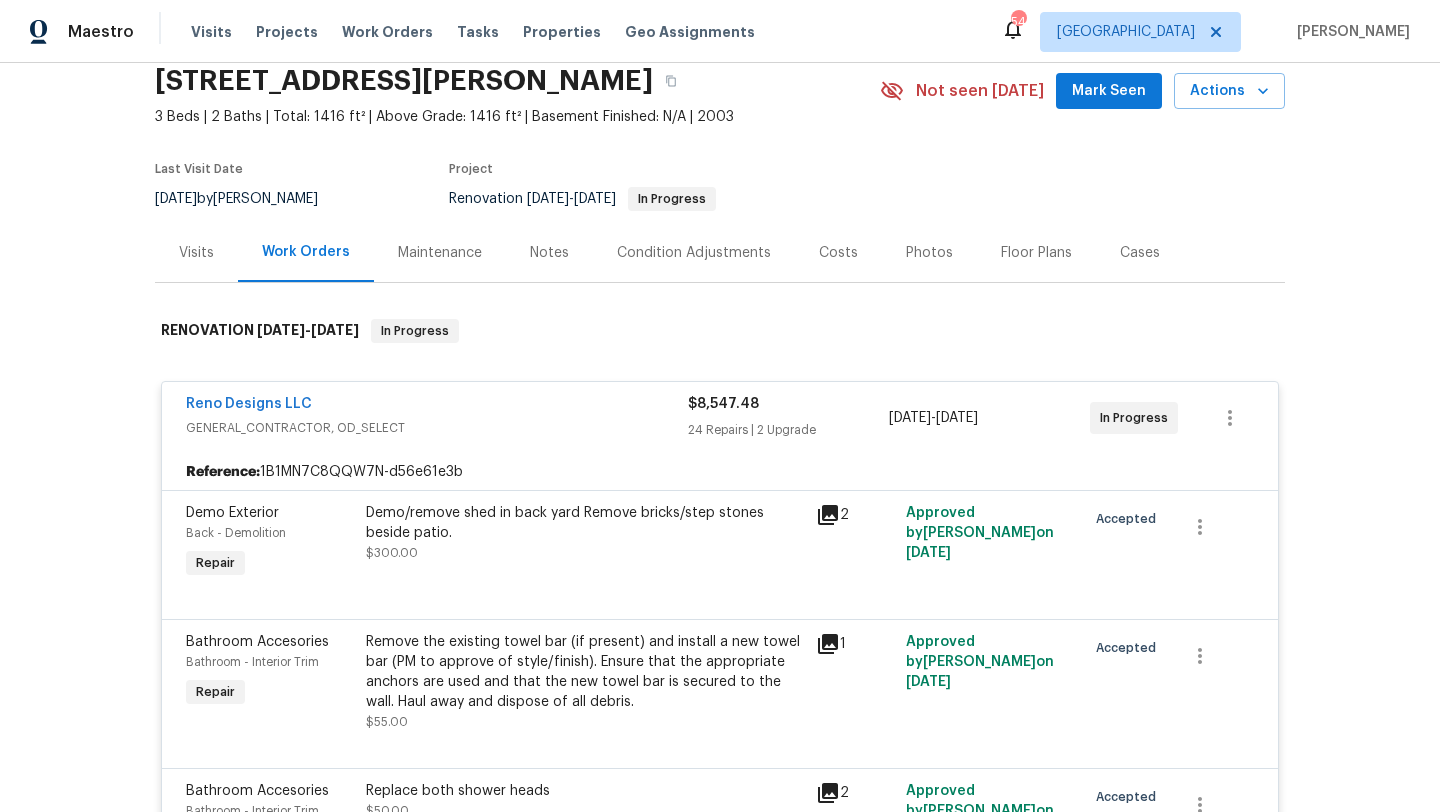 scroll, scrollTop: 71, scrollLeft: 0, axis: vertical 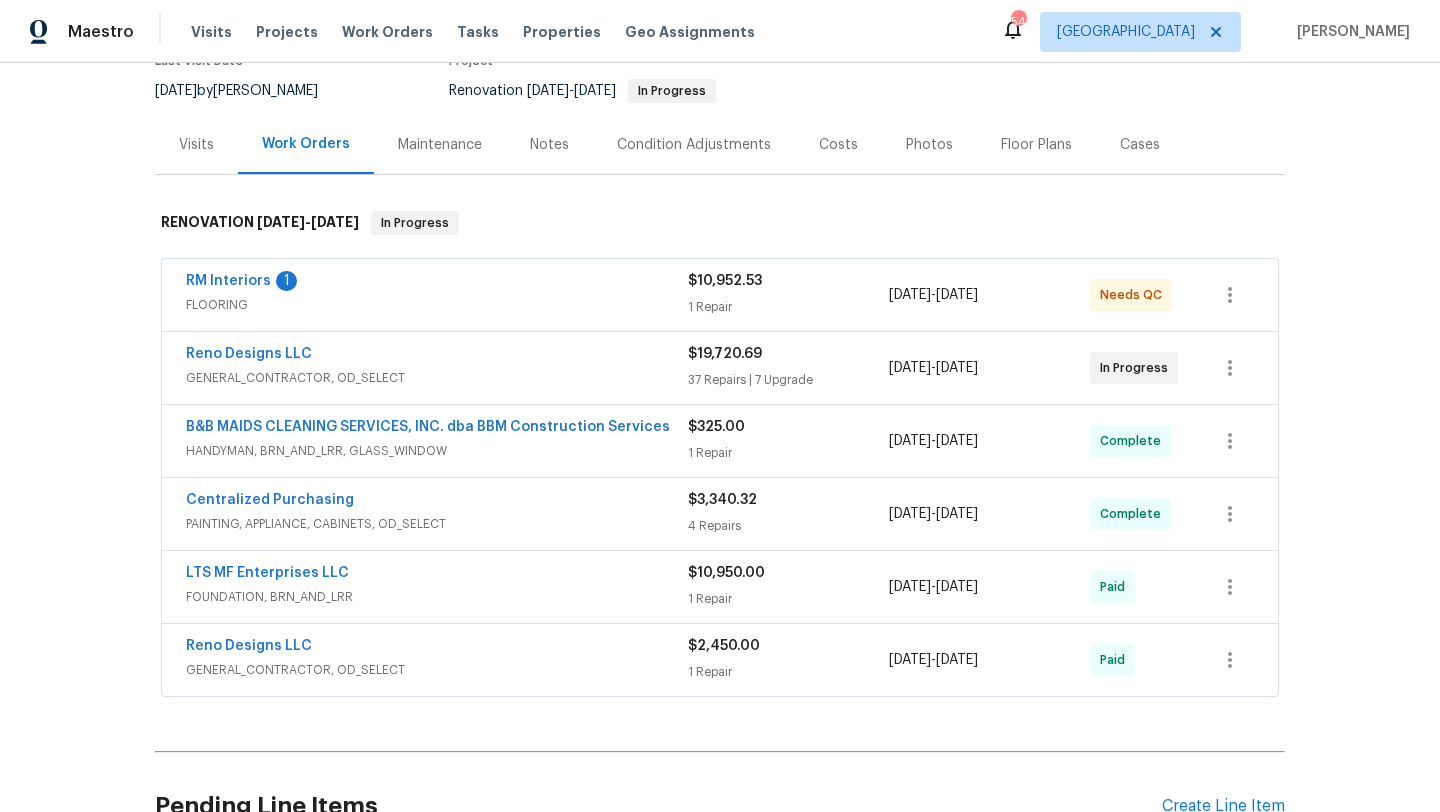 click on "GENERAL_CONTRACTOR, OD_SELECT" at bounding box center [437, 378] 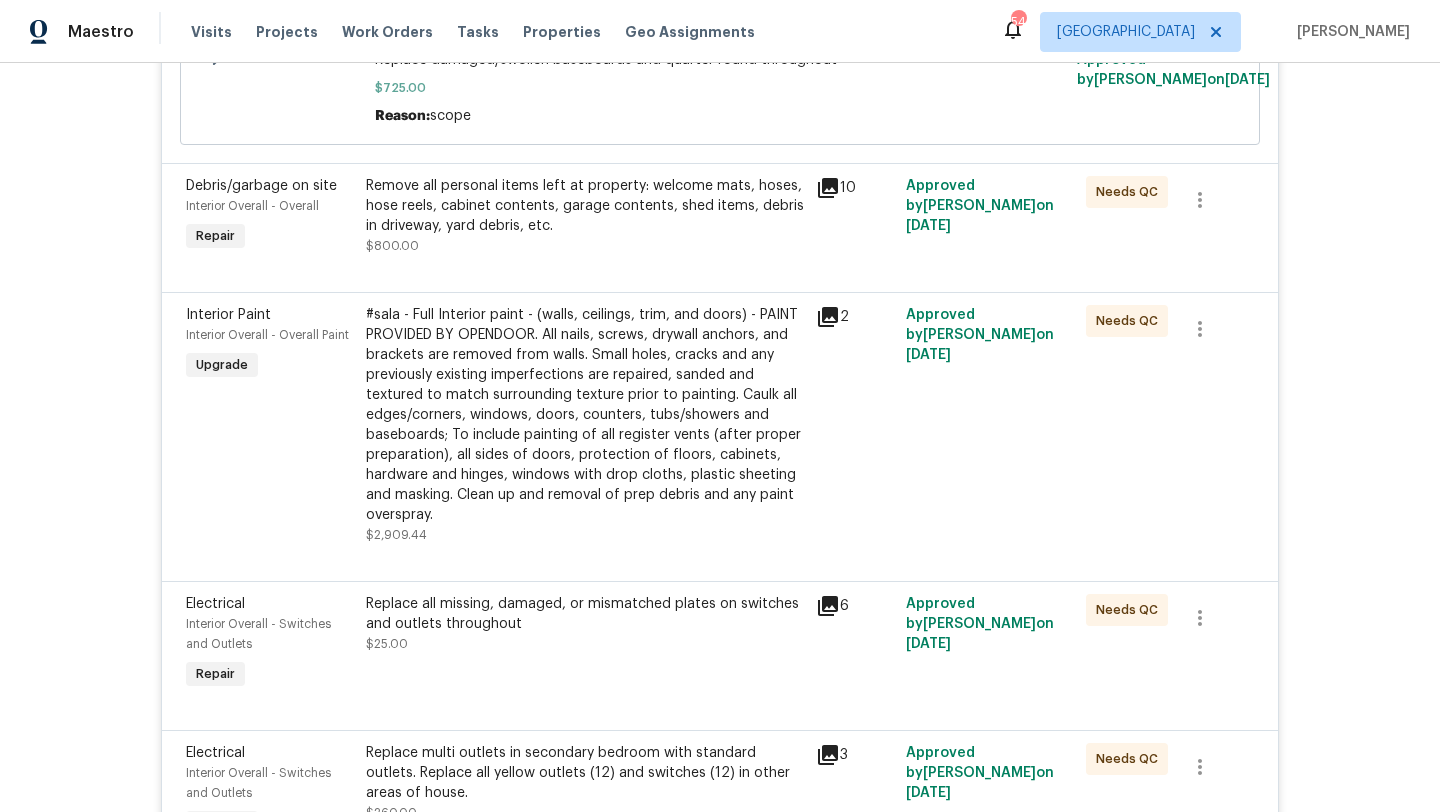 scroll, scrollTop: 3855, scrollLeft: 0, axis: vertical 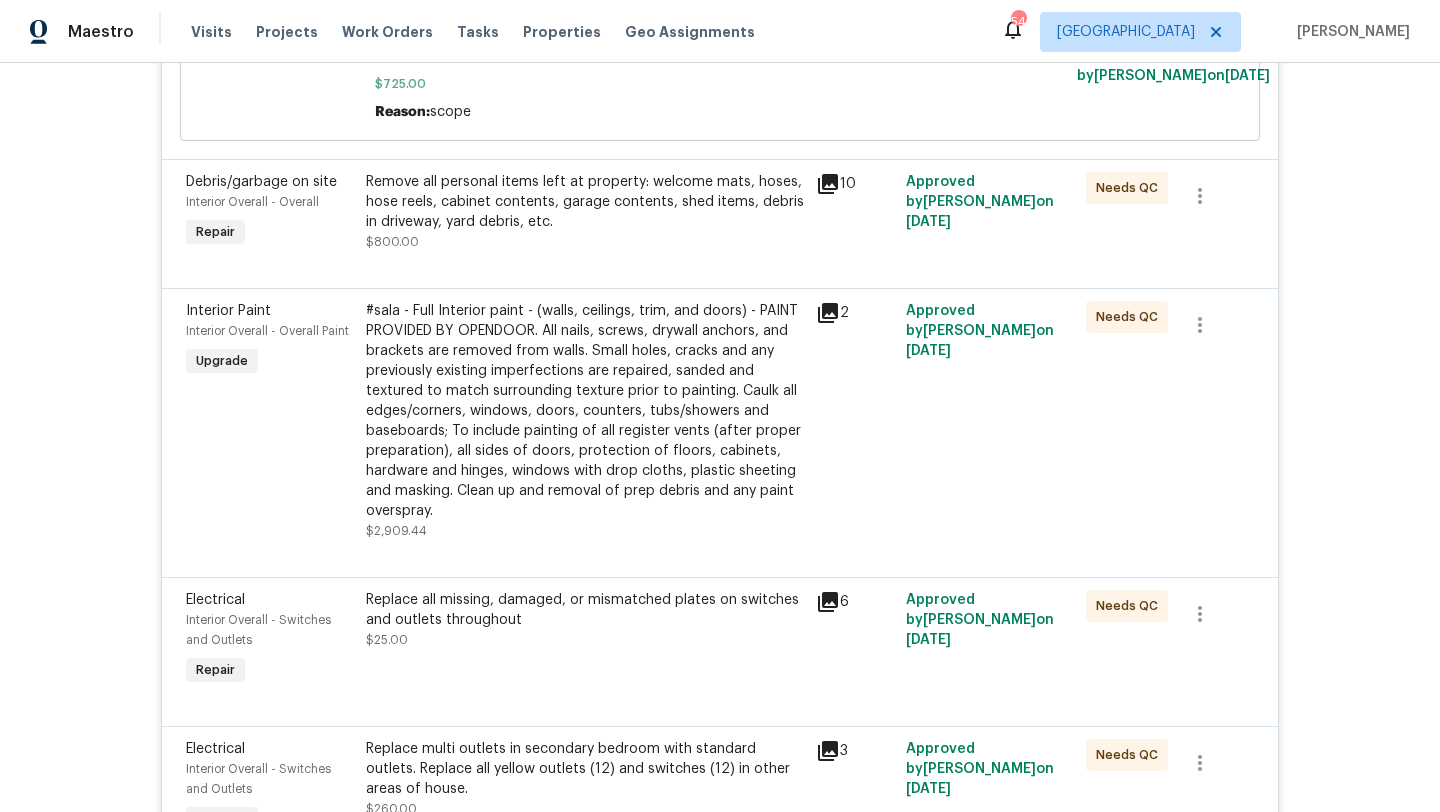 click on "Remove all personal items left at property:
welcome mats, hoses, hose reels, cabinet contents, garage contents, shed items, debris in driveway, yard debris, etc. $800.00" at bounding box center (585, 212) 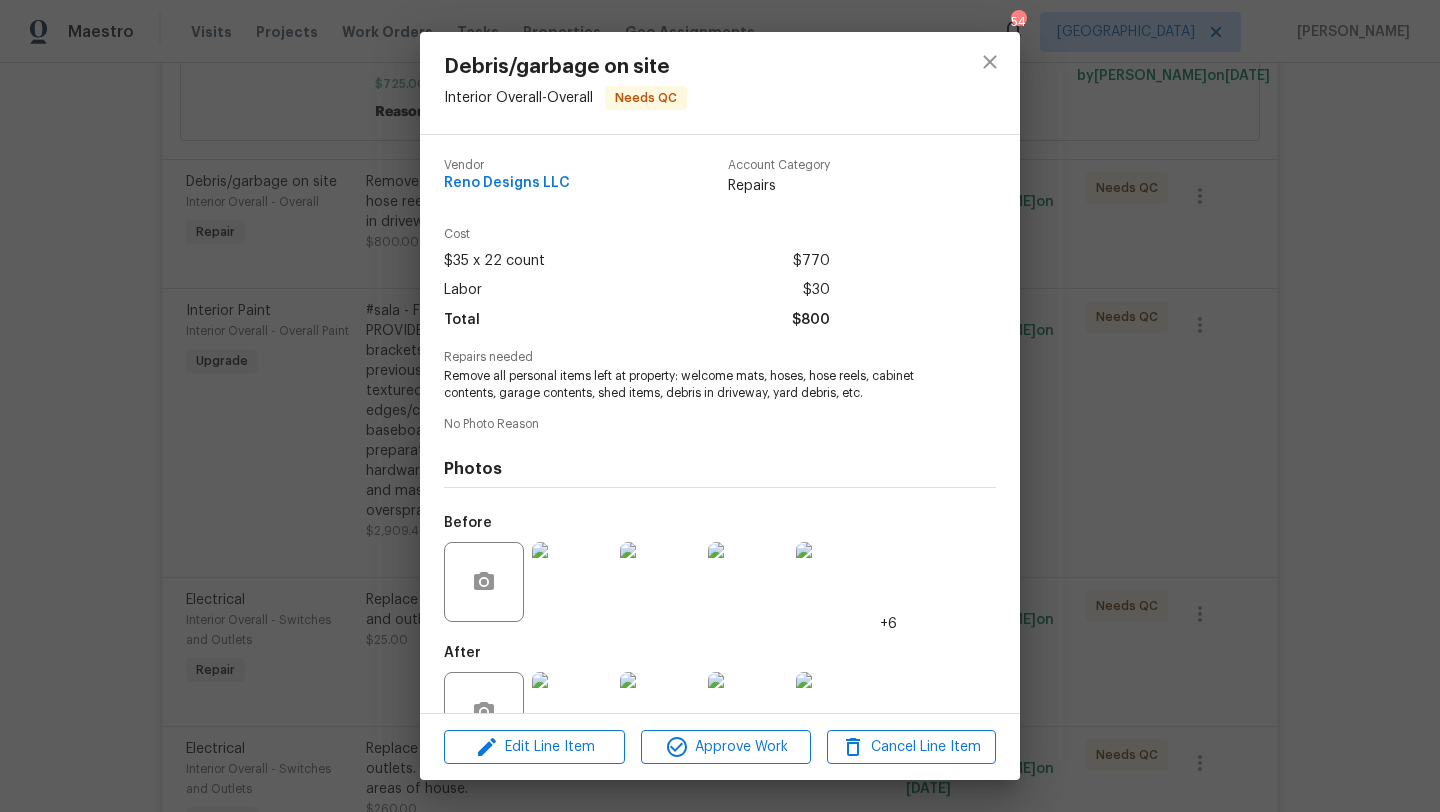 click at bounding box center (572, 582) 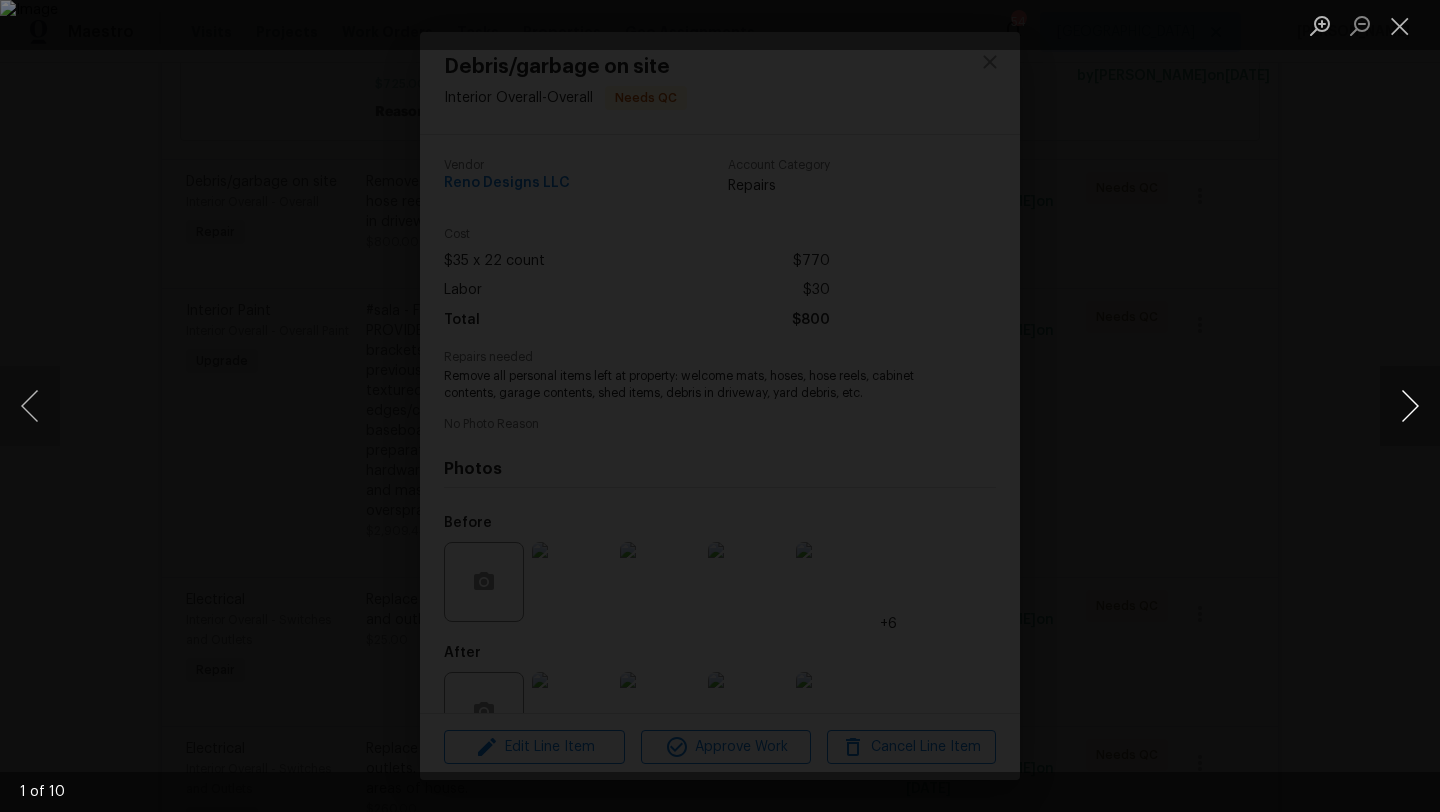 click at bounding box center (1410, 406) 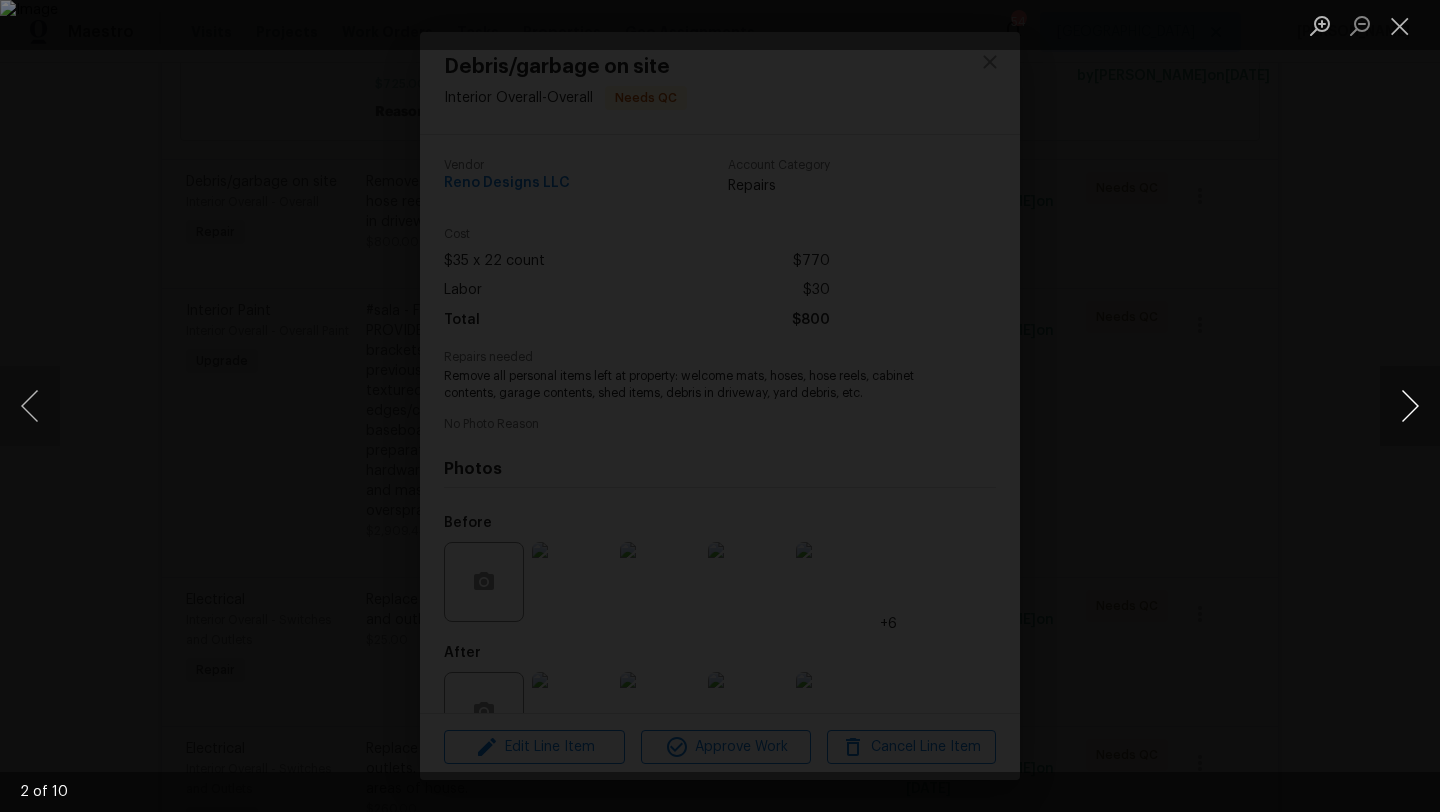 click at bounding box center (1410, 406) 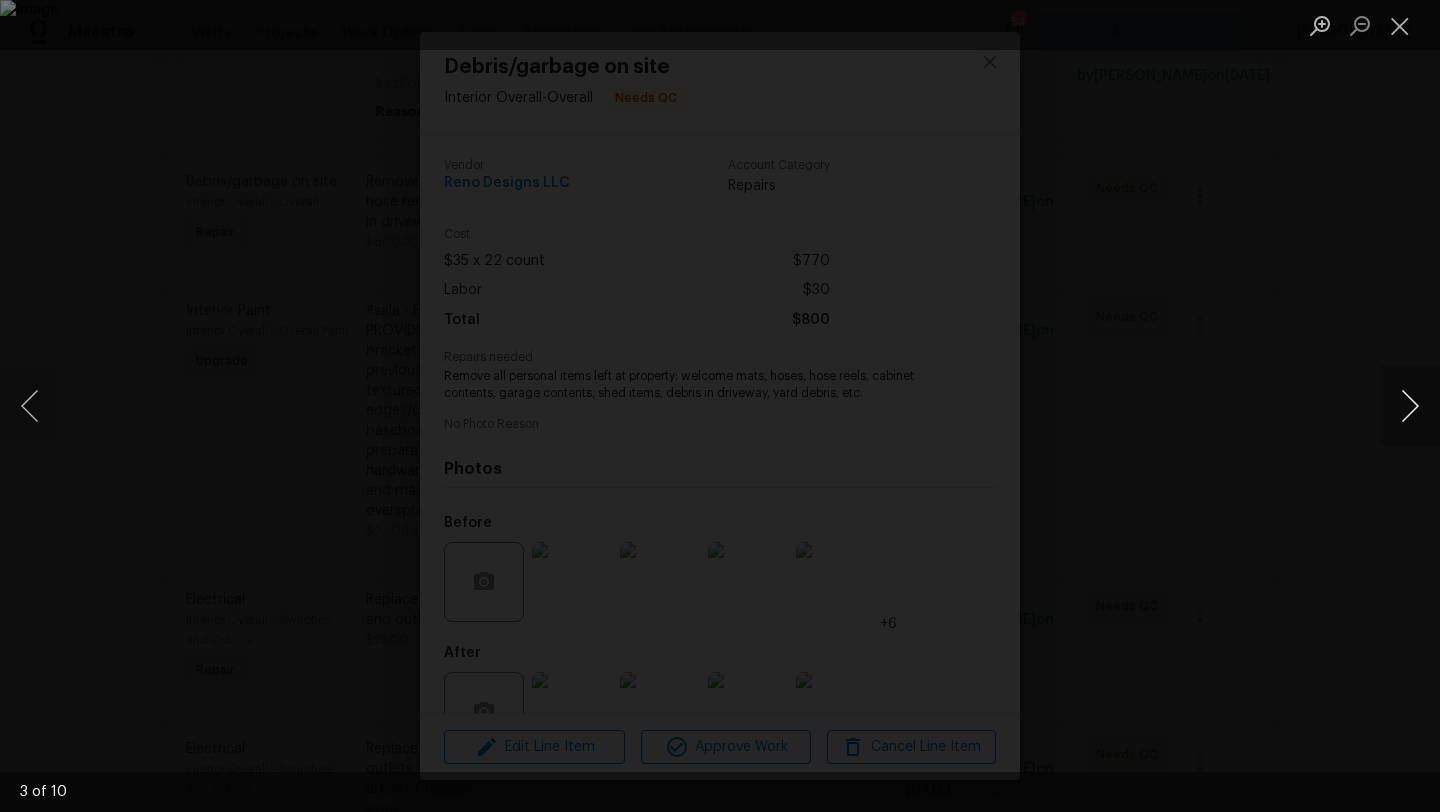 click at bounding box center (1410, 406) 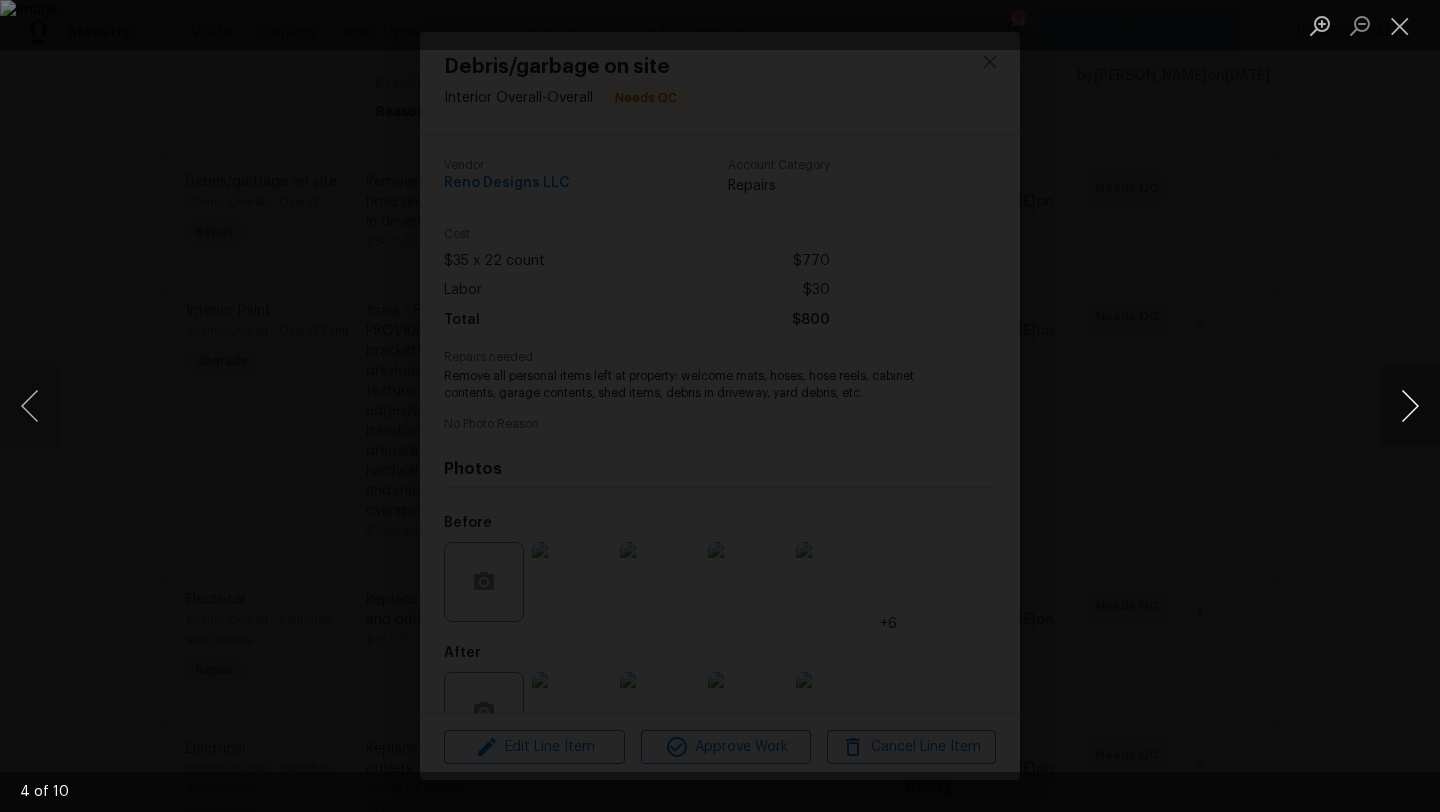 click at bounding box center [1410, 406] 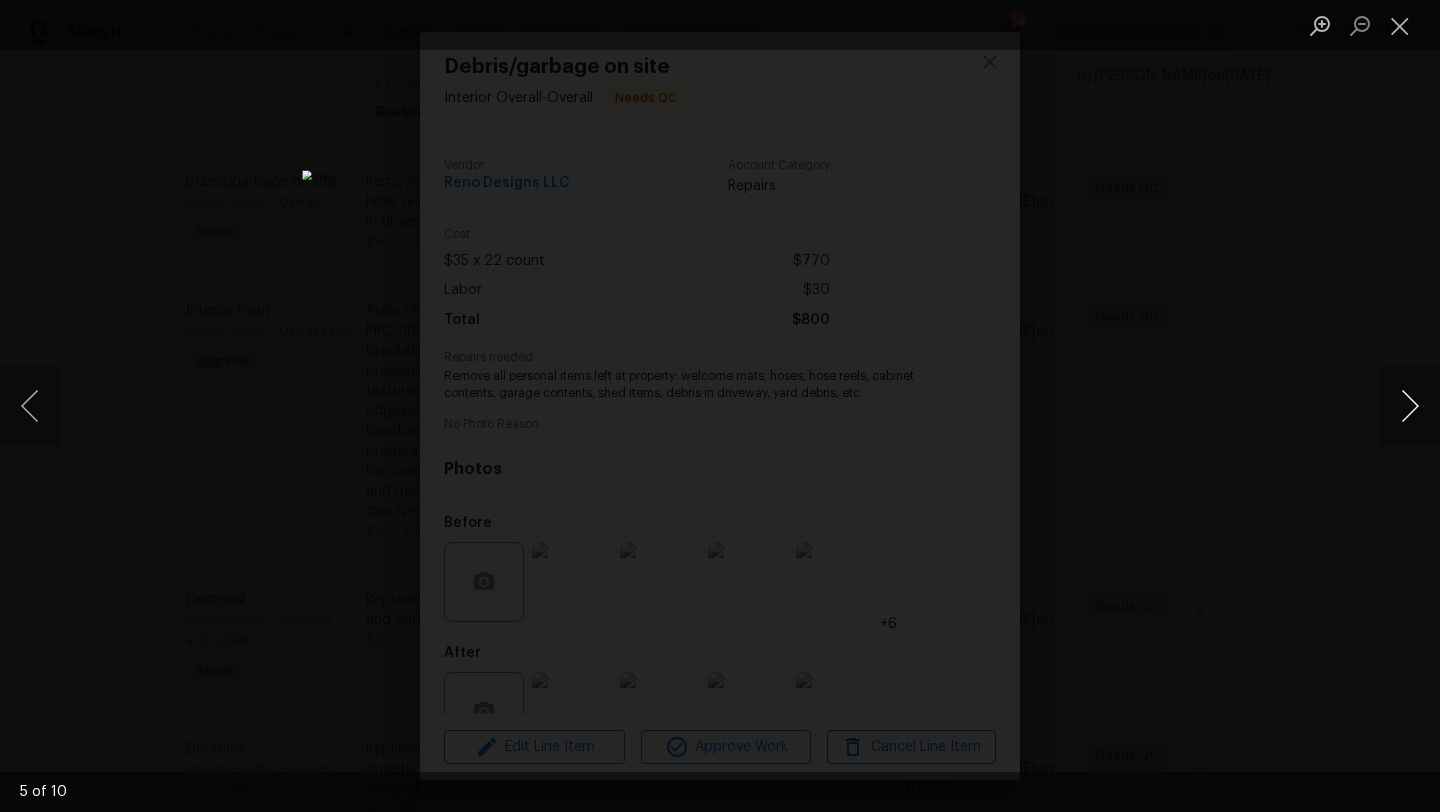click at bounding box center [1410, 406] 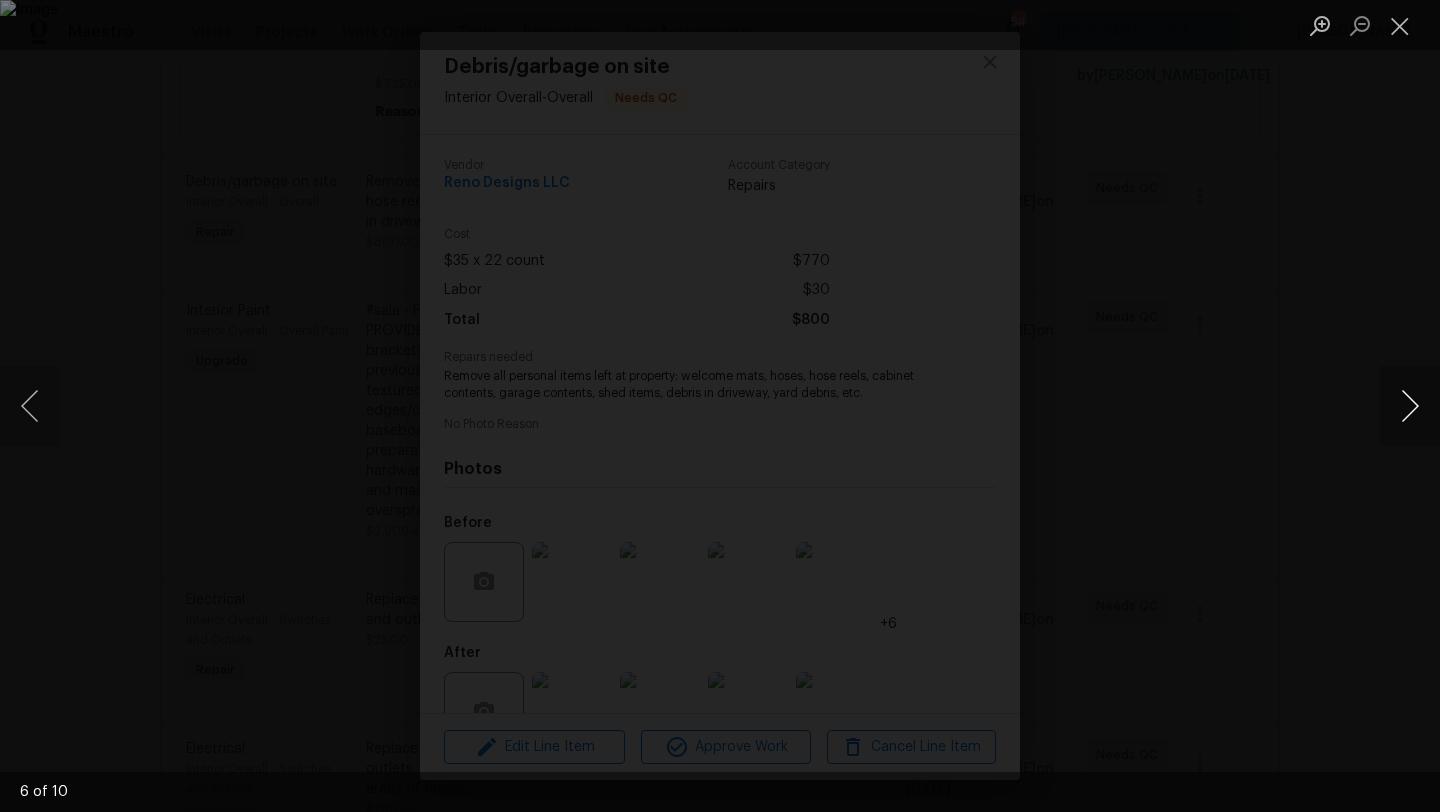 click at bounding box center (1410, 406) 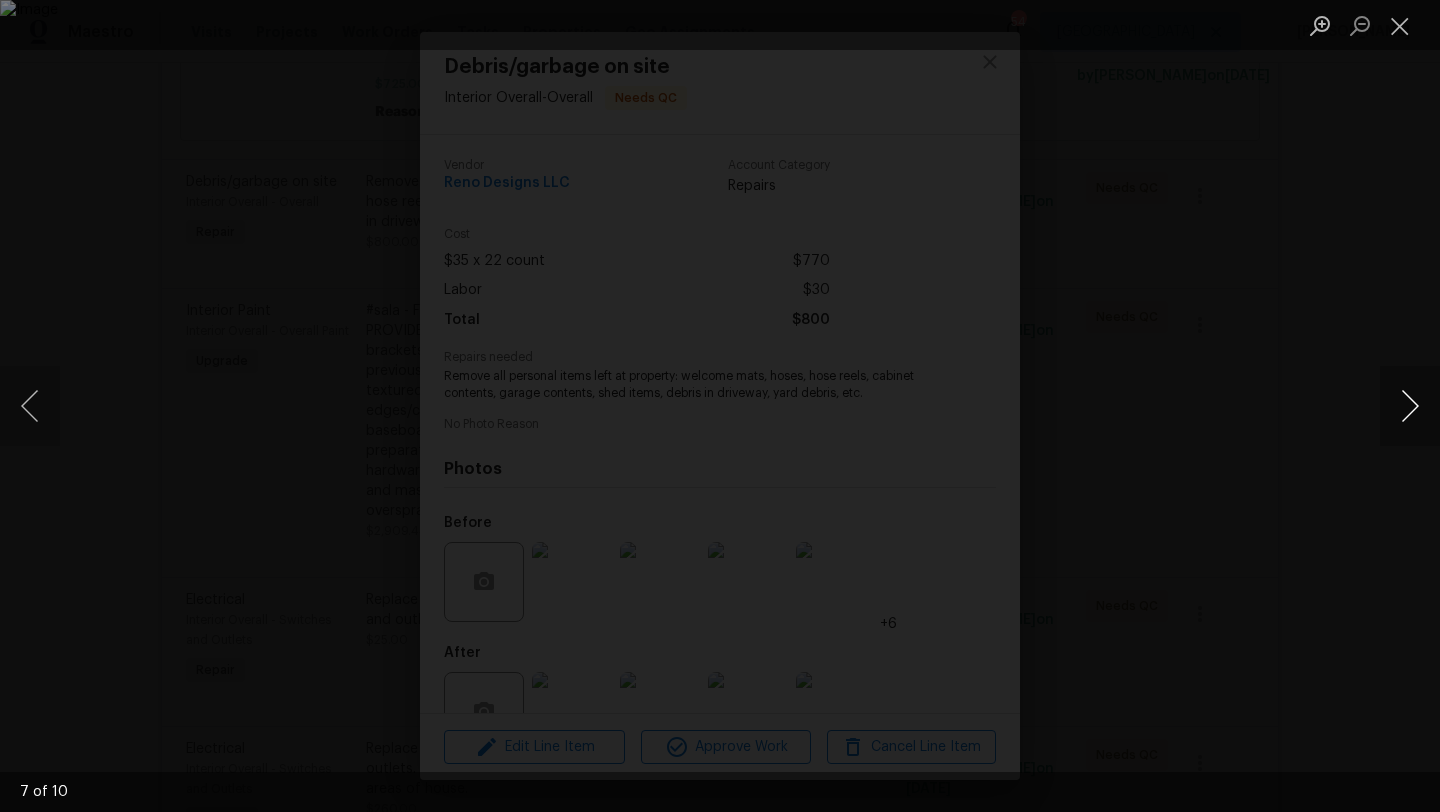 click at bounding box center [1410, 406] 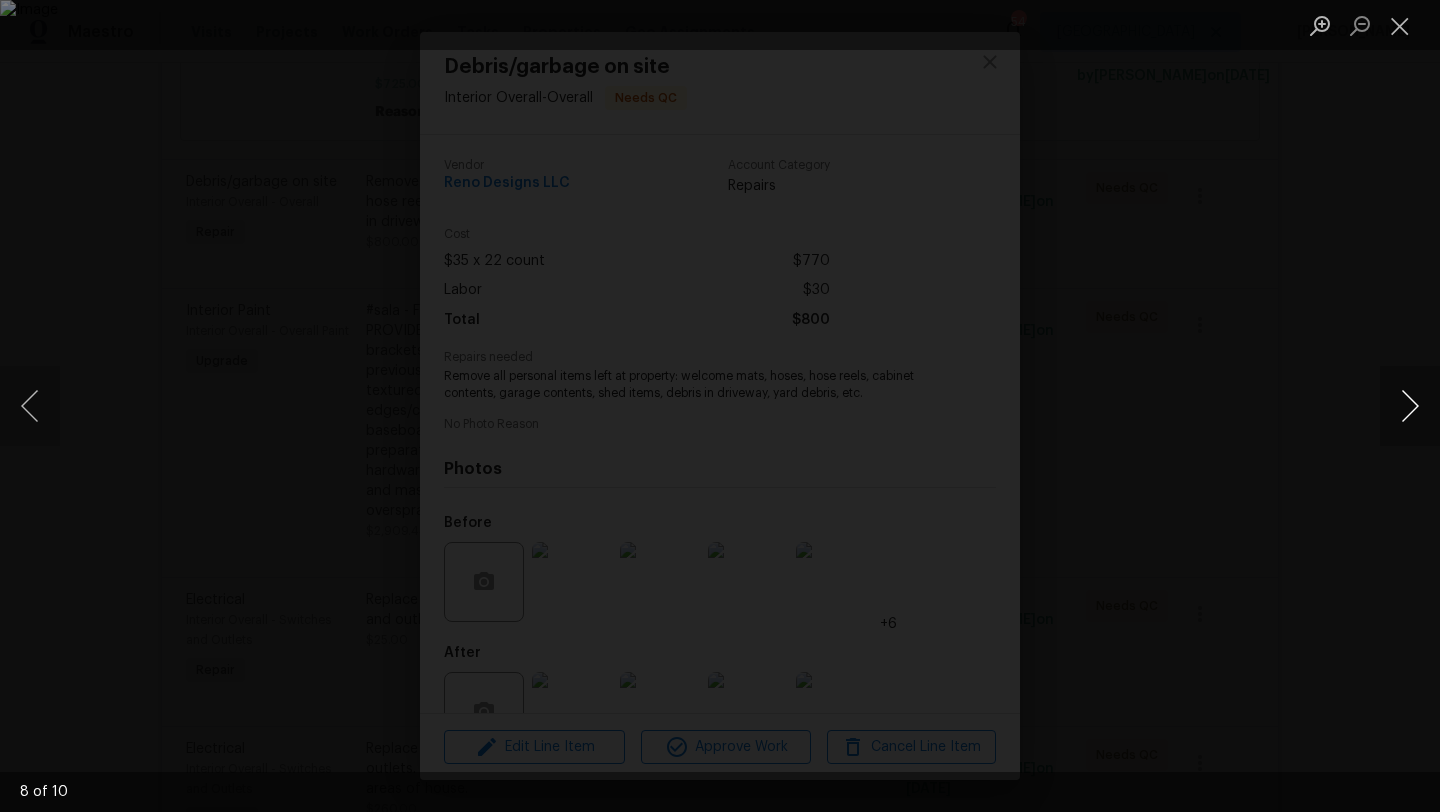 click at bounding box center [1410, 406] 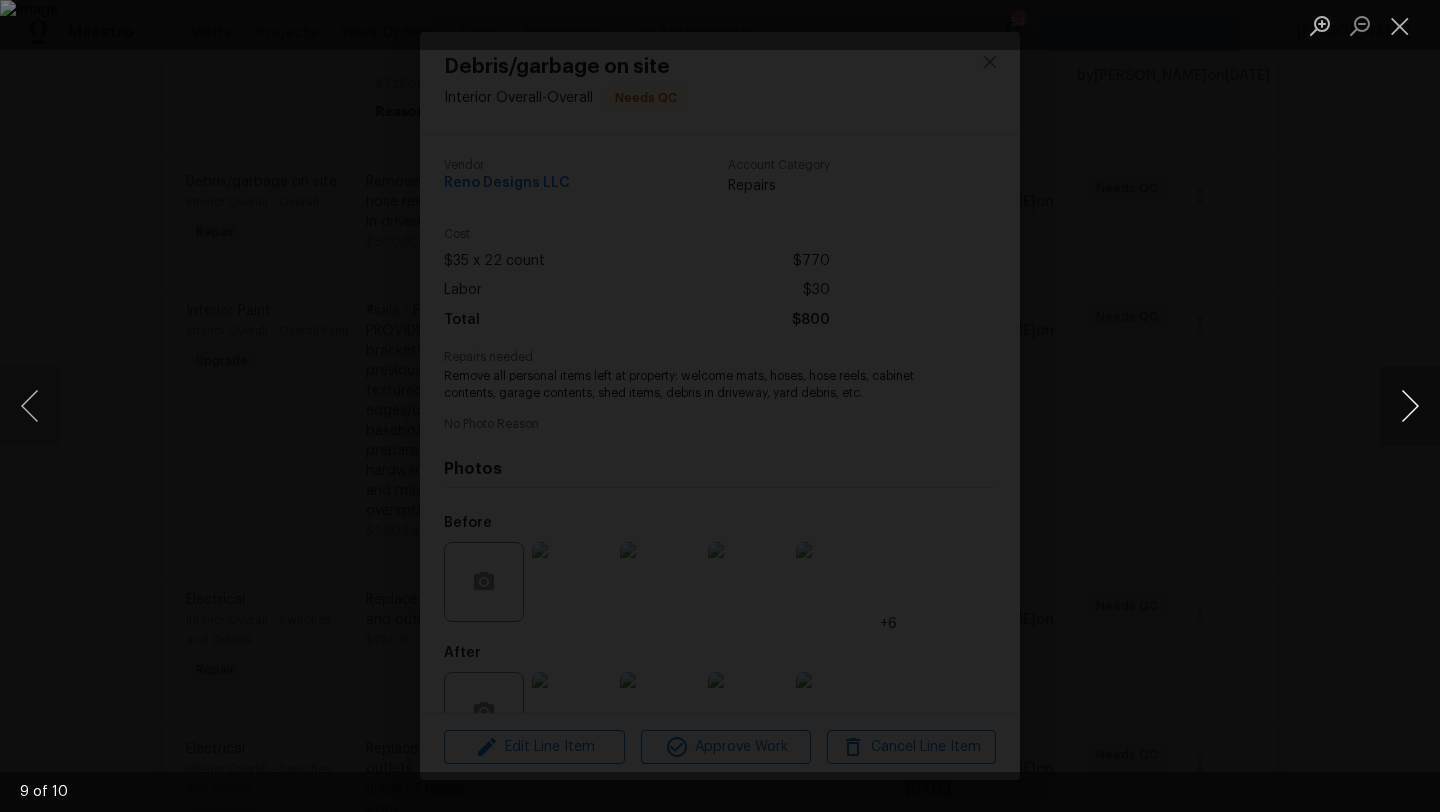 click at bounding box center (1410, 406) 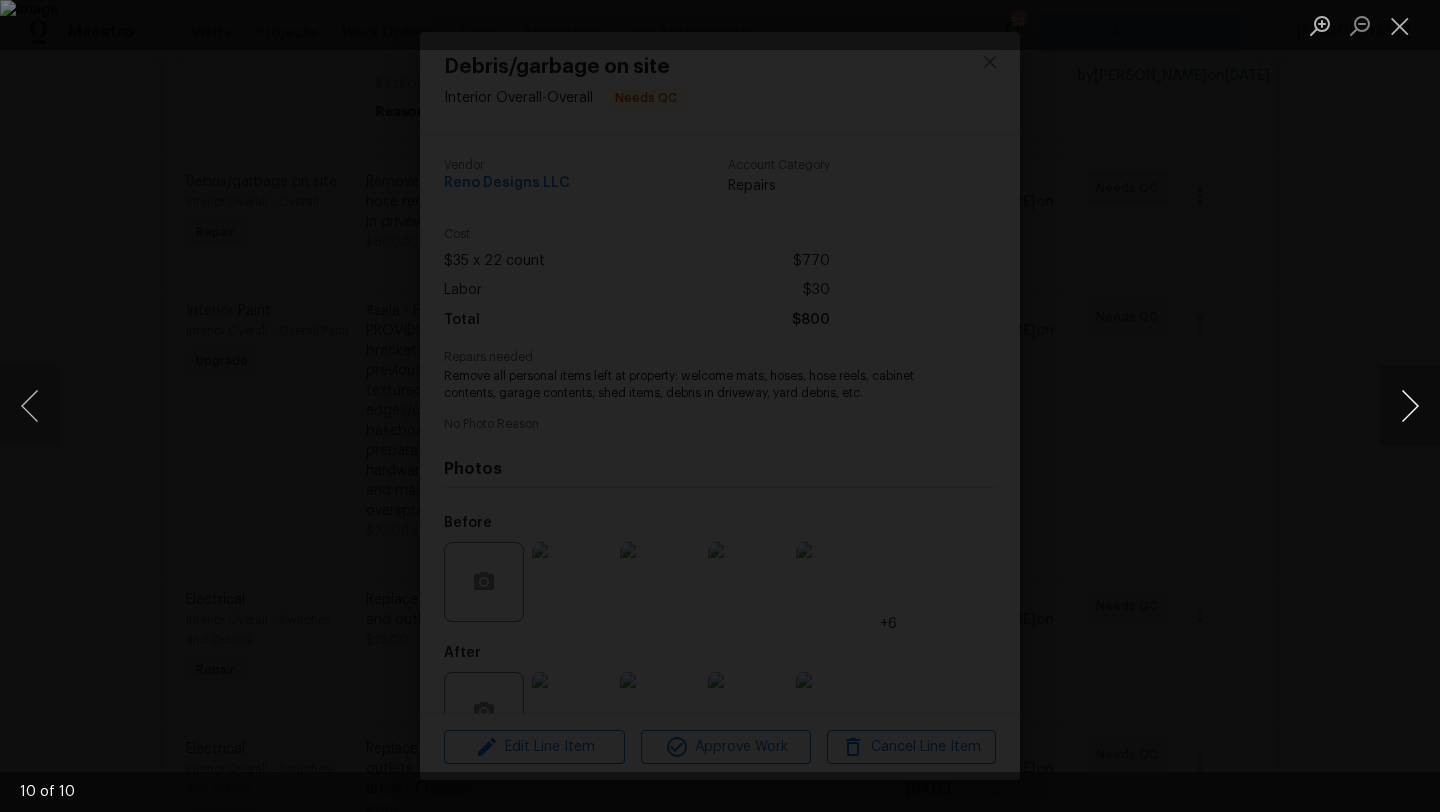 click at bounding box center [1410, 406] 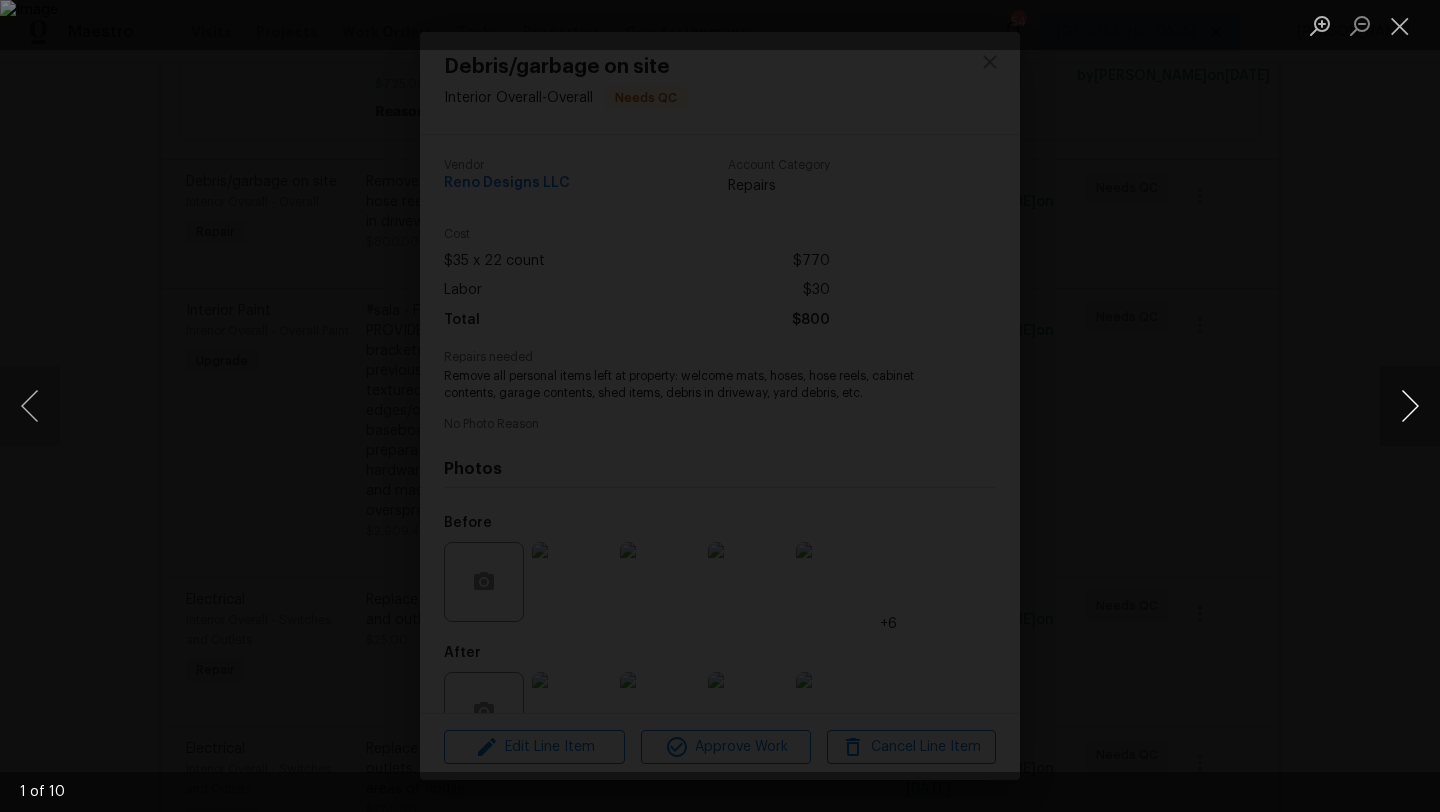 click at bounding box center [1410, 406] 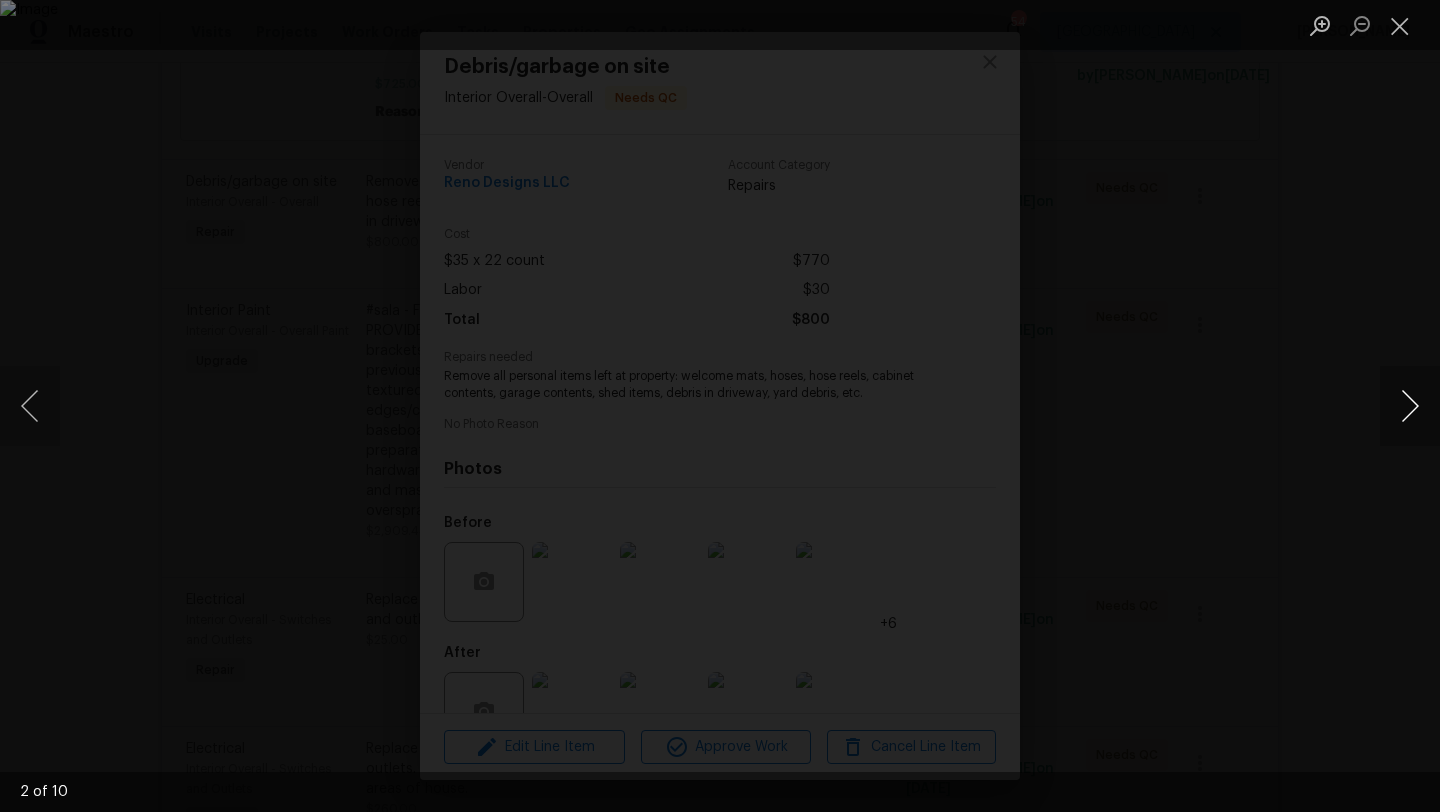 click at bounding box center [1410, 406] 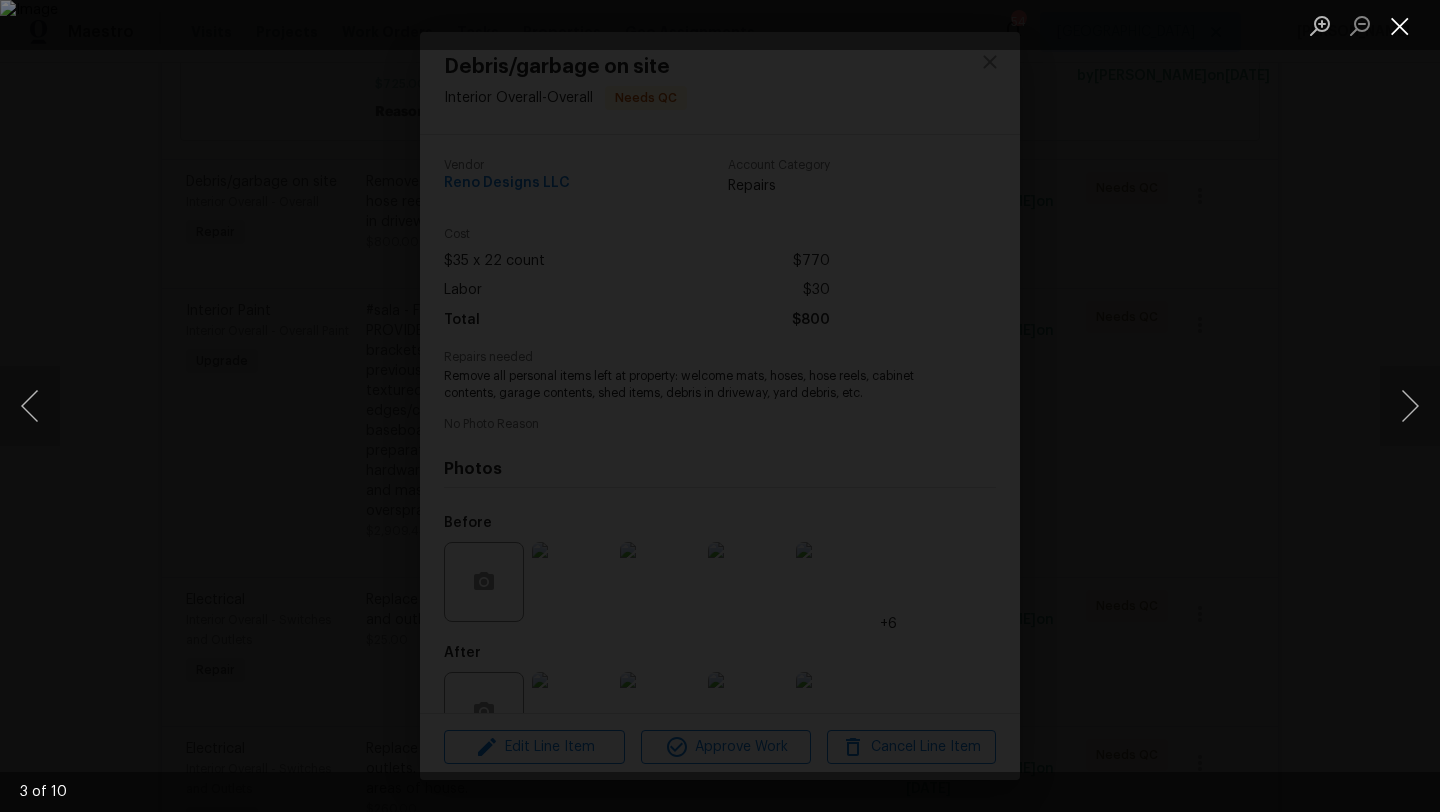 click at bounding box center (1400, 25) 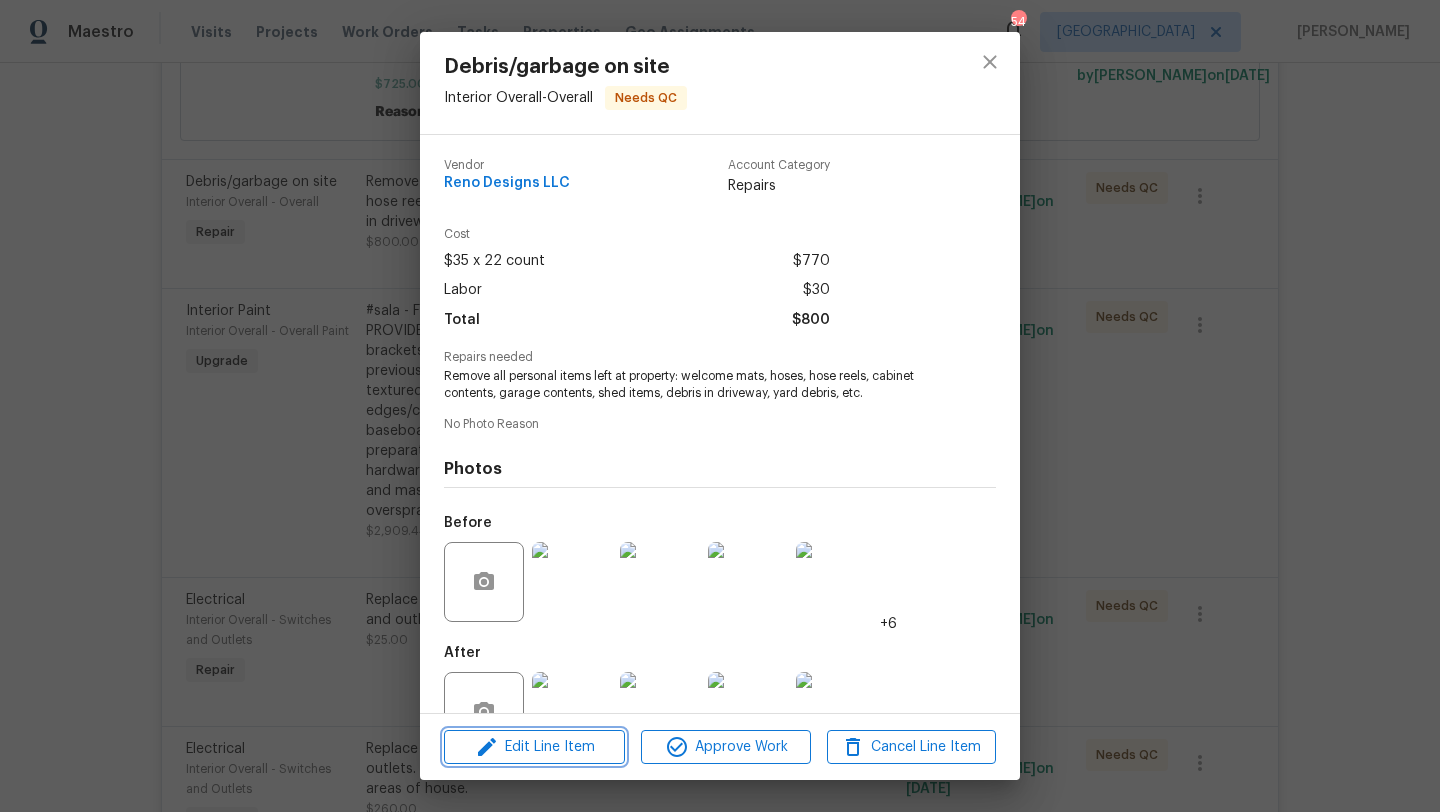click on "Edit Line Item" at bounding box center [534, 747] 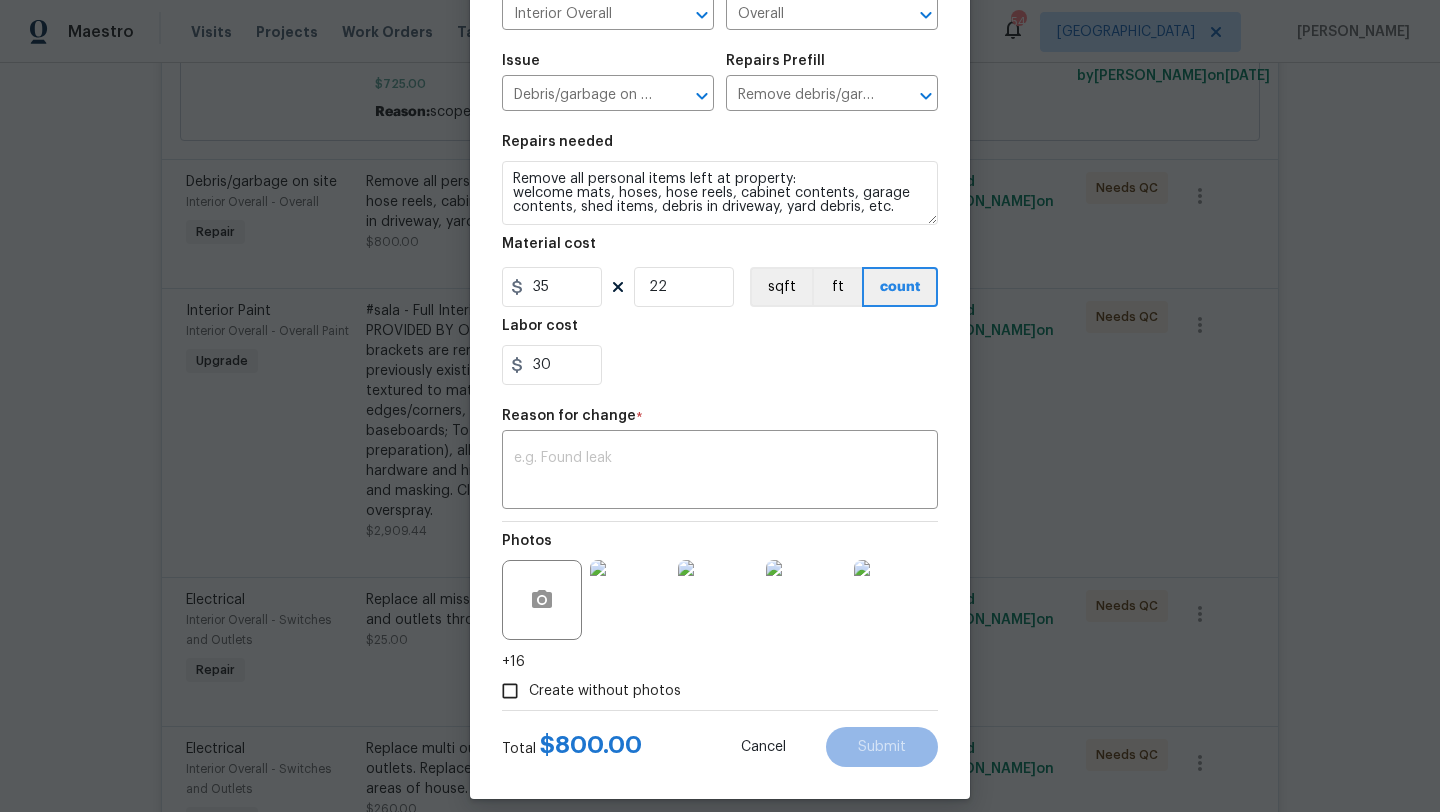 scroll, scrollTop: 194, scrollLeft: 0, axis: vertical 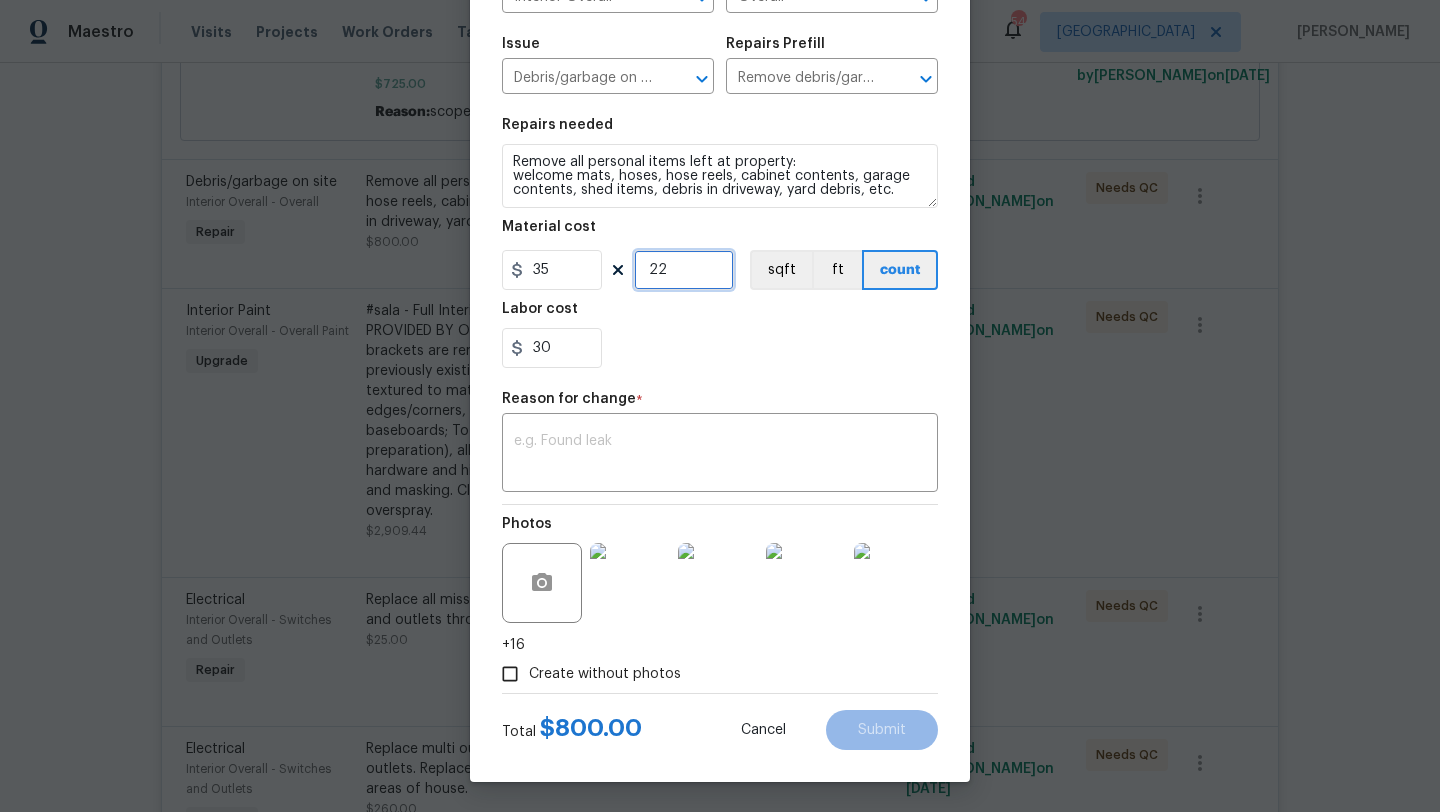 drag, startPoint x: 666, startPoint y: 267, endPoint x: 609, endPoint y: 271, distance: 57.14018 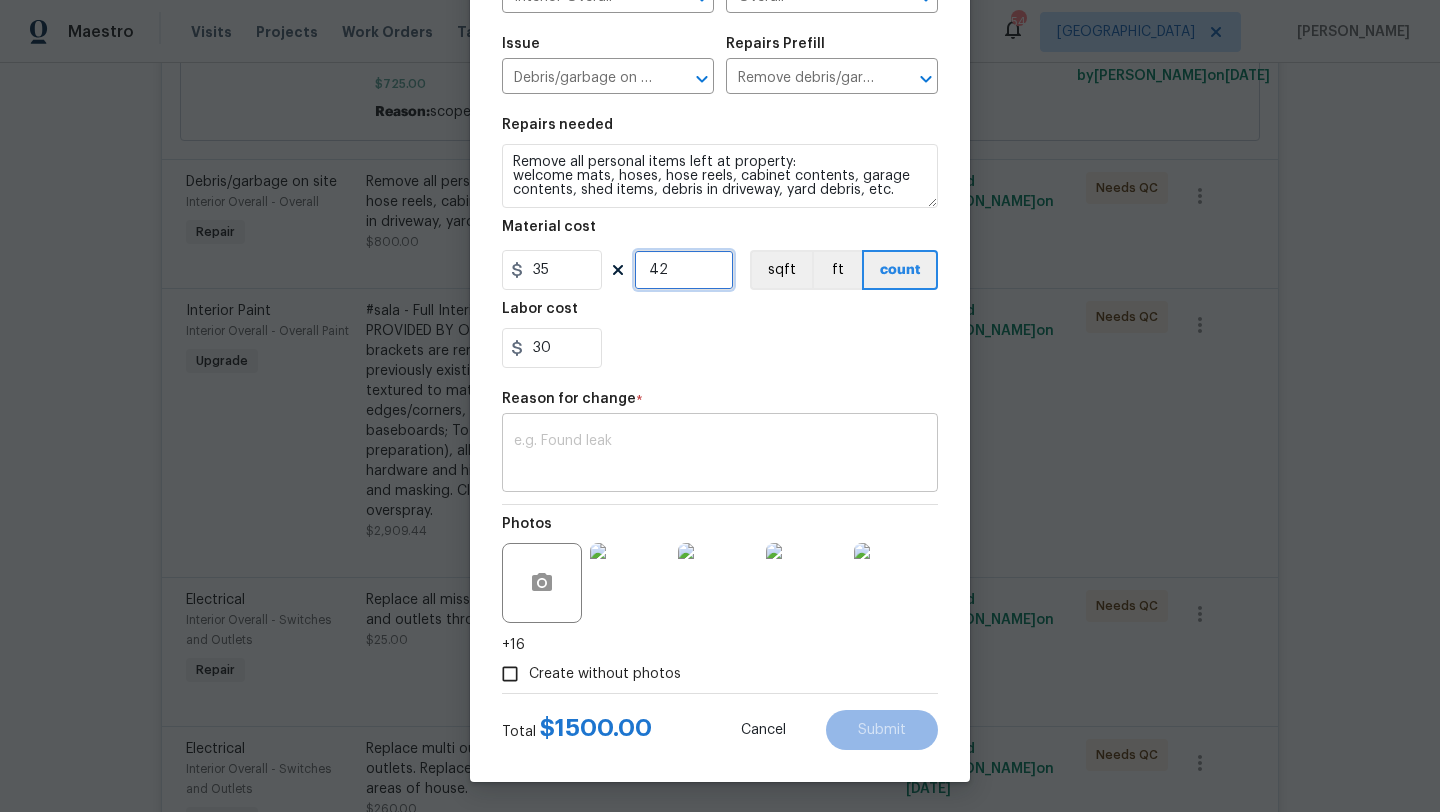 type on "42" 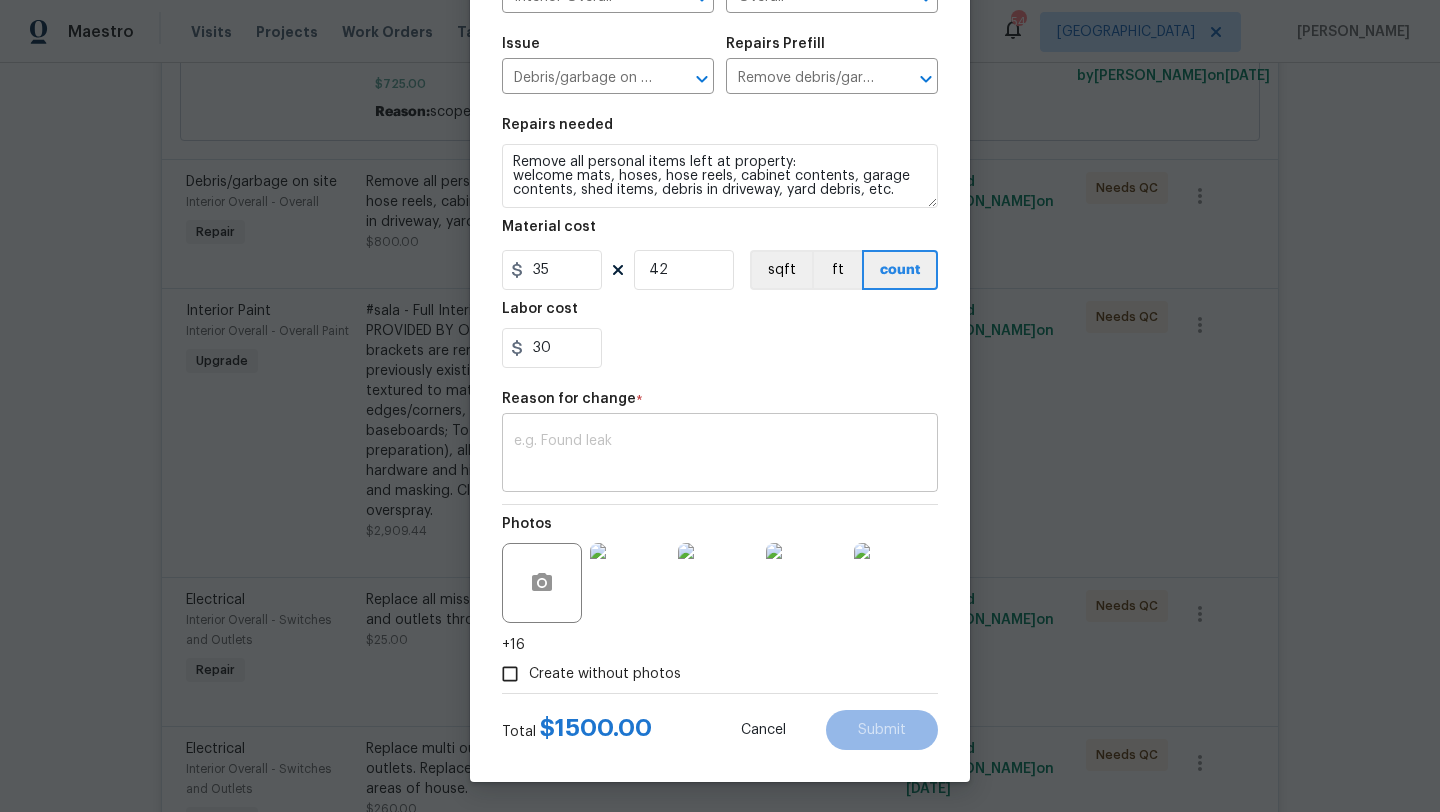 click at bounding box center (720, 455) 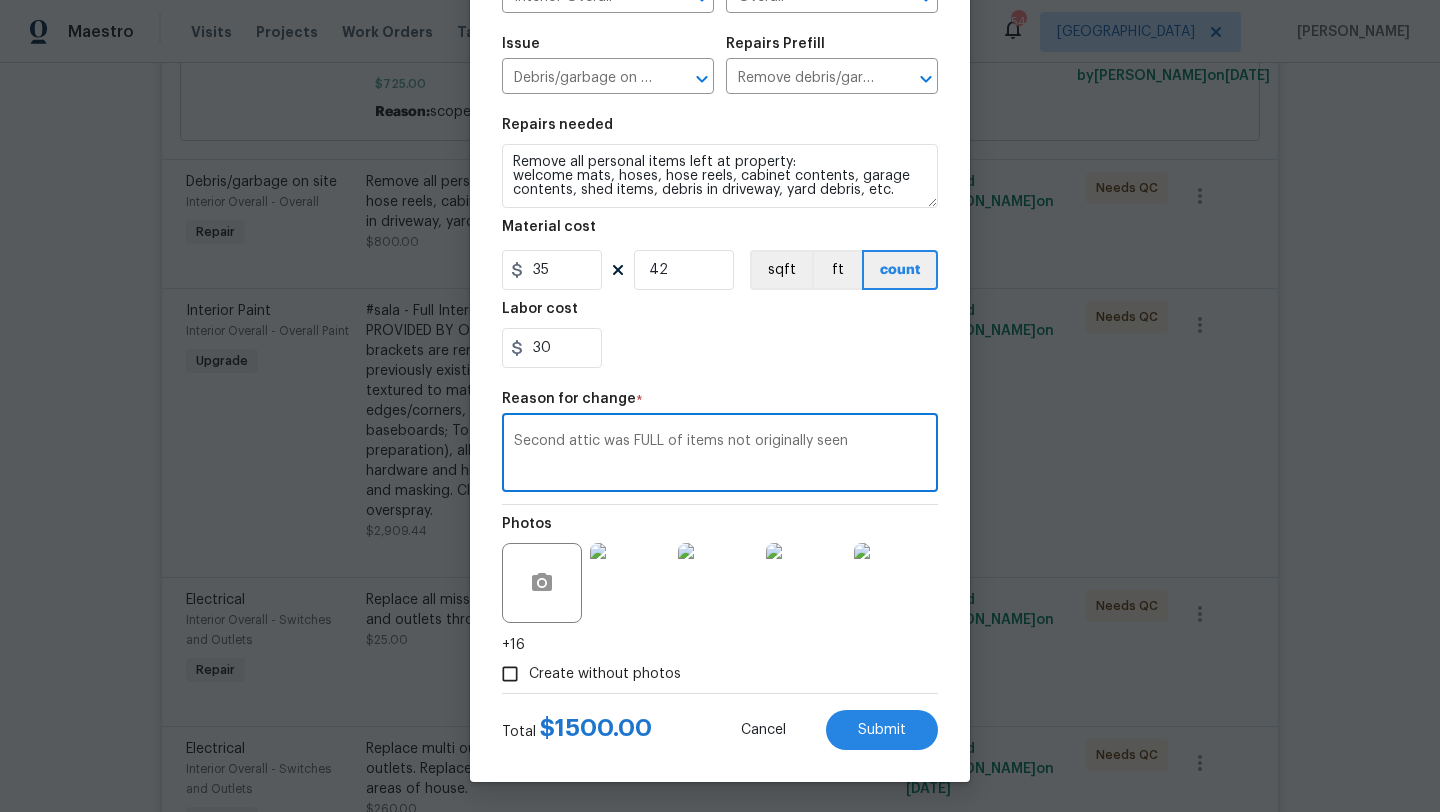 type on "Second attic was FULL of items not originally seen" 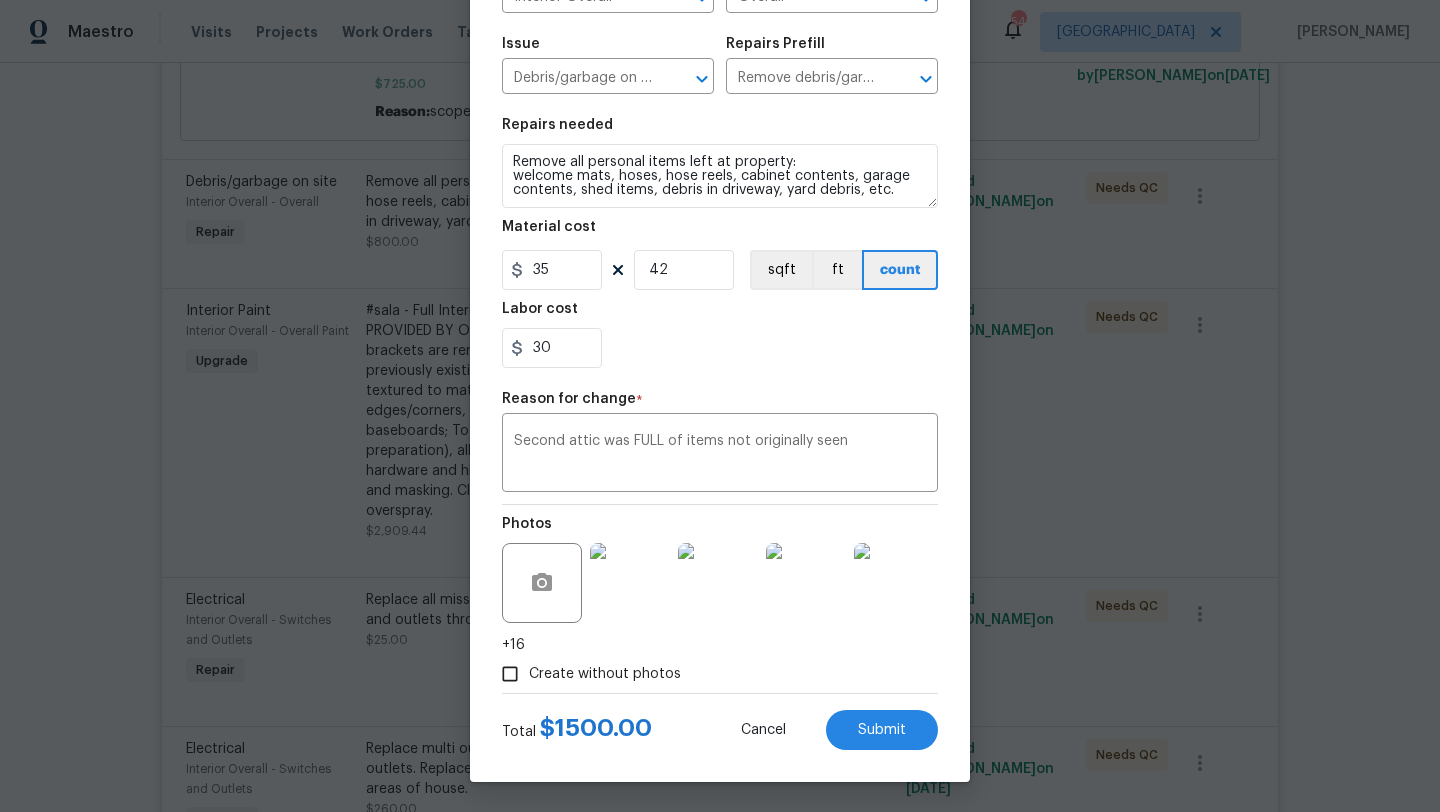 click on "Create without photos" at bounding box center (605, 674) 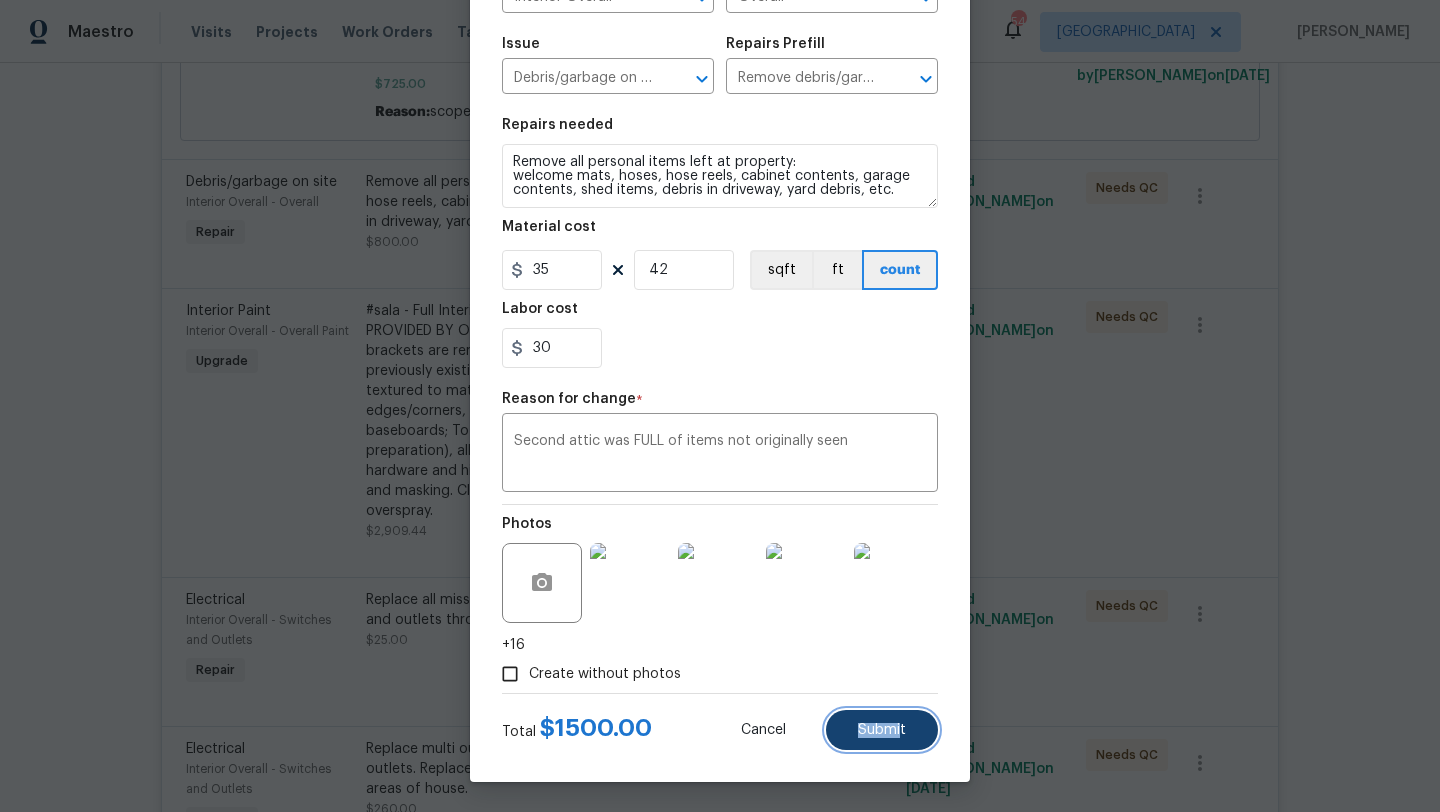 click on "Submit" at bounding box center [882, 730] 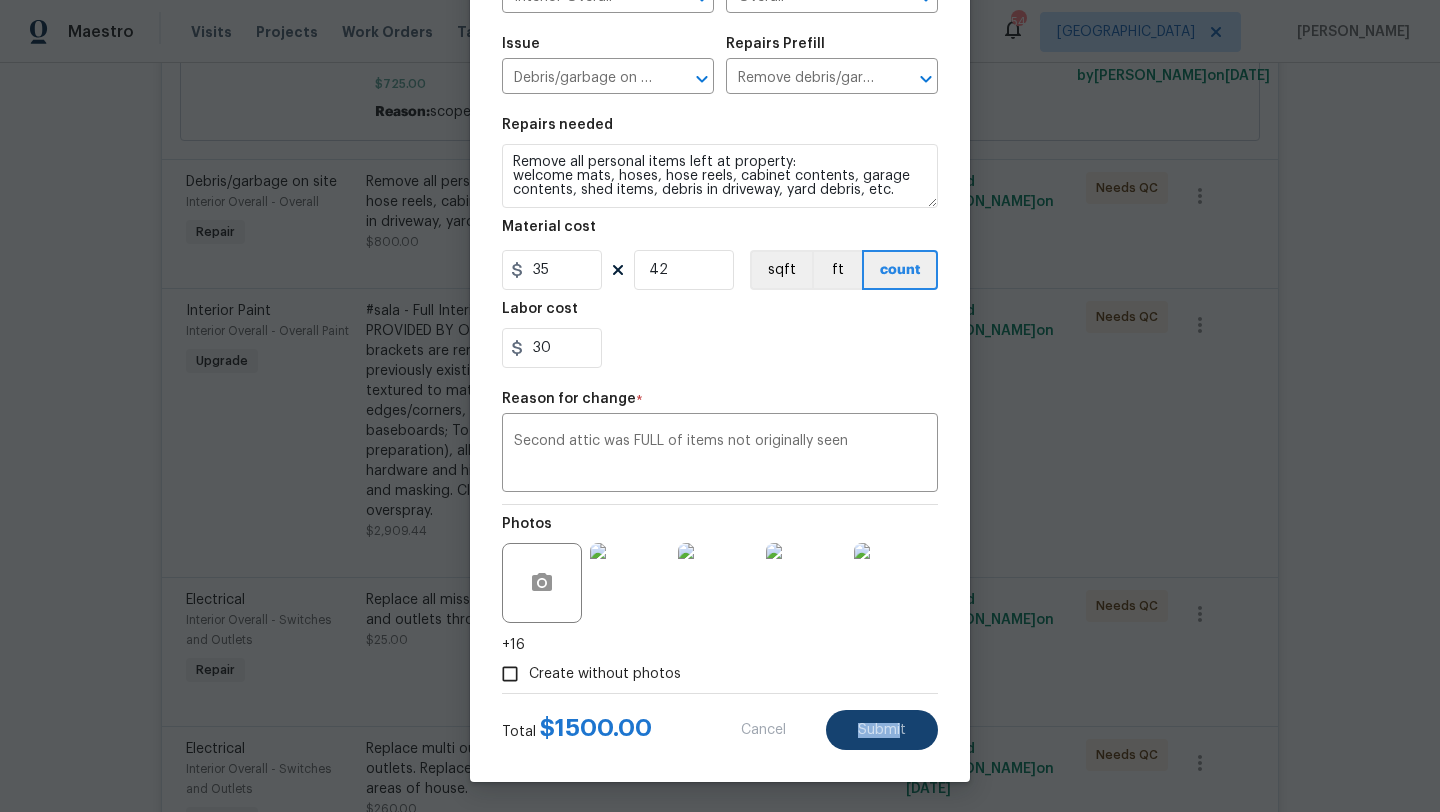 type on "22" 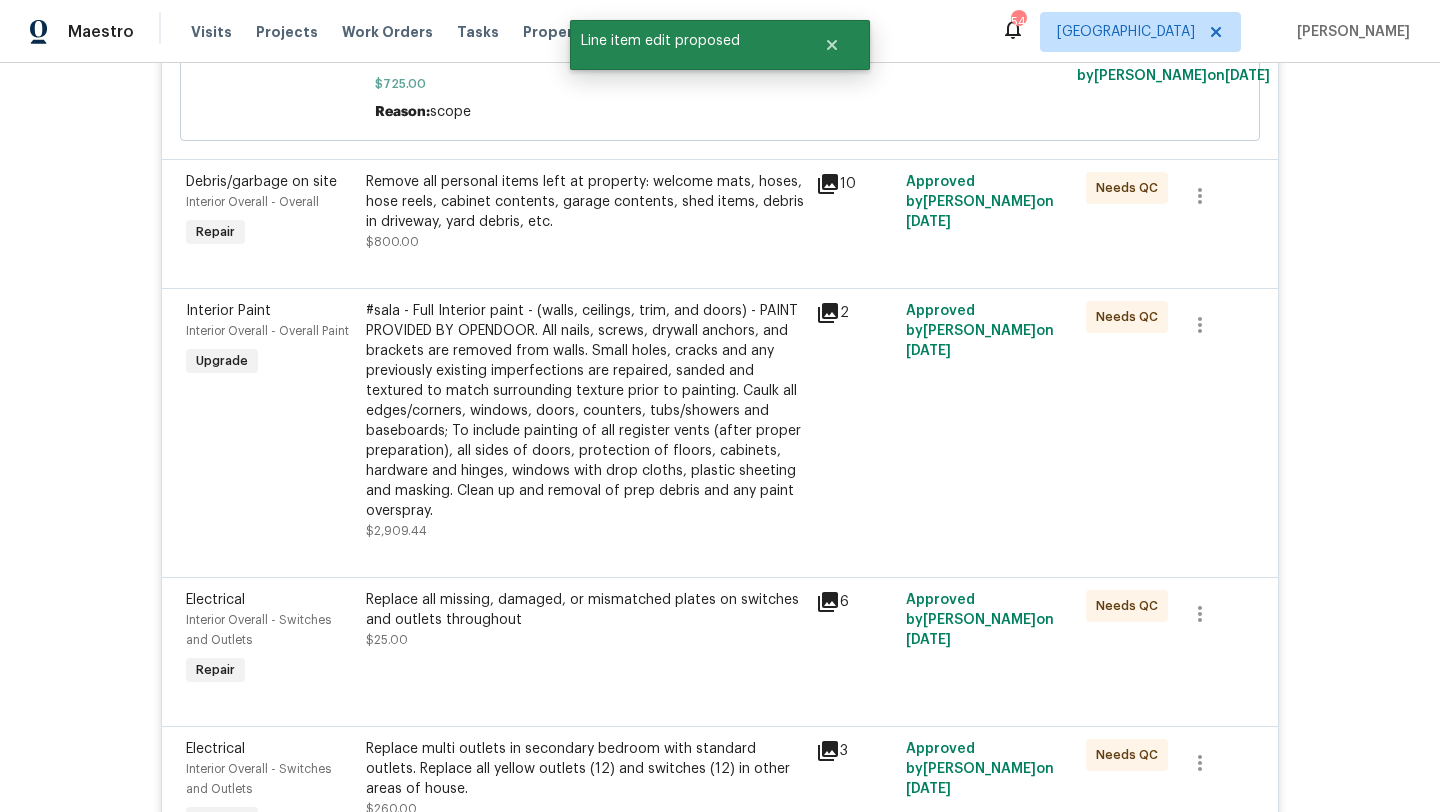 scroll, scrollTop: 0, scrollLeft: 0, axis: both 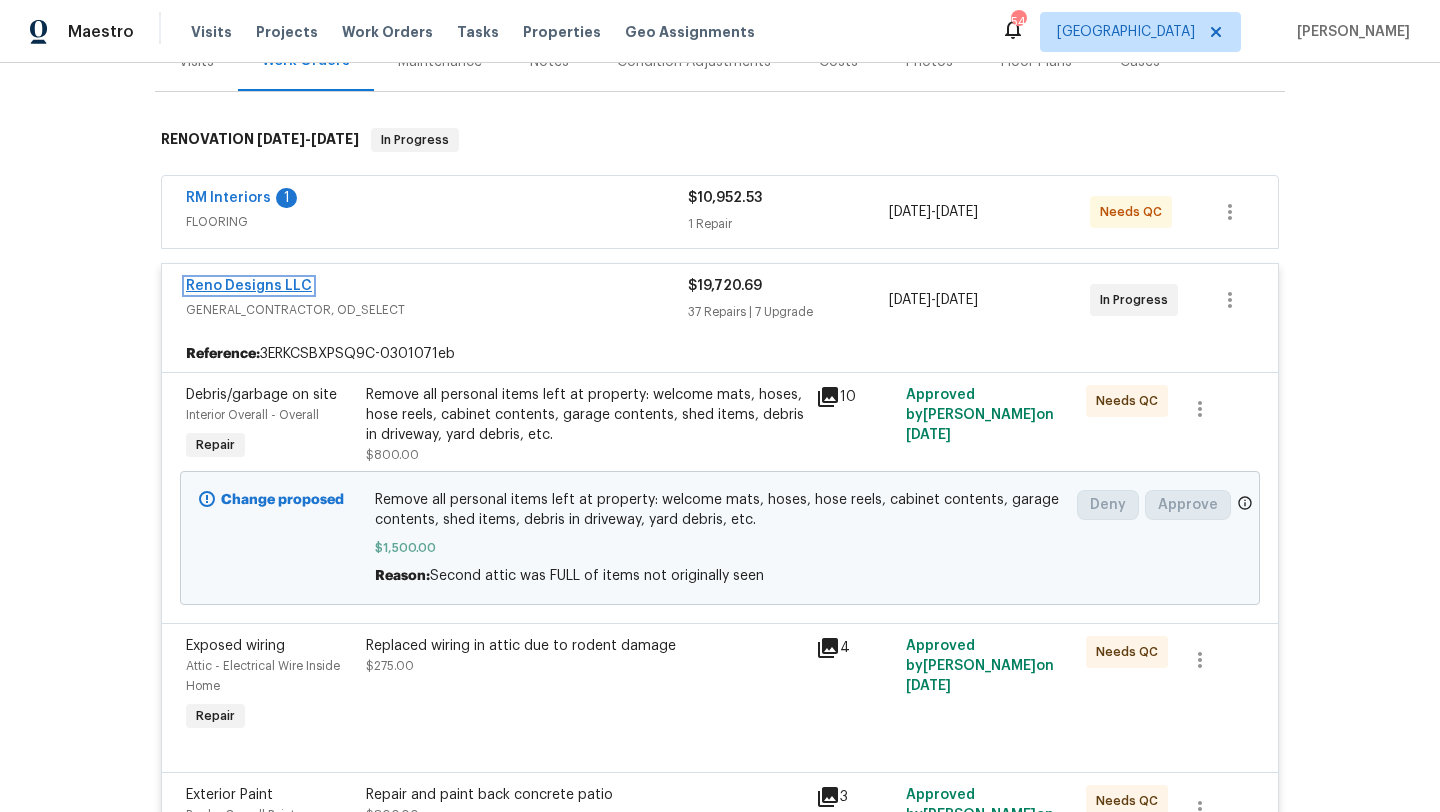 click on "Reno Designs LLC" at bounding box center [249, 286] 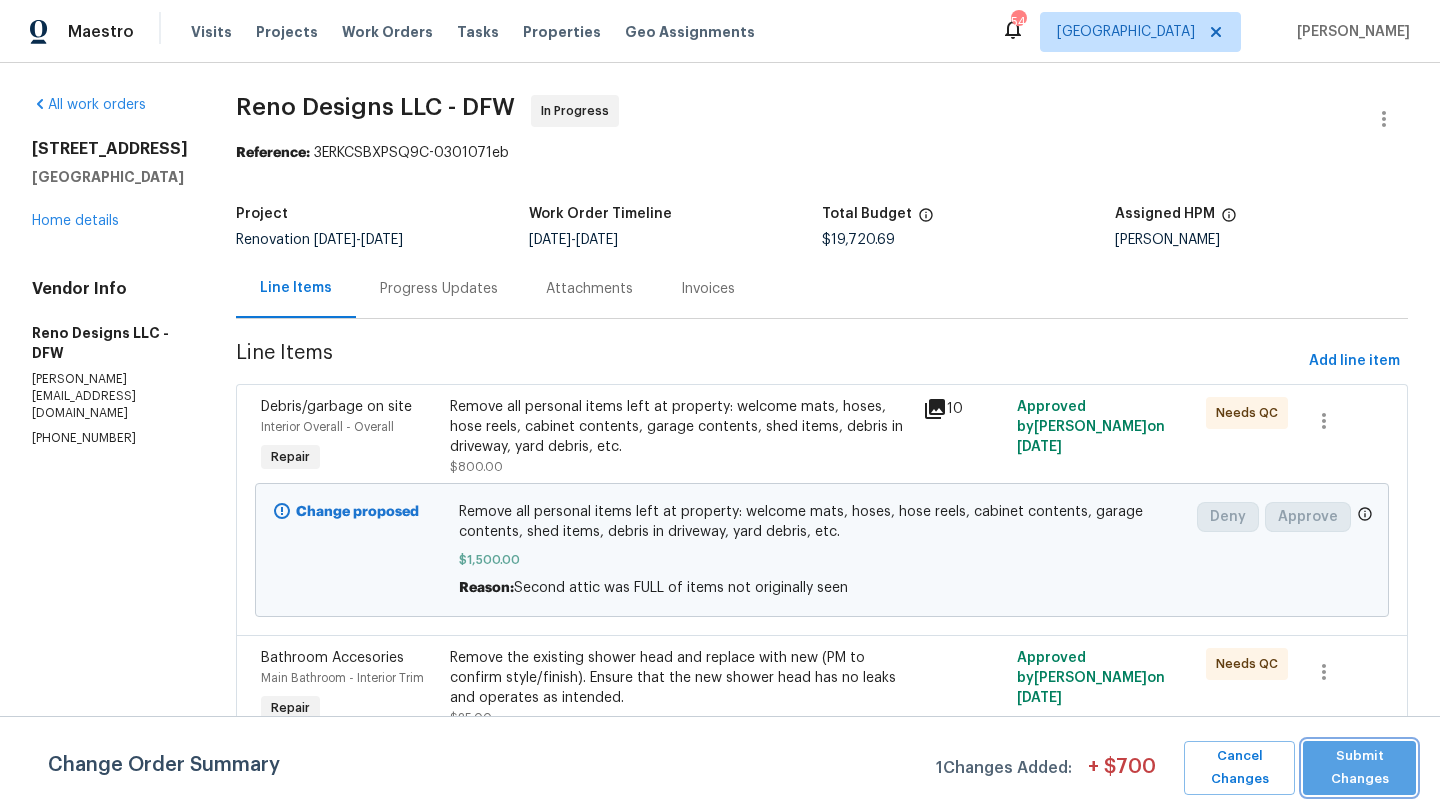 click on "Submit Changes" at bounding box center [1359, 768] 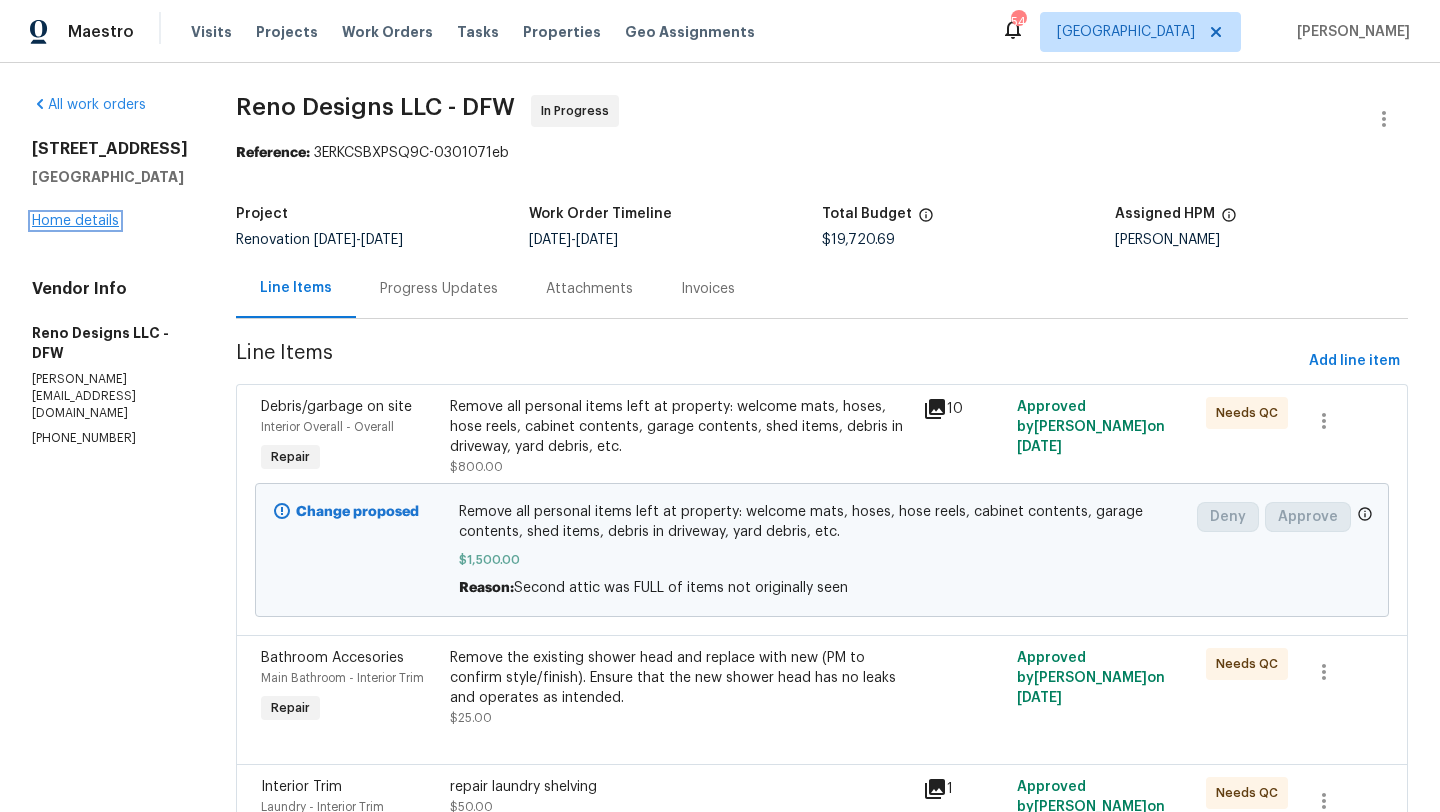click on "Home details" at bounding box center (75, 221) 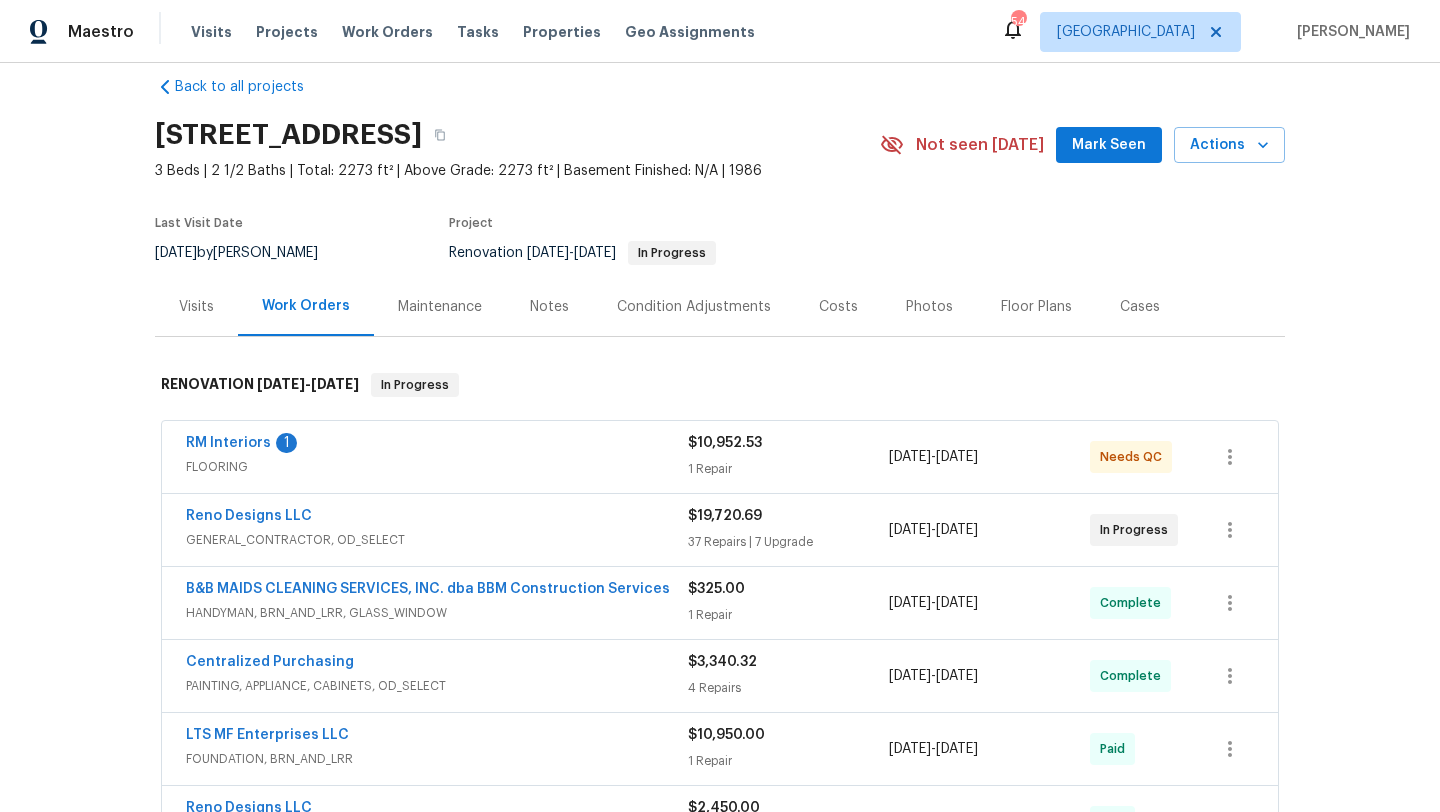 scroll, scrollTop: 27, scrollLeft: 0, axis: vertical 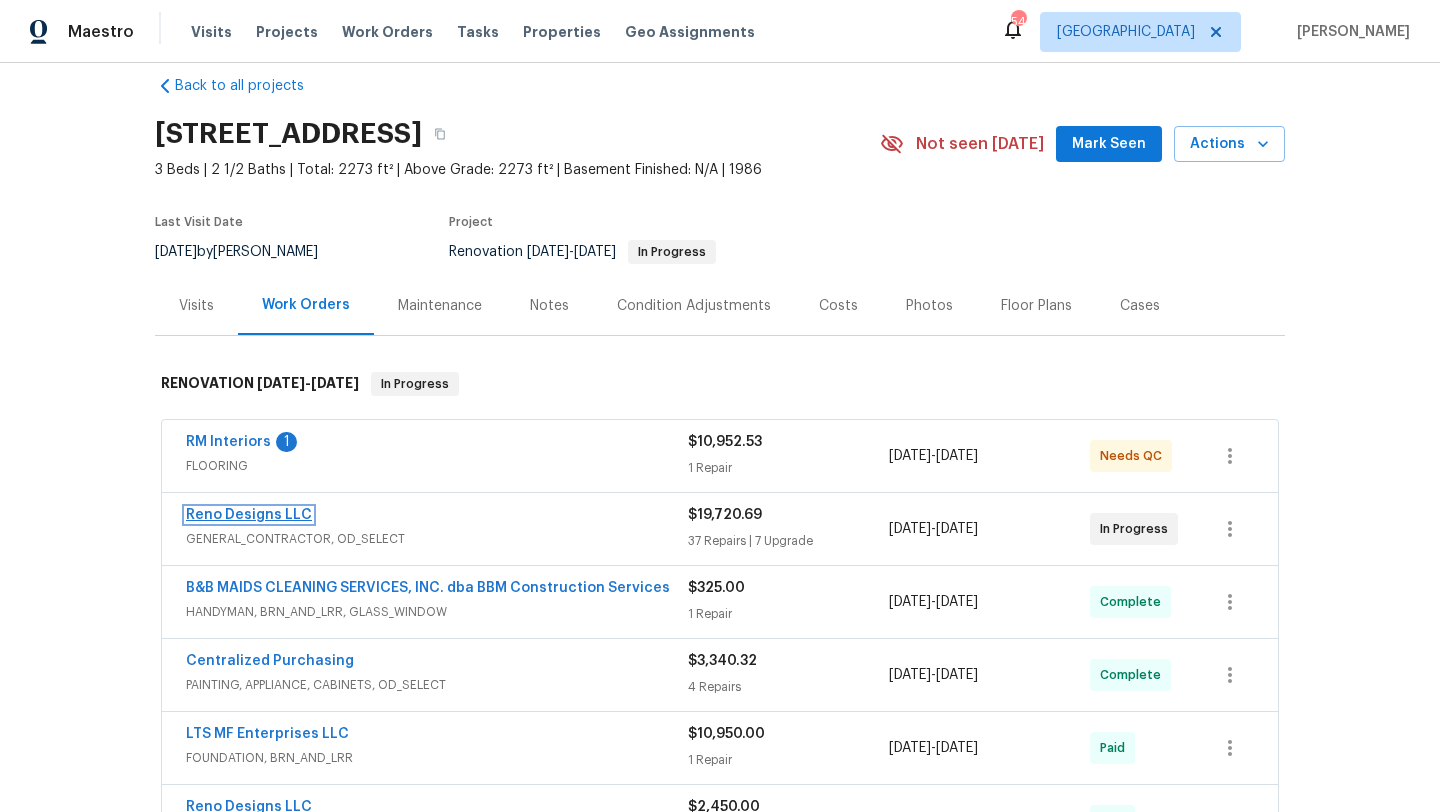 click on "Reno Designs LLC" at bounding box center (249, 515) 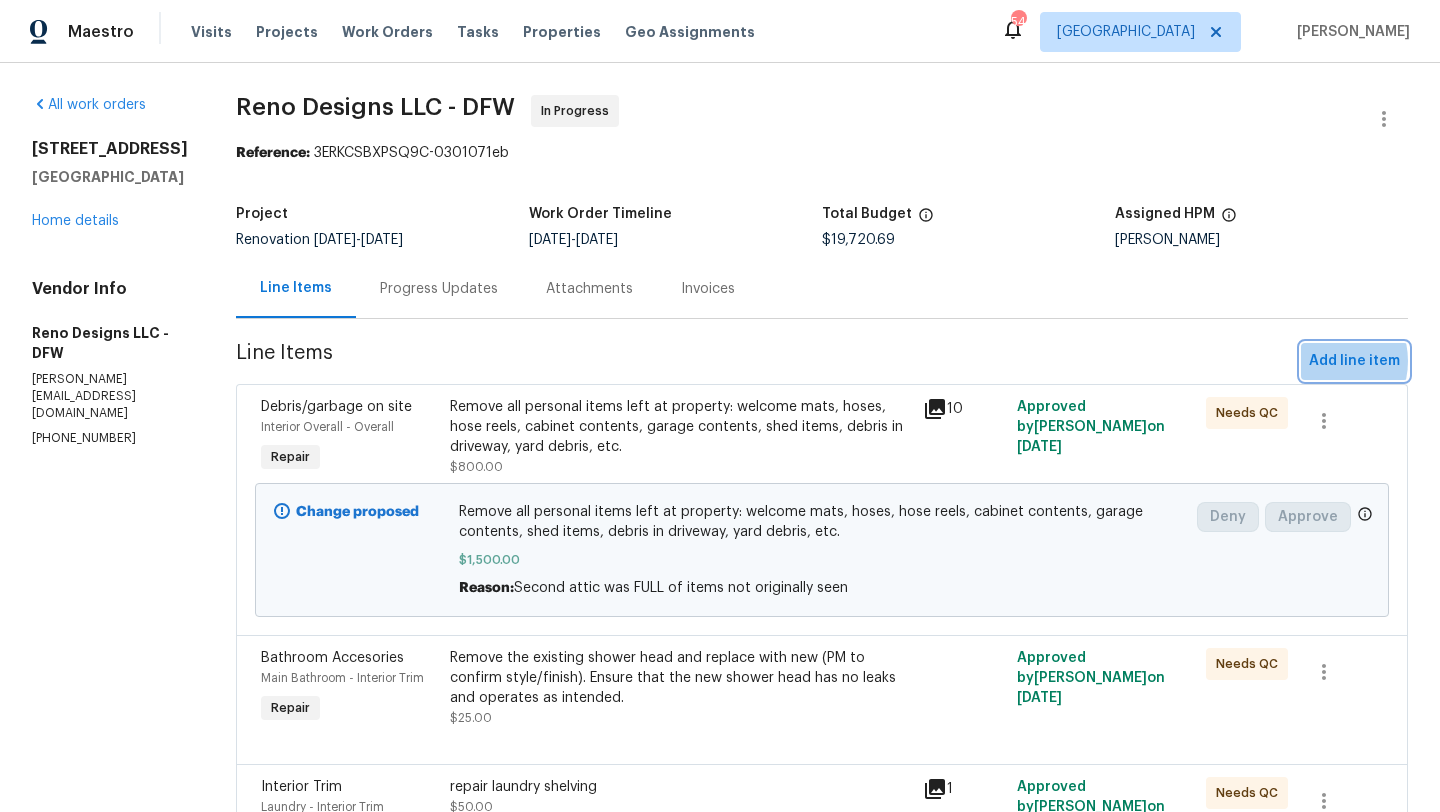 click on "Add line item" at bounding box center (1354, 361) 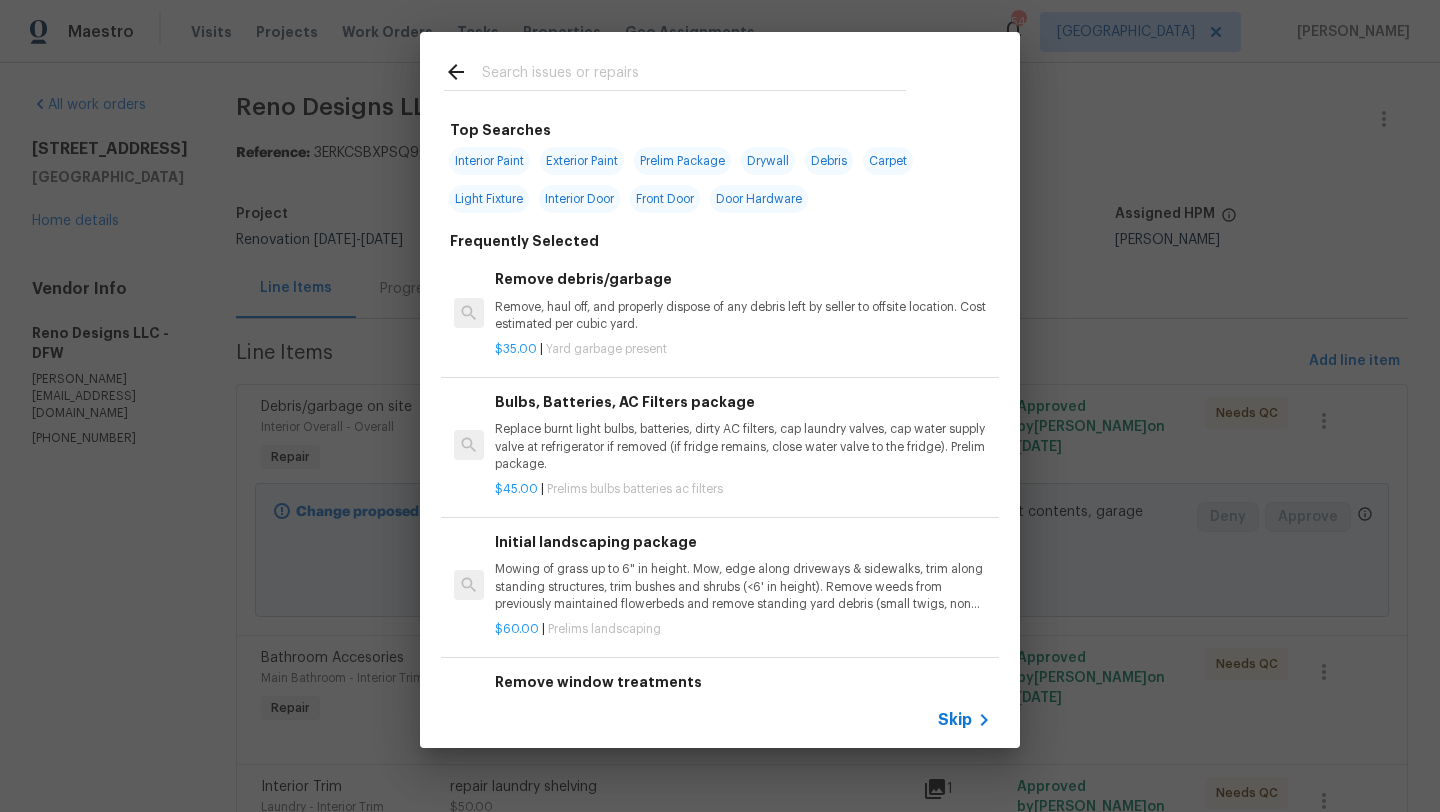 click at bounding box center (694, 75) 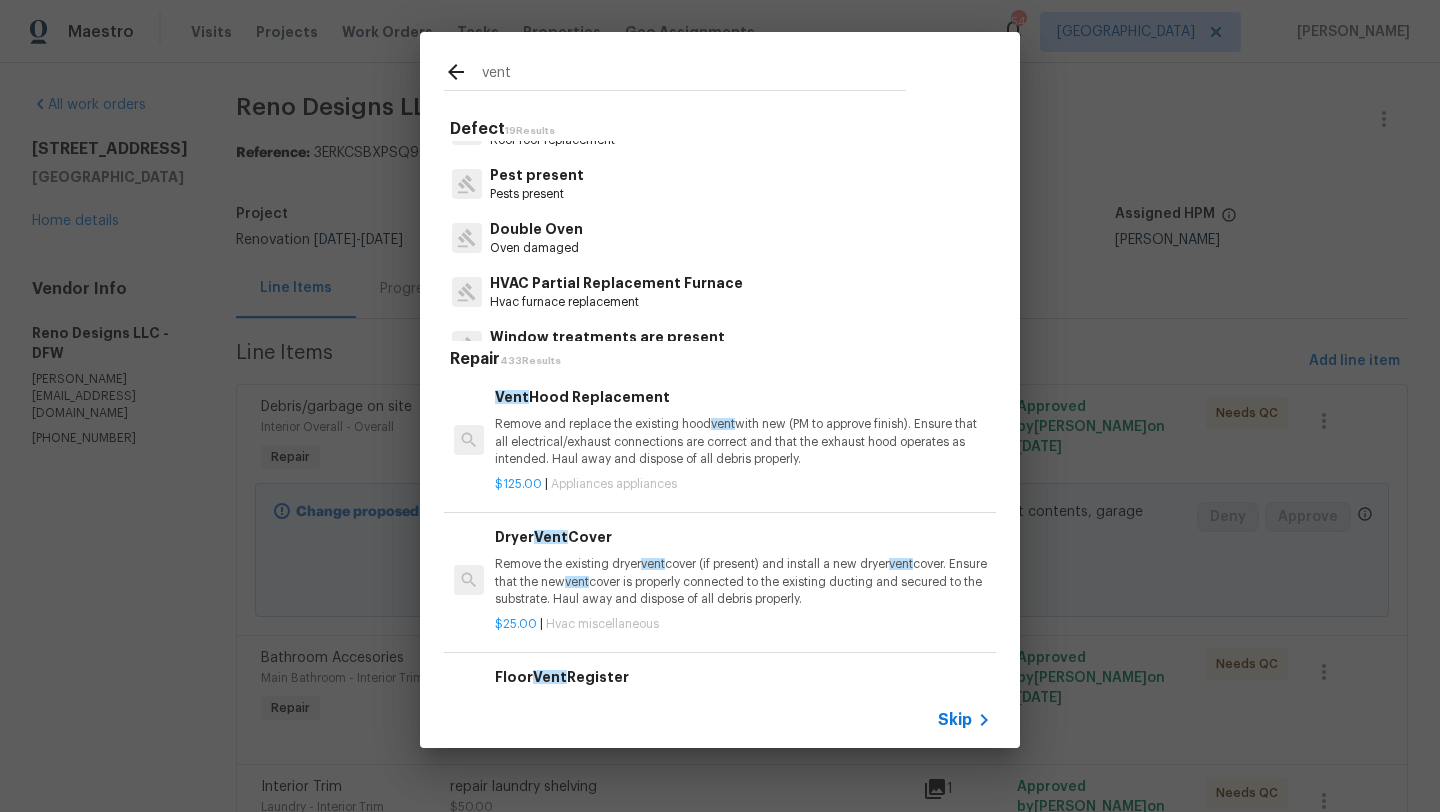 scroll, scrollTop: 39, scrollLeft: 0, axis: vertical 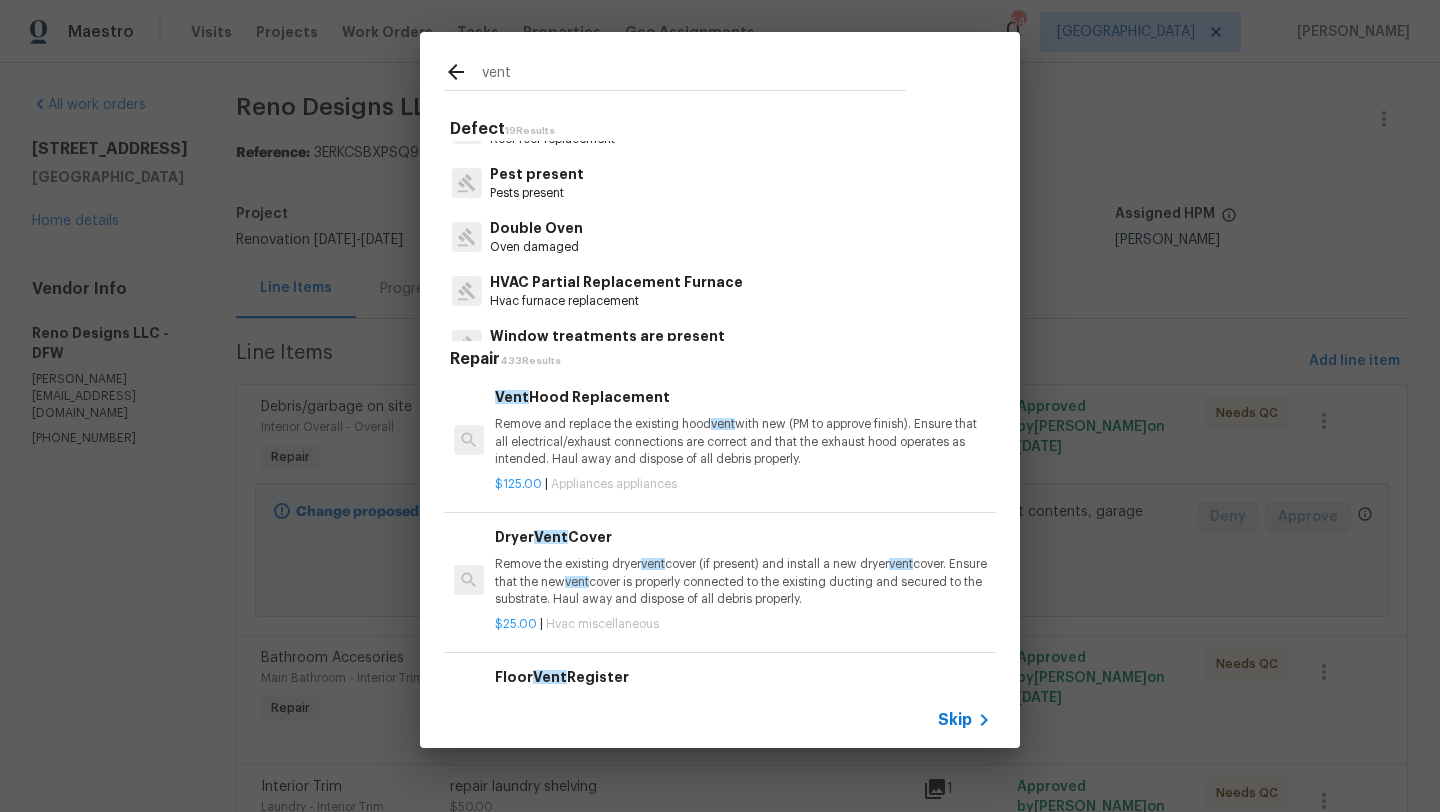 type on "vent" 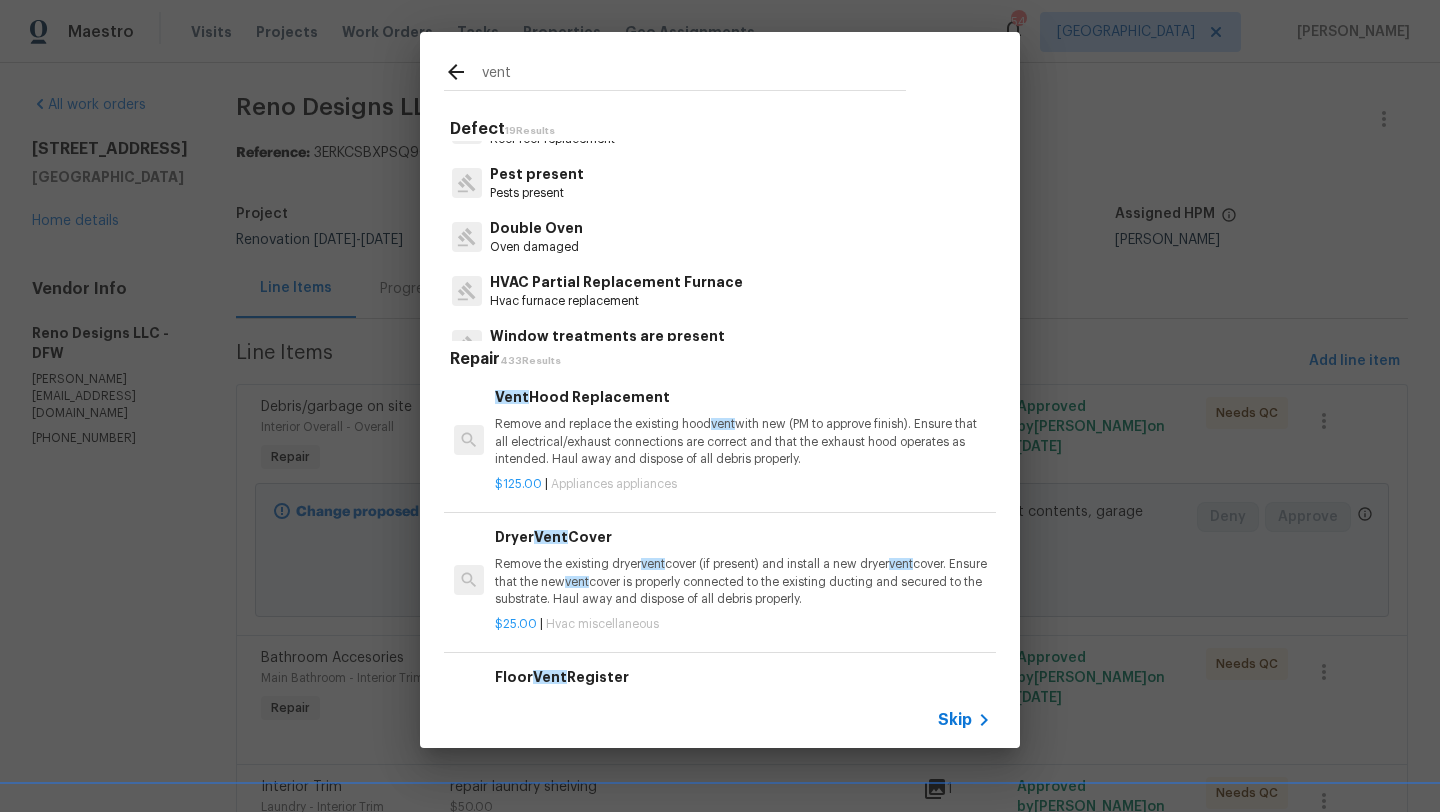 click on "Remove and replace the existing hood  vent  with new (PM to approve finish). Ensure that all electrical/exhaust connections are correct and that the exhaust hood operates as intended. Haul away and dispose of all debris properly." at bounding box center [743, 441] 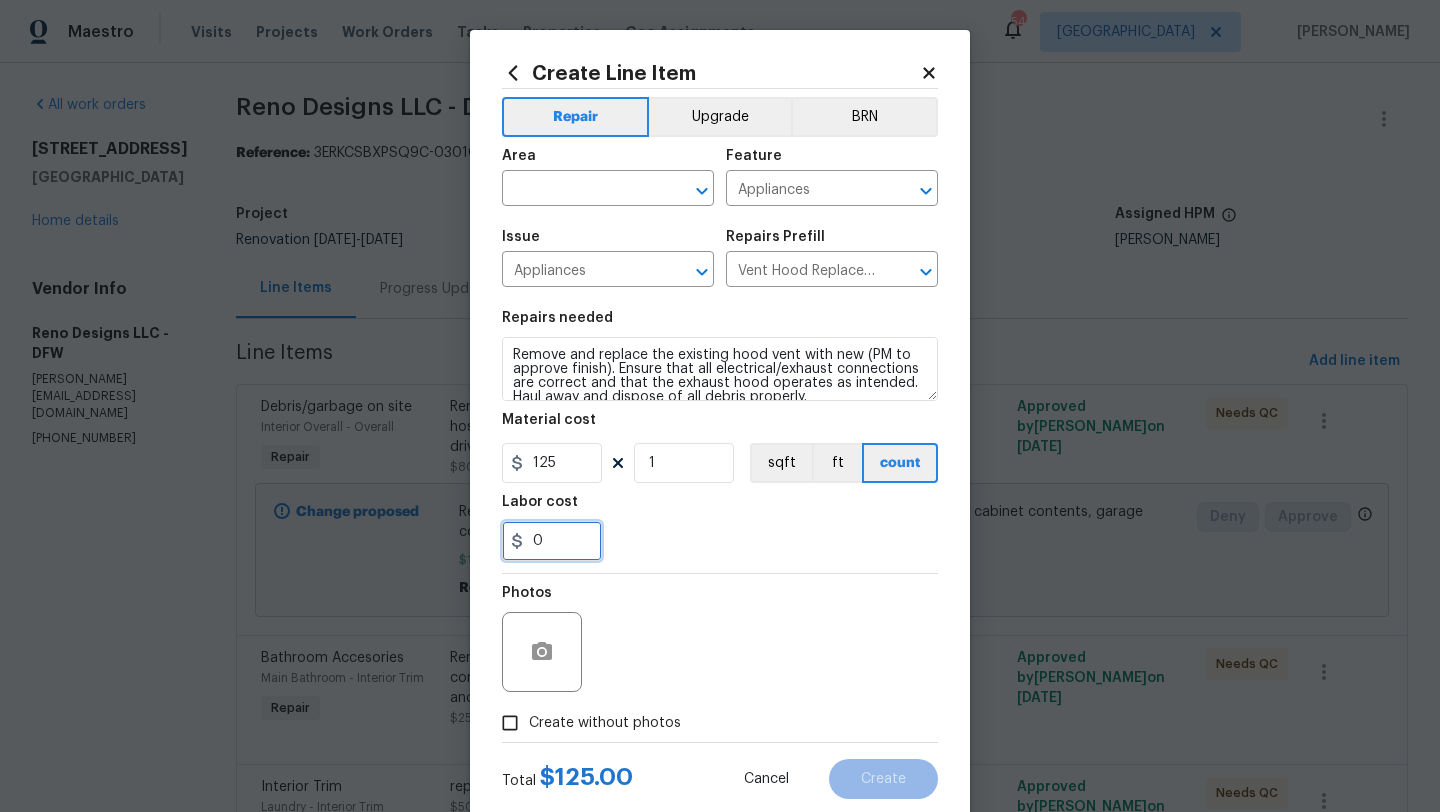 drag, startPoint x: 544, startPoint y: 547, endPoint x: 496, endPoint y: 545, distance: 48.04165 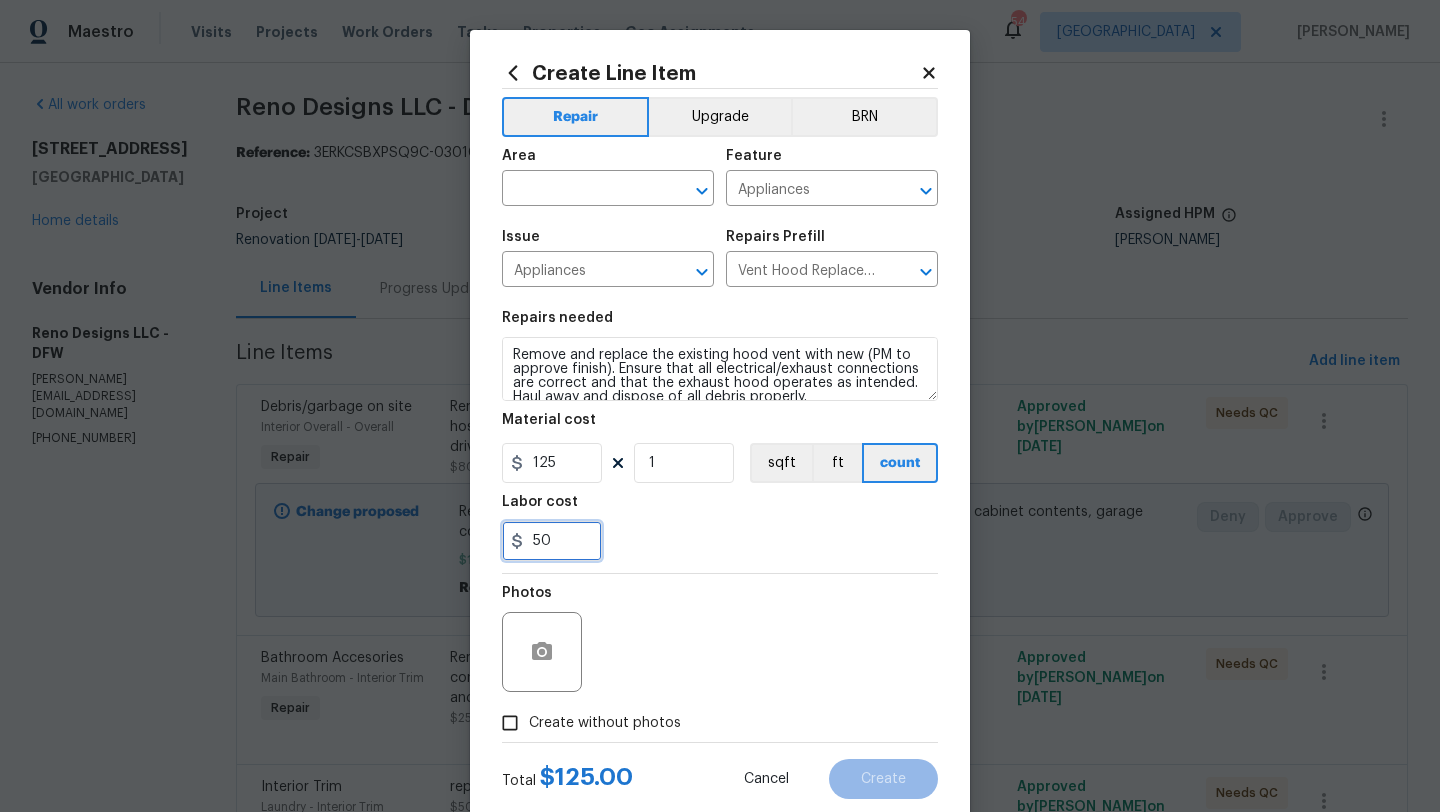 type on "50" 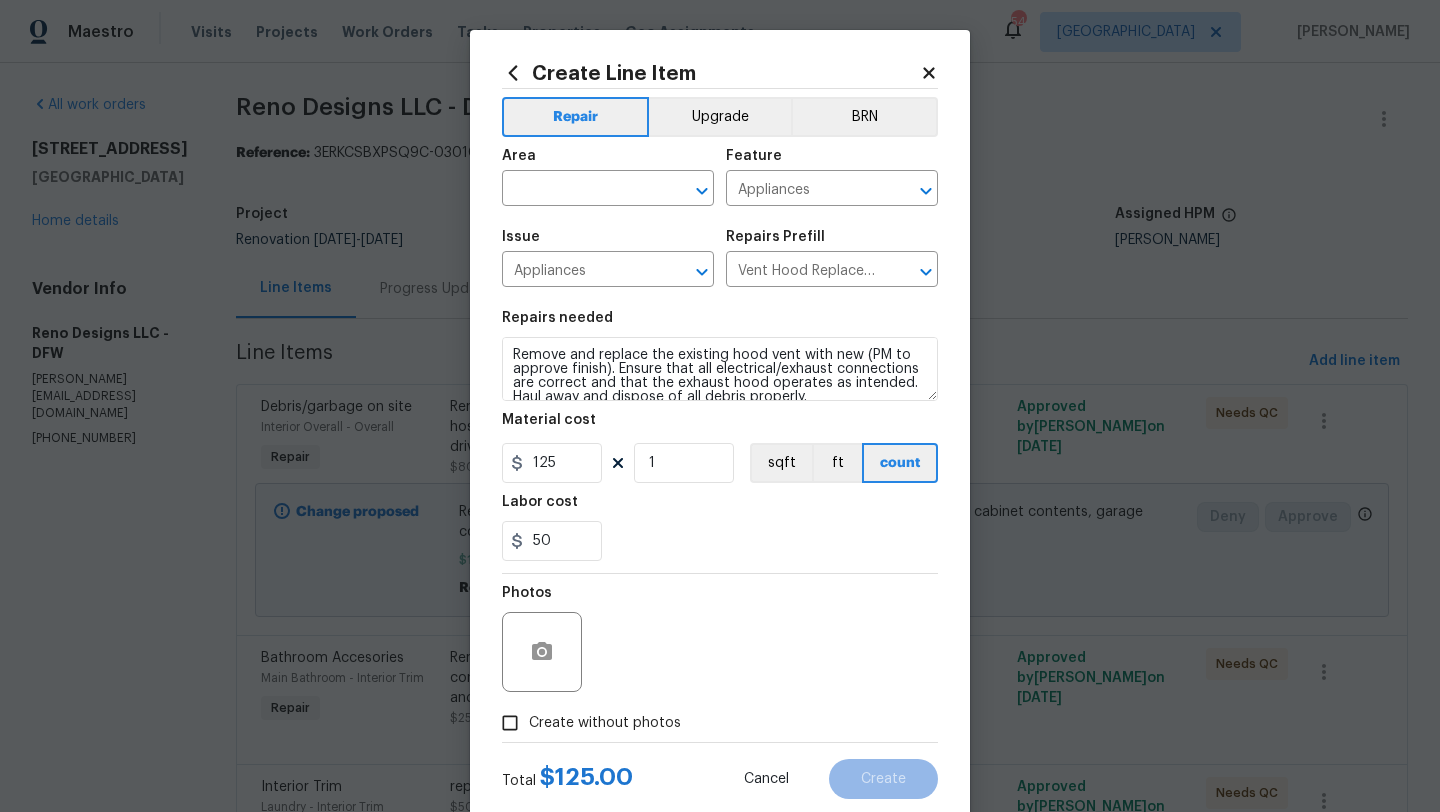 click on "50" at bounding box center (720, 541) 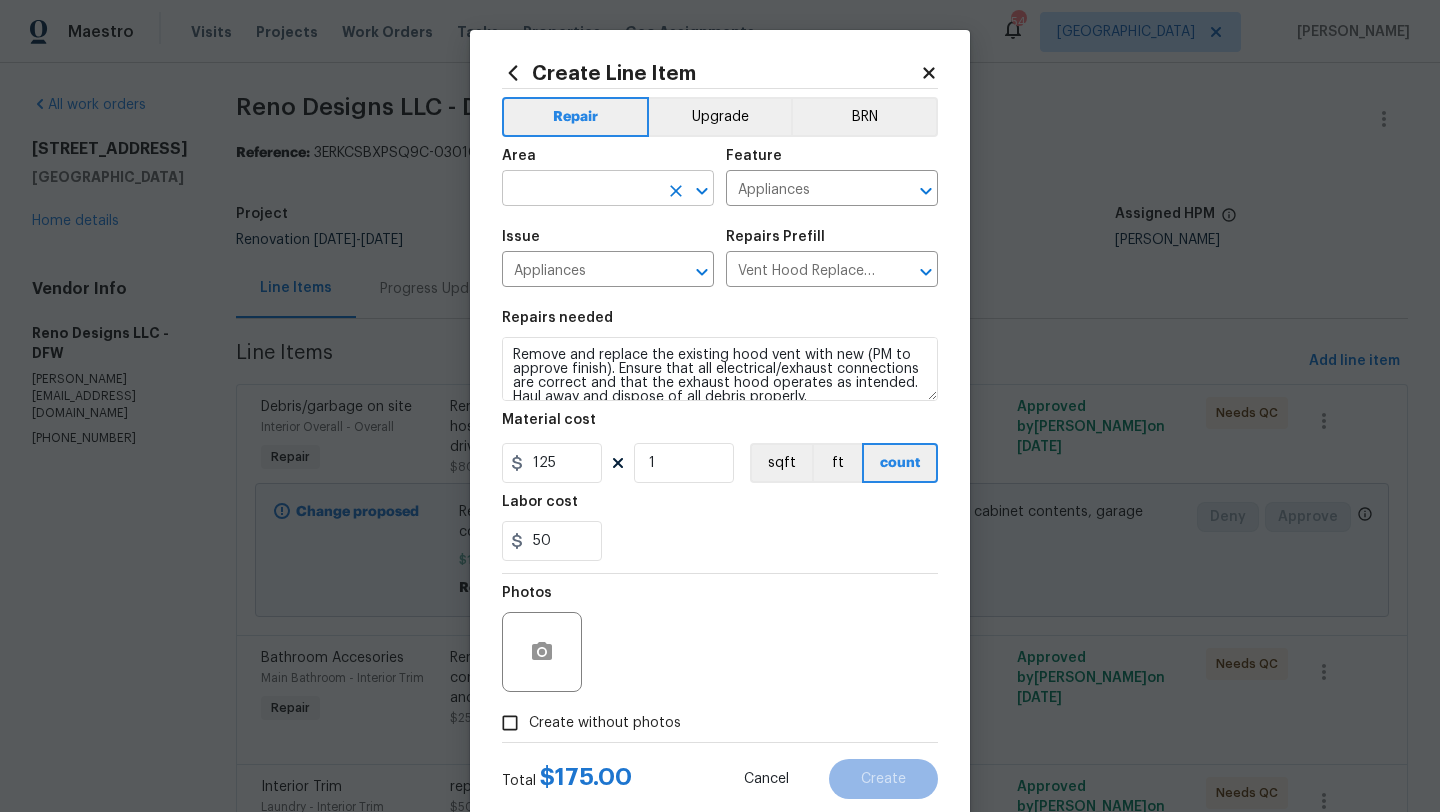 click at bounding box center [580, 190] 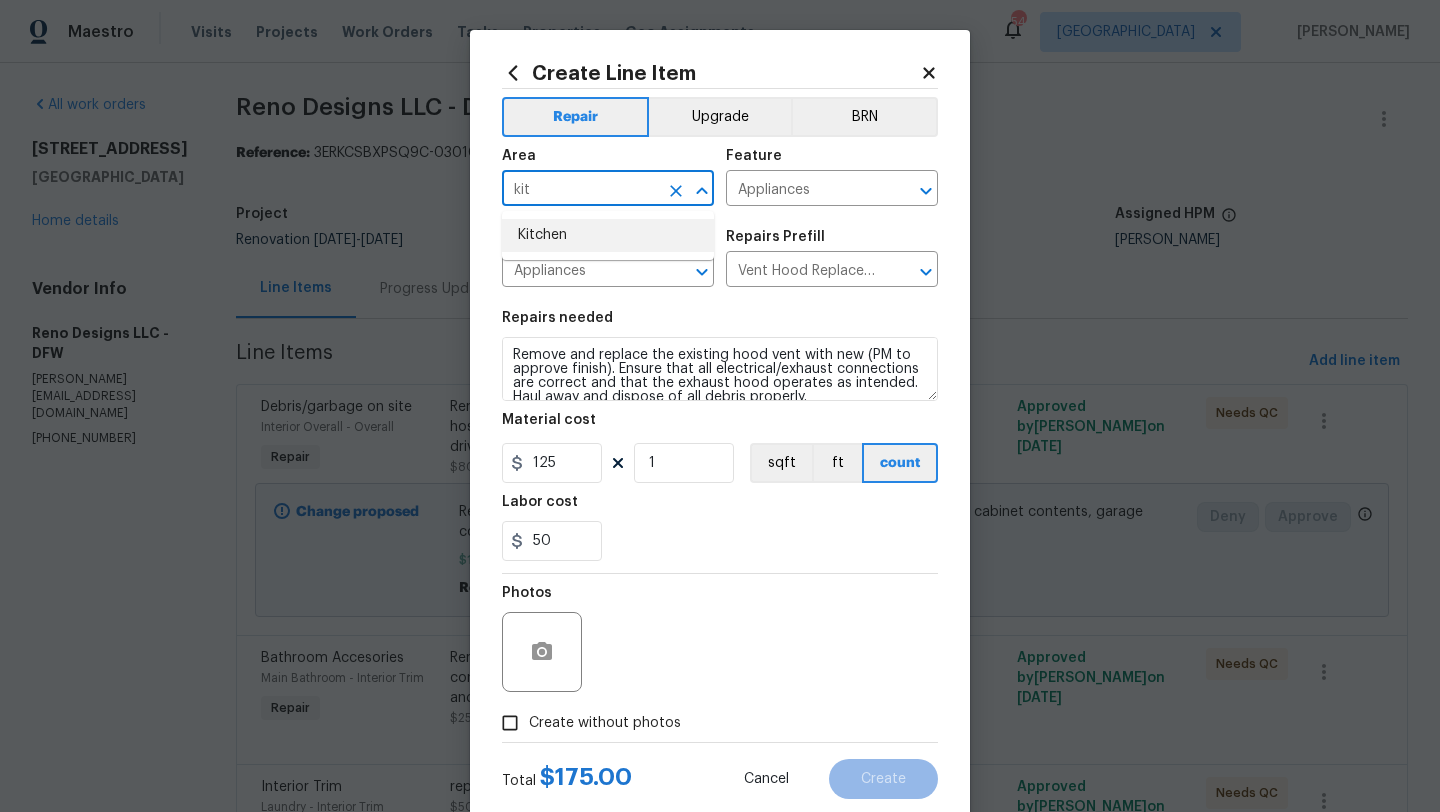 click on "Kitchen" at bounding box center [608, 235] 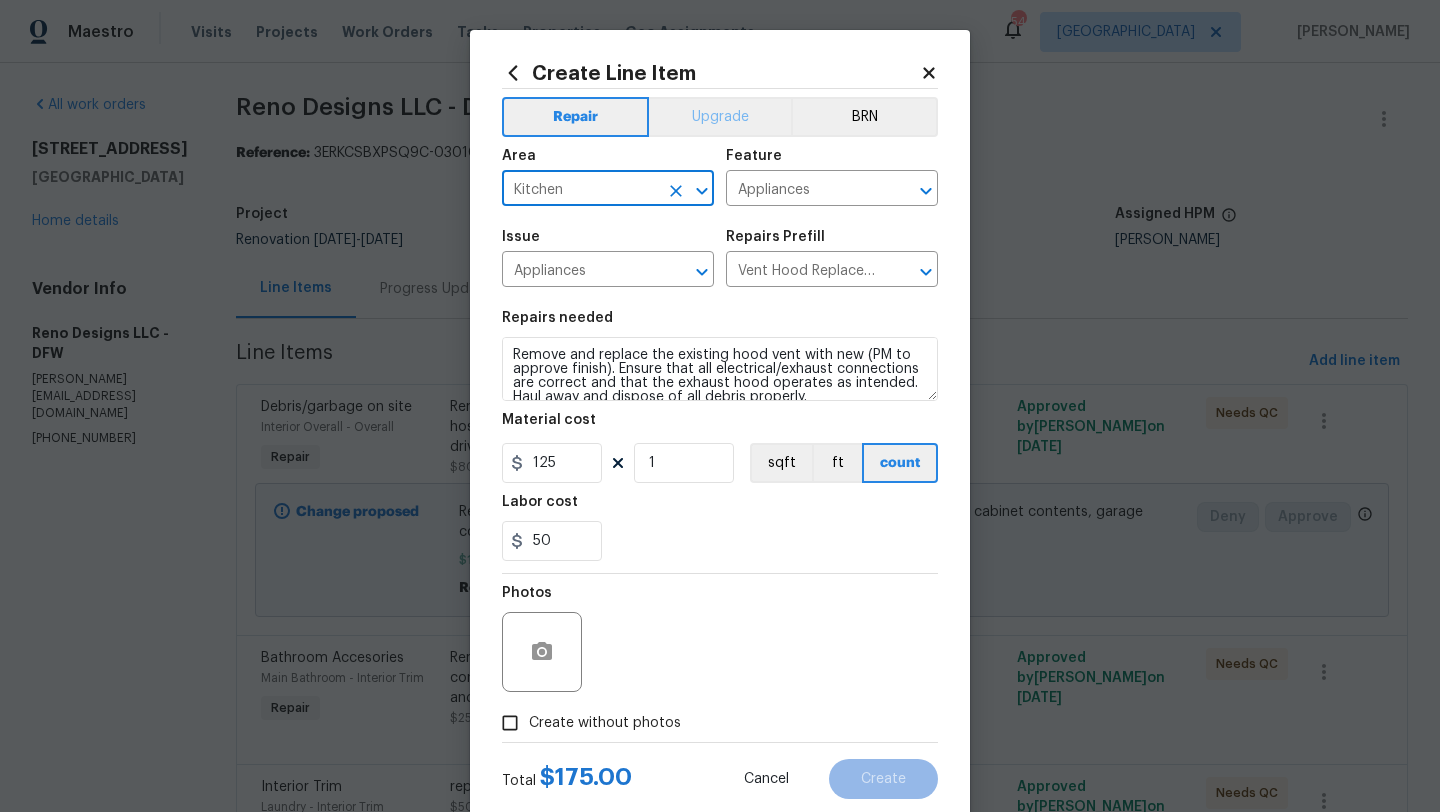 type on "Kitchen" 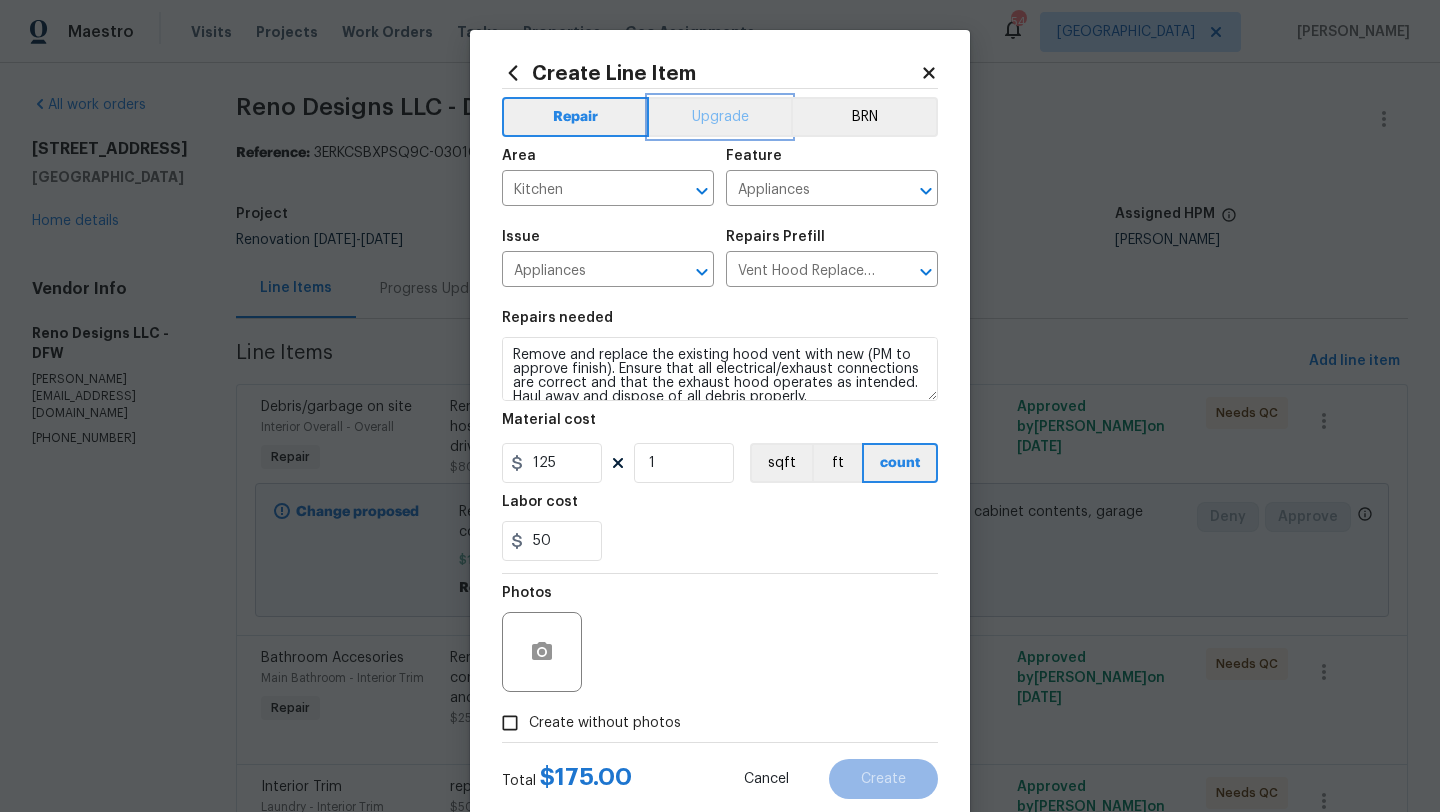click on "Upgrade" at bounding box center (720, 117) 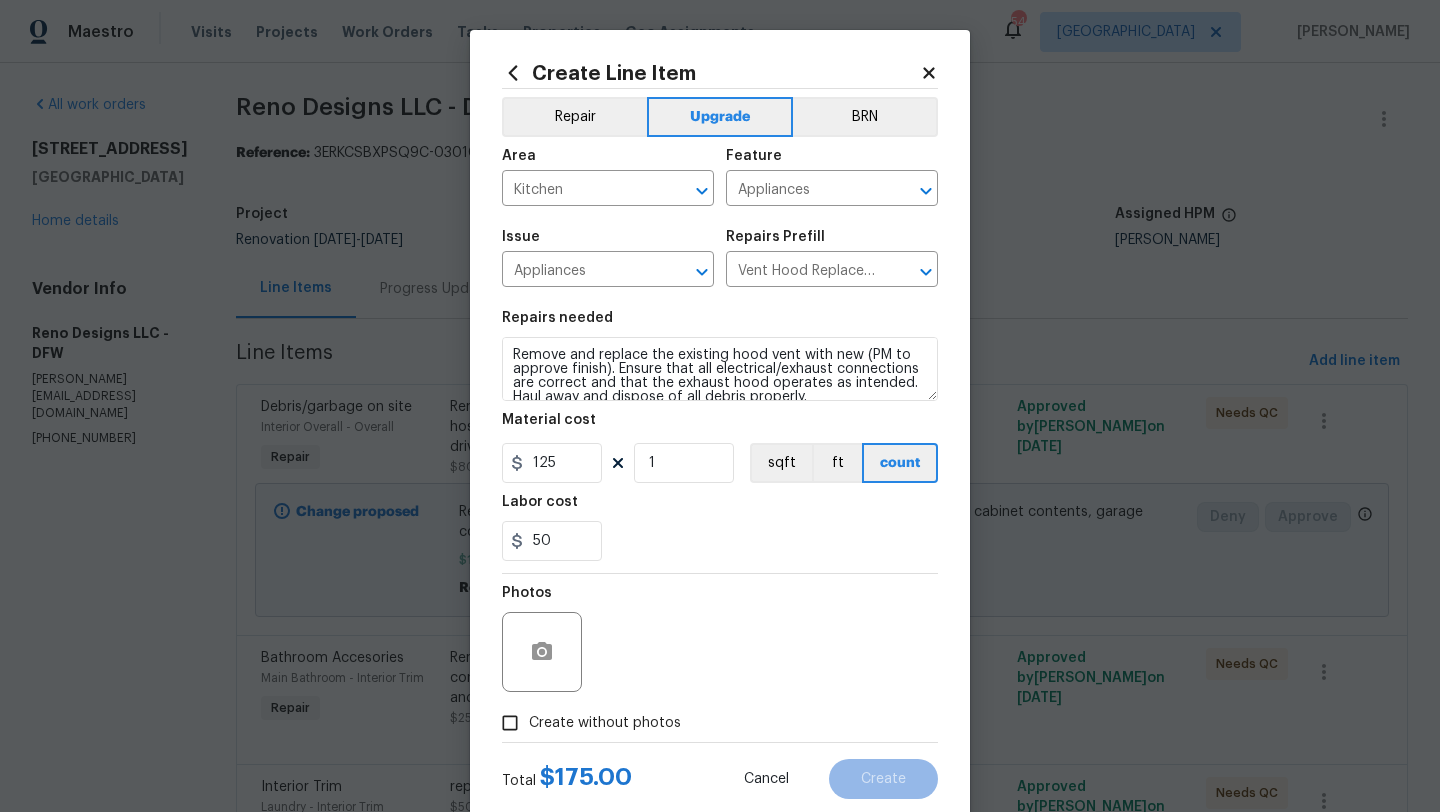 click on "Create without photos" at bounding box center (605, 723) 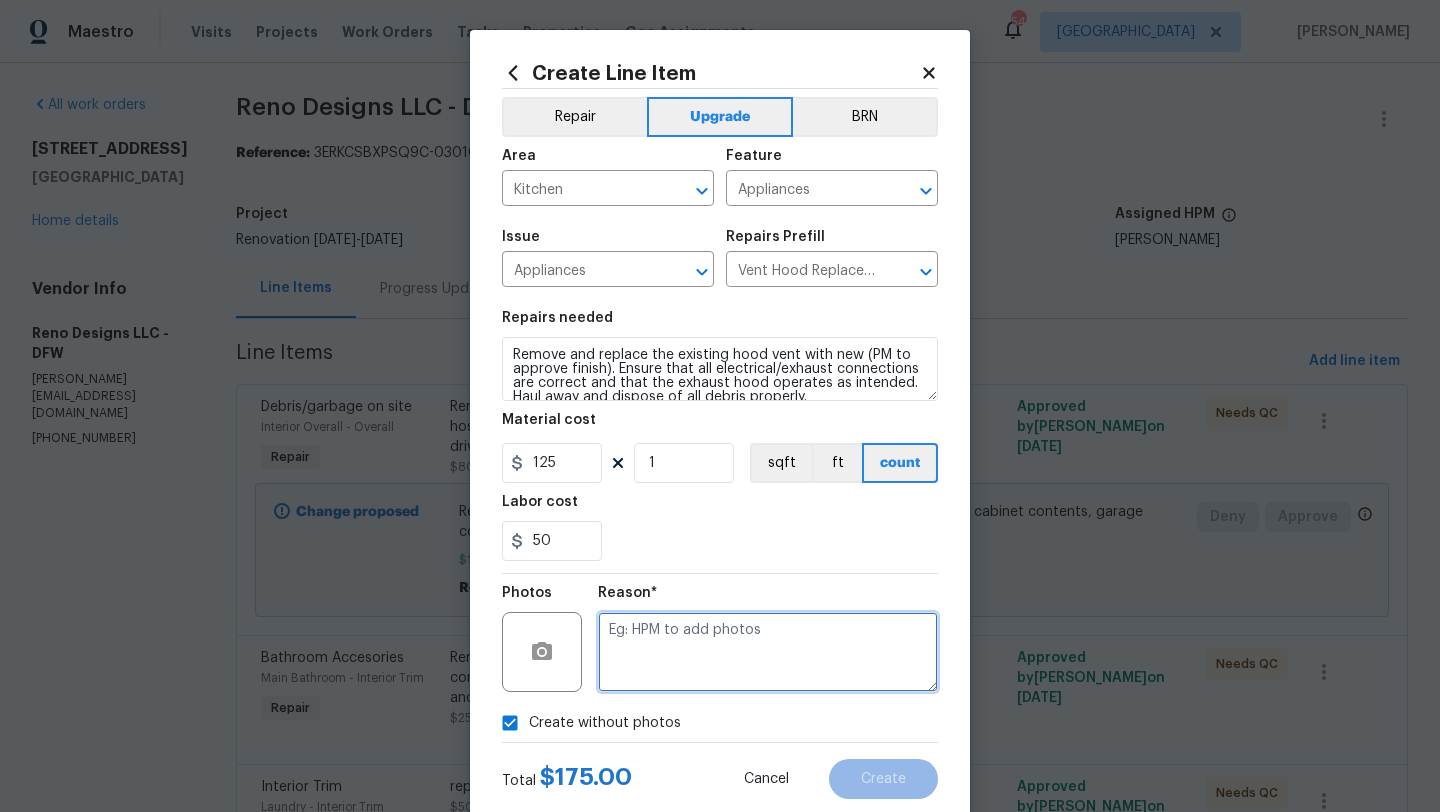 click at bounding box center (768, 652) 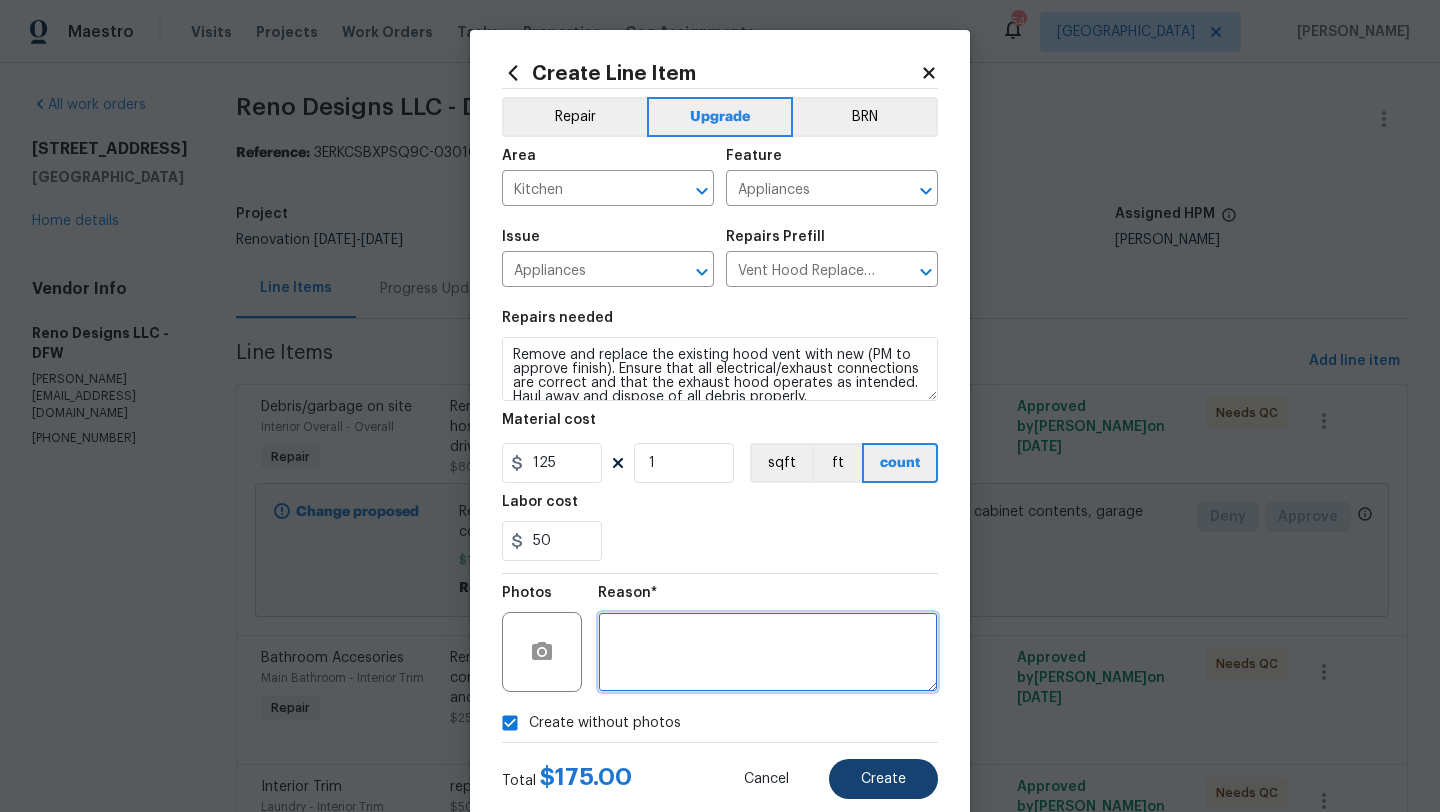type 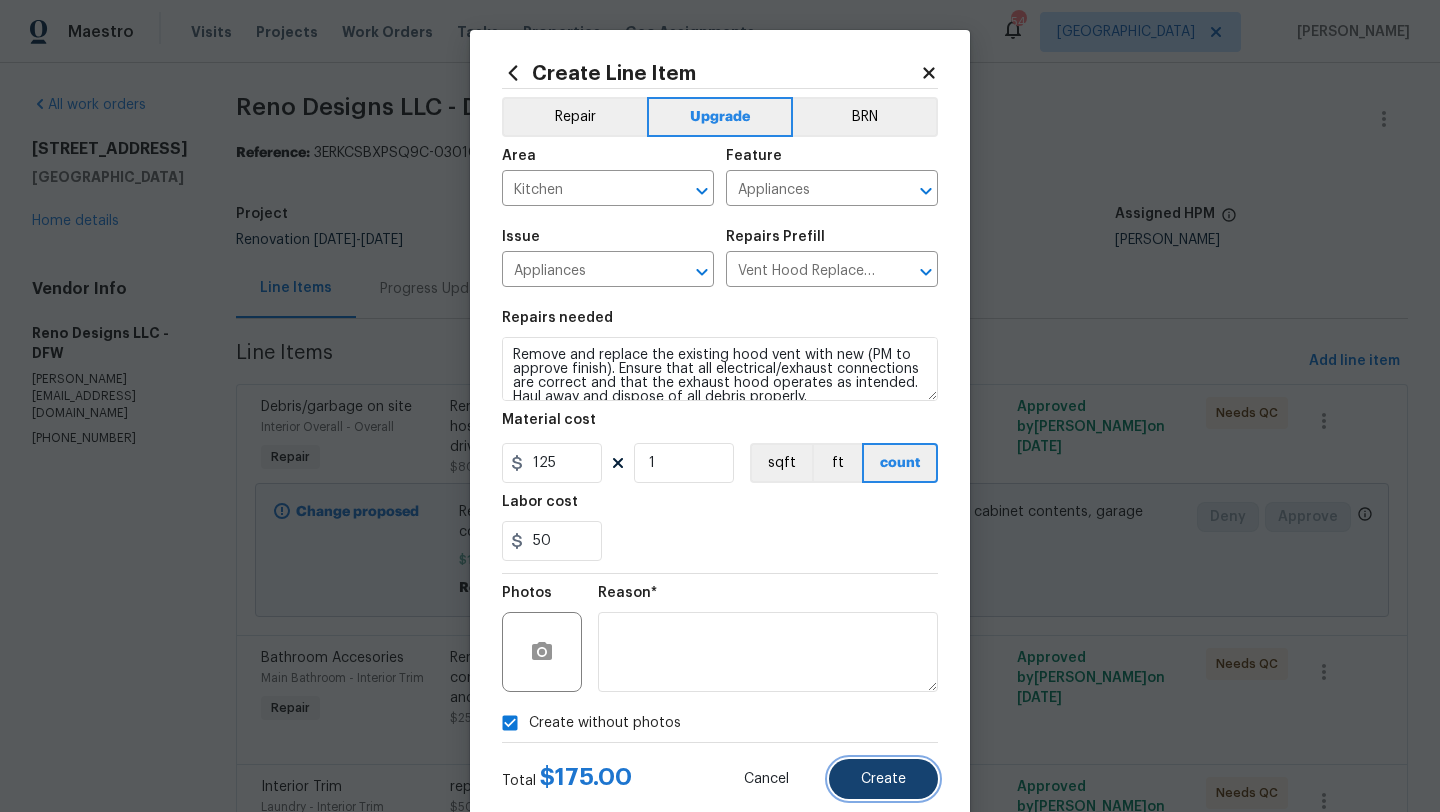 click on "Create" at bounding box center (883, 779) 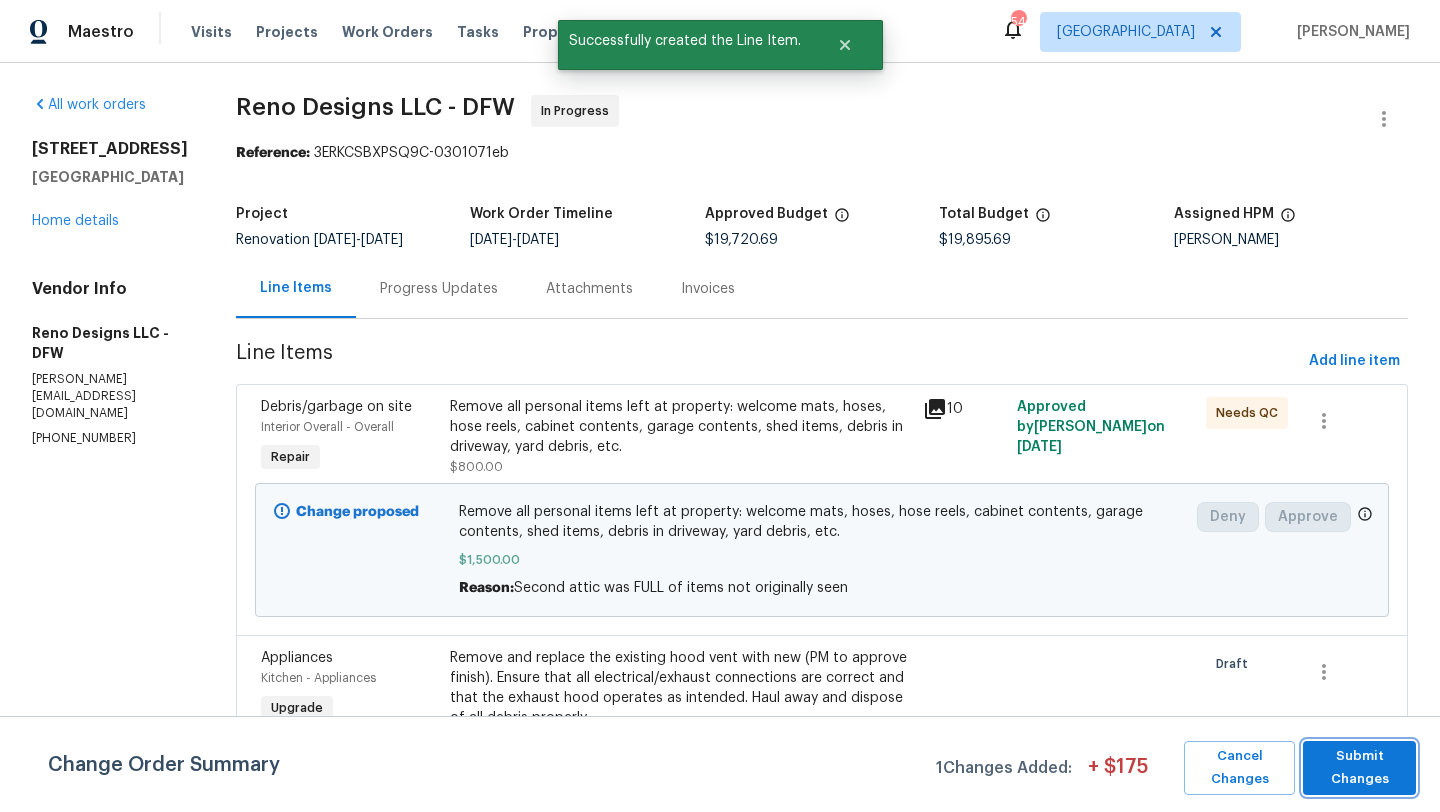 click on "Submit Changes" at bounding box center [1359, 768] 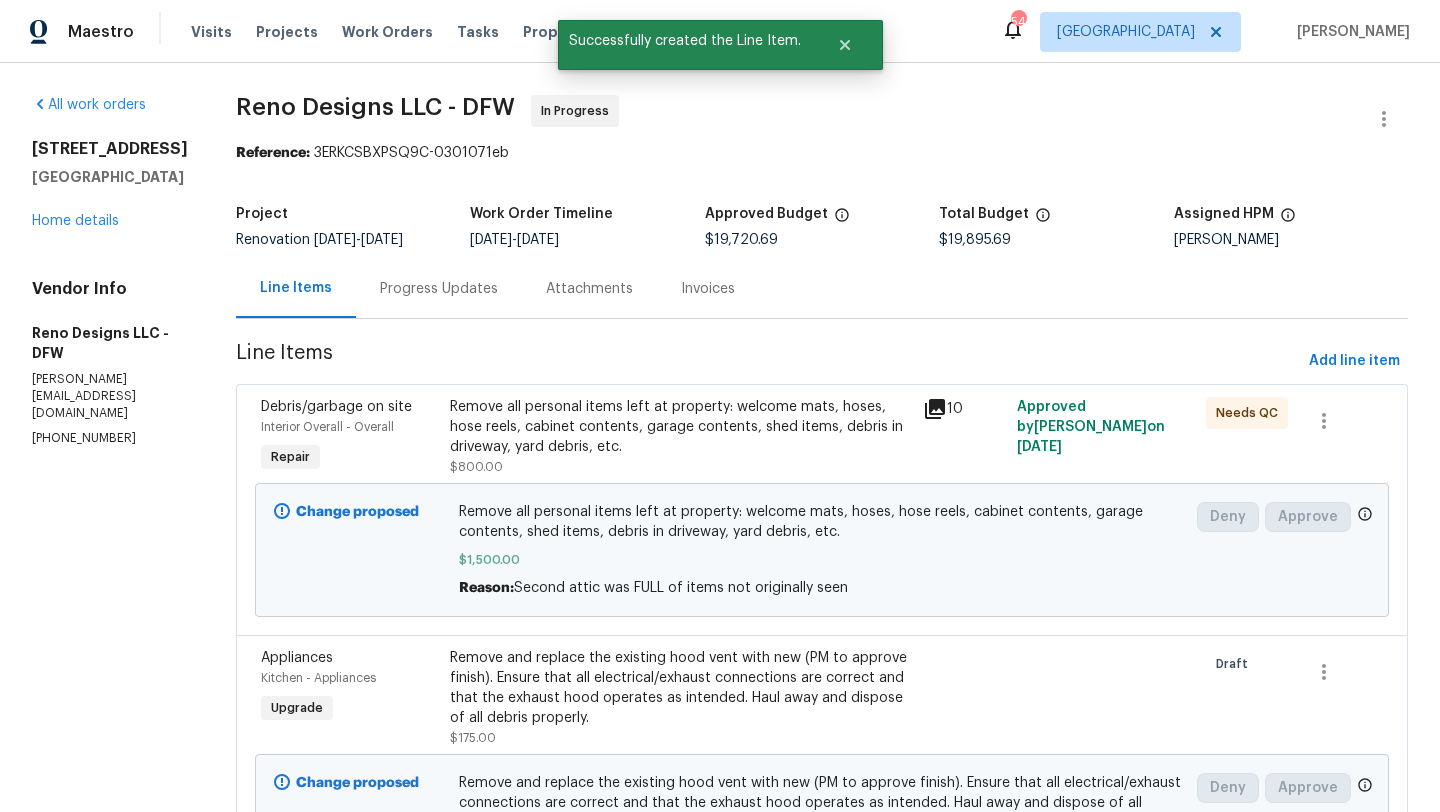 click on "All work orders 3614 Queenswood Ln Garland, TX 75040 Home details Vendor Info Reno Designs LLC - DFW jason@renodesignsllc.com (214) 208-8017" at bounding box center (110, 3834) 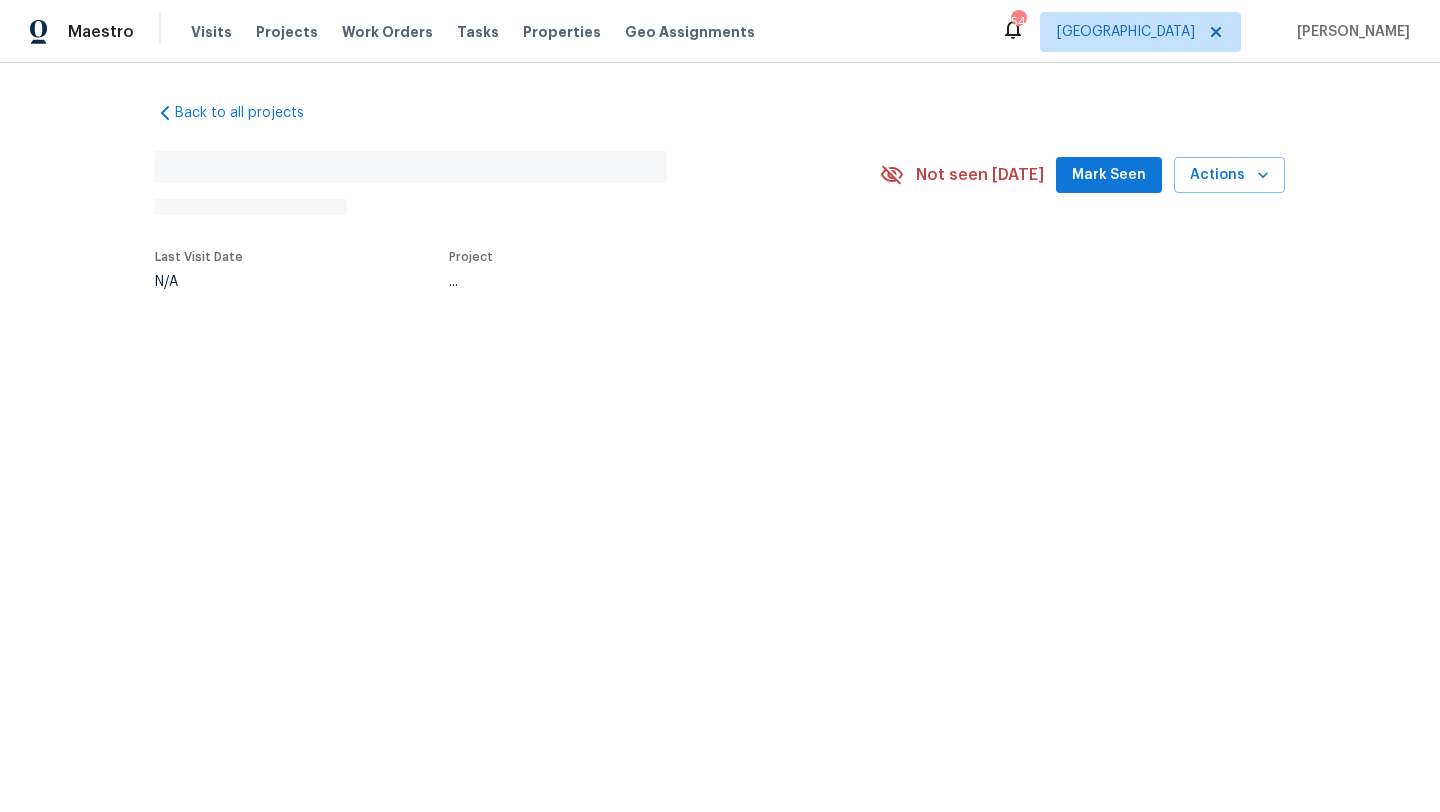 scroll, scrollTop: 0, scrollLeft: 0, axis: both 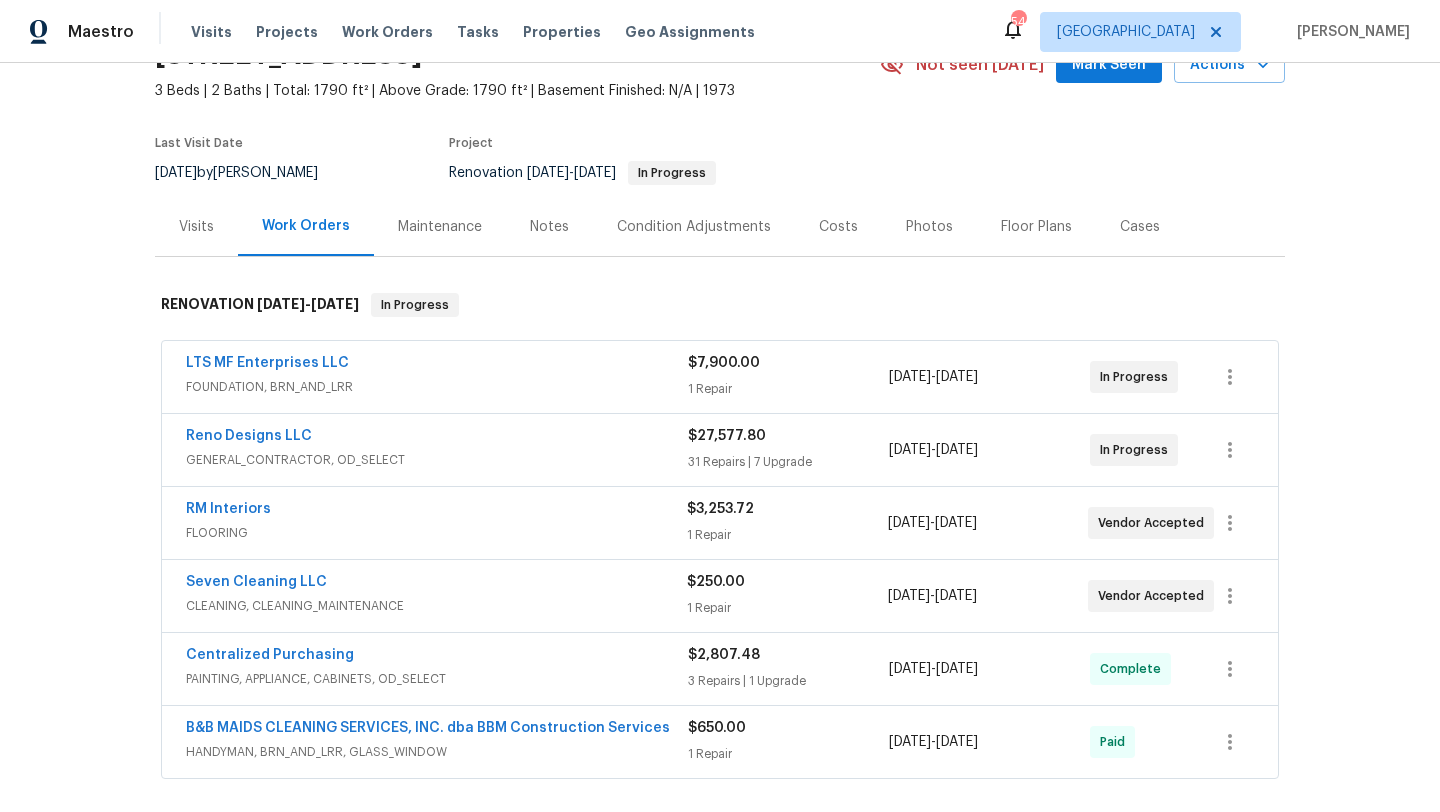 click on "GENERAL_CONTRACTOR, OD_SELECT" at bounding box center [437, 460] 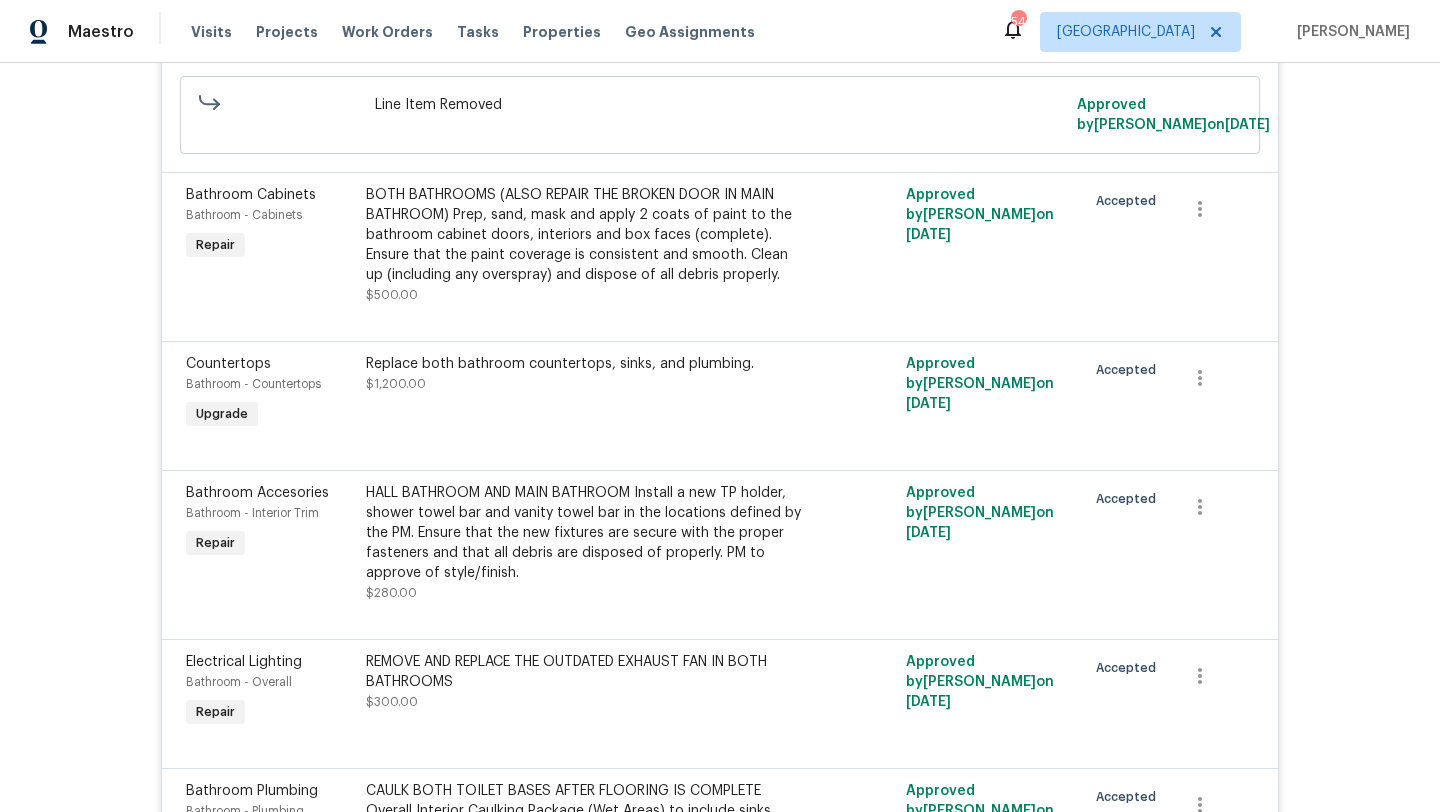 scroll, scrollTop: 0, scrollLeft: 0, axis: both 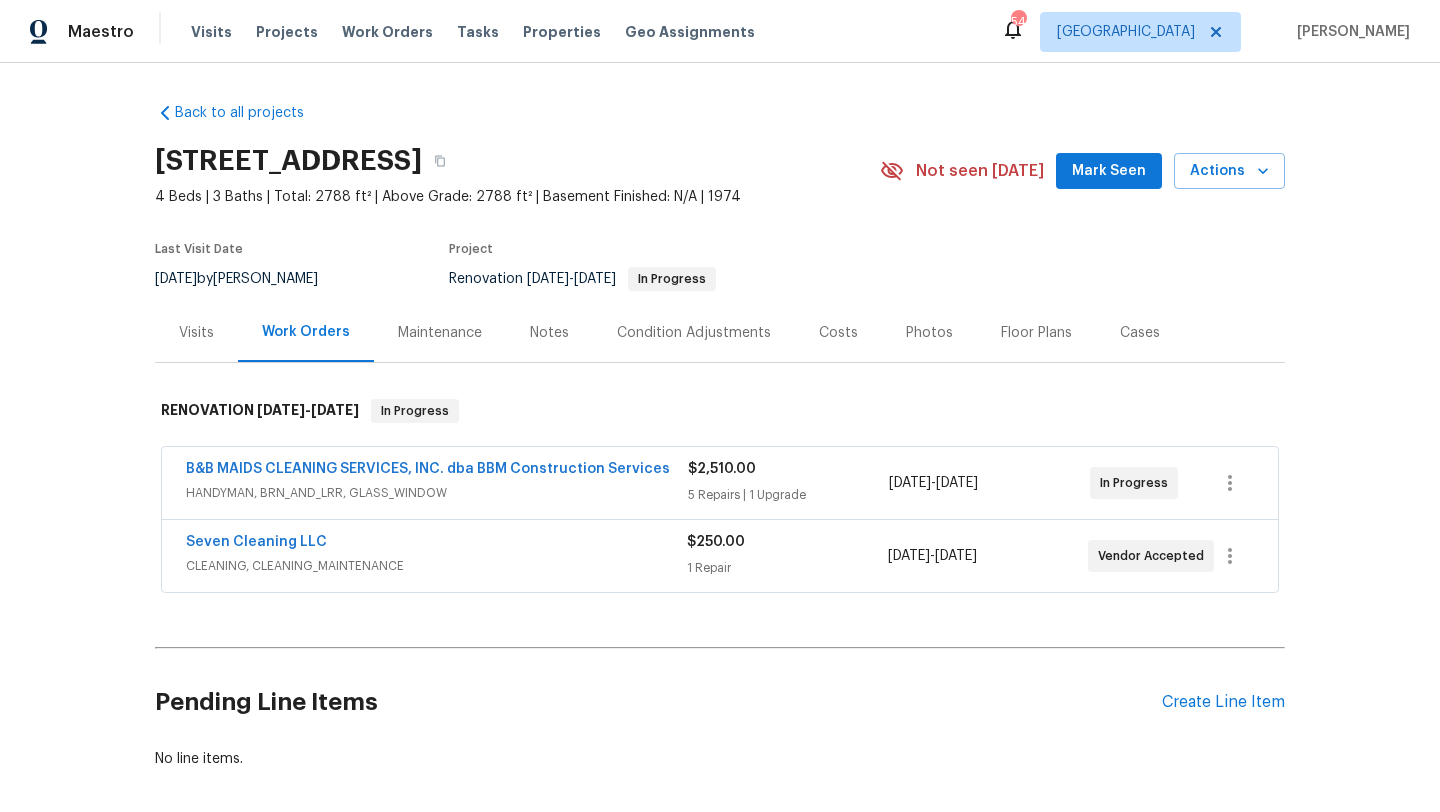 click on "B&B MAIDS CLEANING SERVICES, INC. dba BBM Construction Services" at bounding box center (428, 469) 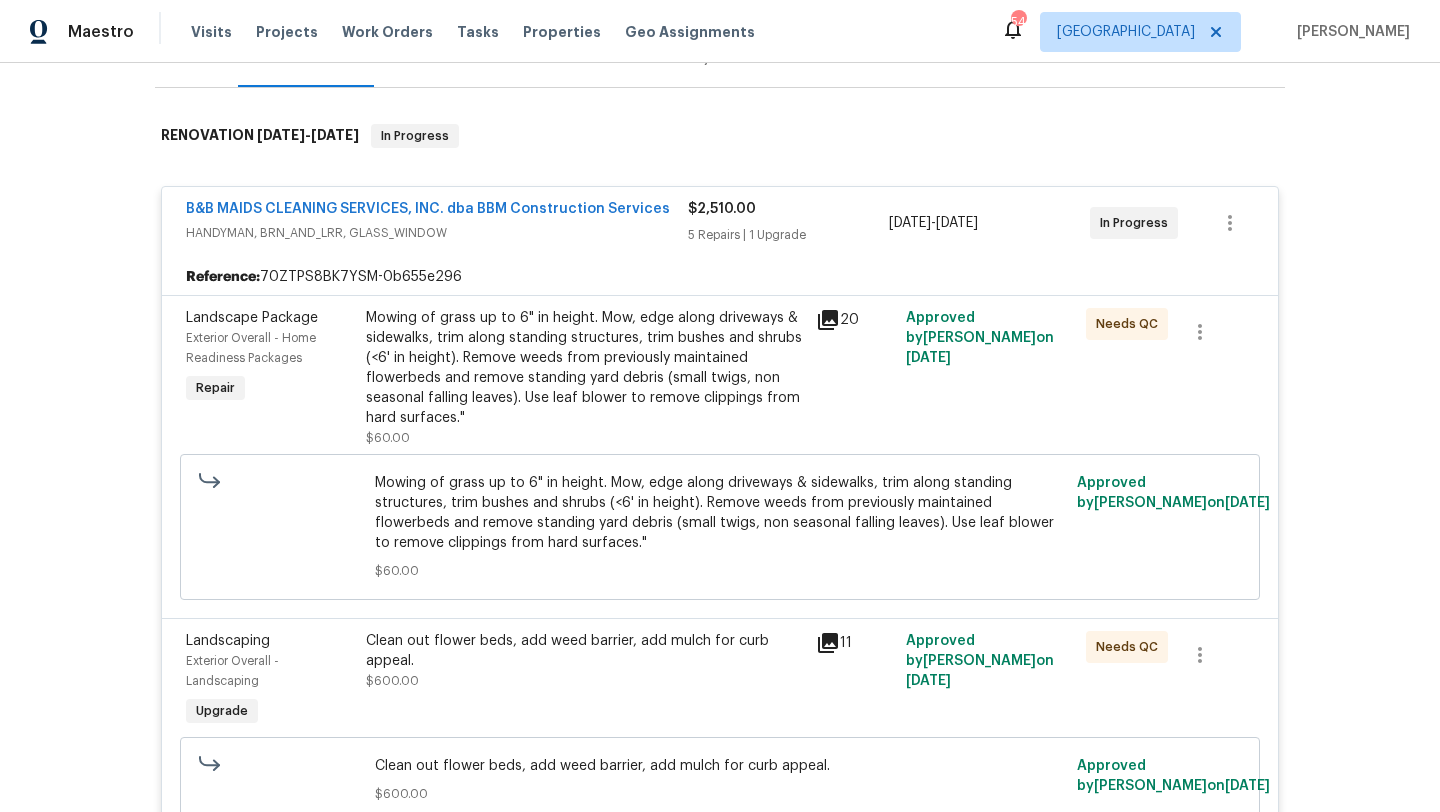 scroll, scrollTop: 232, scrollLeft: 0, axis: vertical 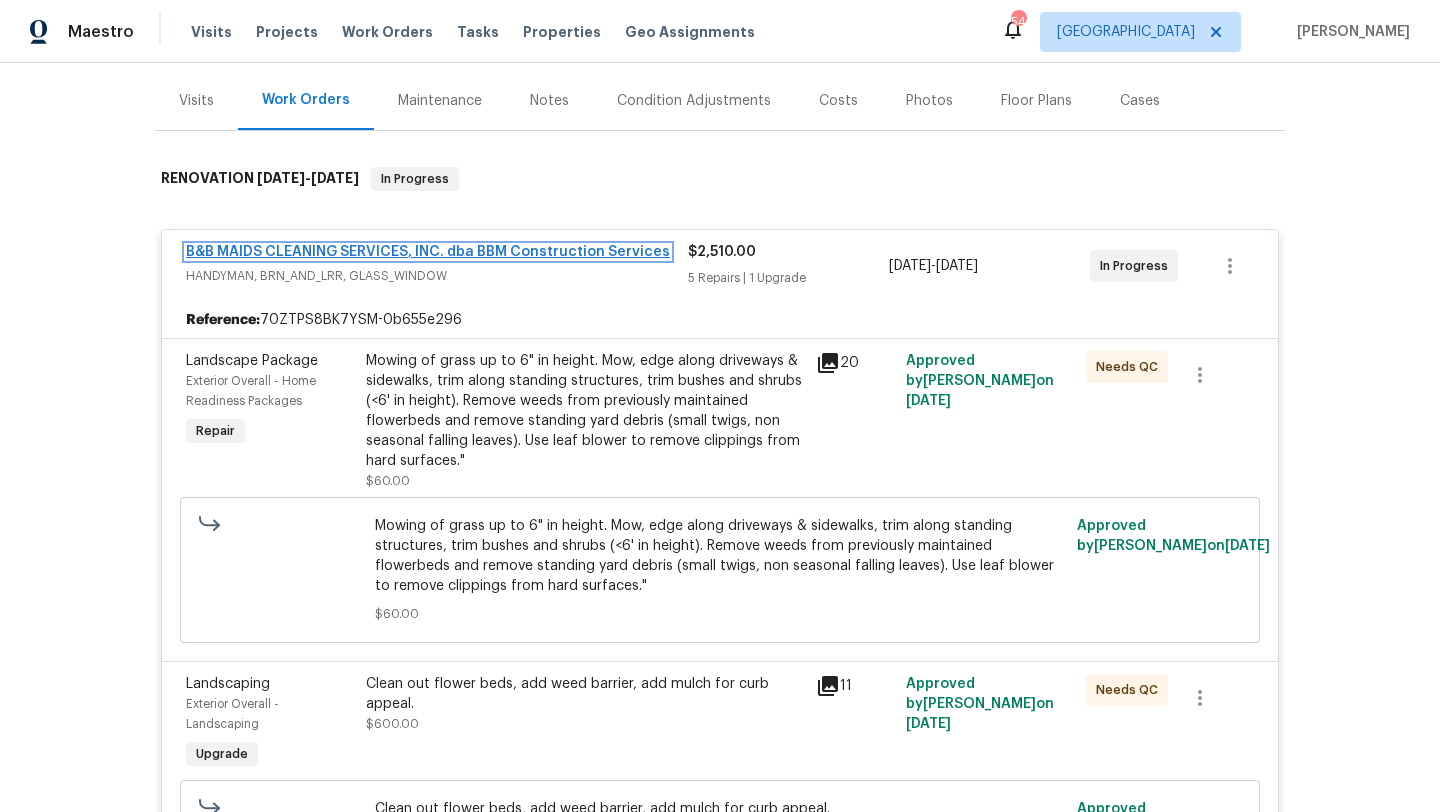 click on "B&B MAIDS CLEANING SERVICES, INC. dba BBM Construction Services" at bounding box center (428, 252) 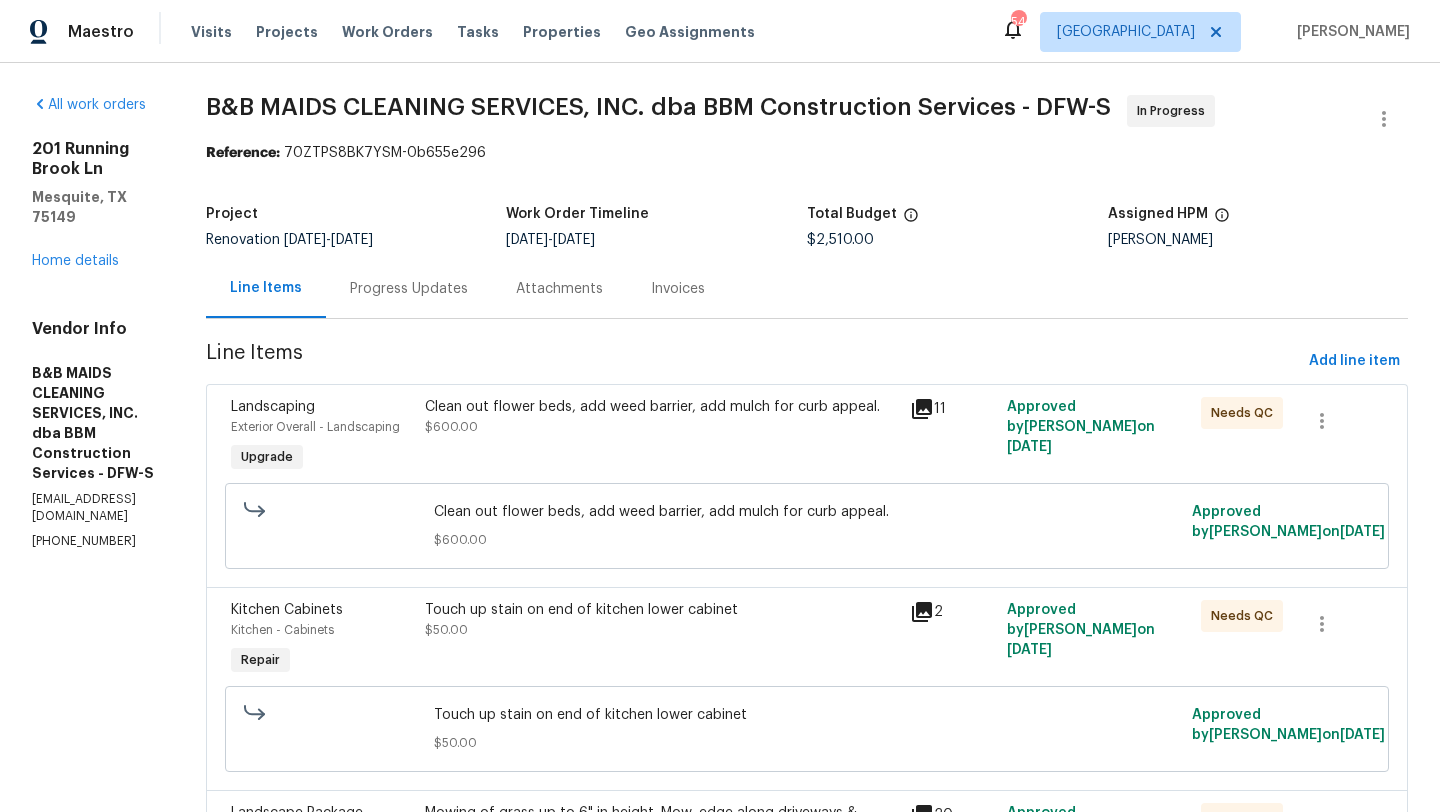 click on "Progress Updates" at bounding box center [409, 289] 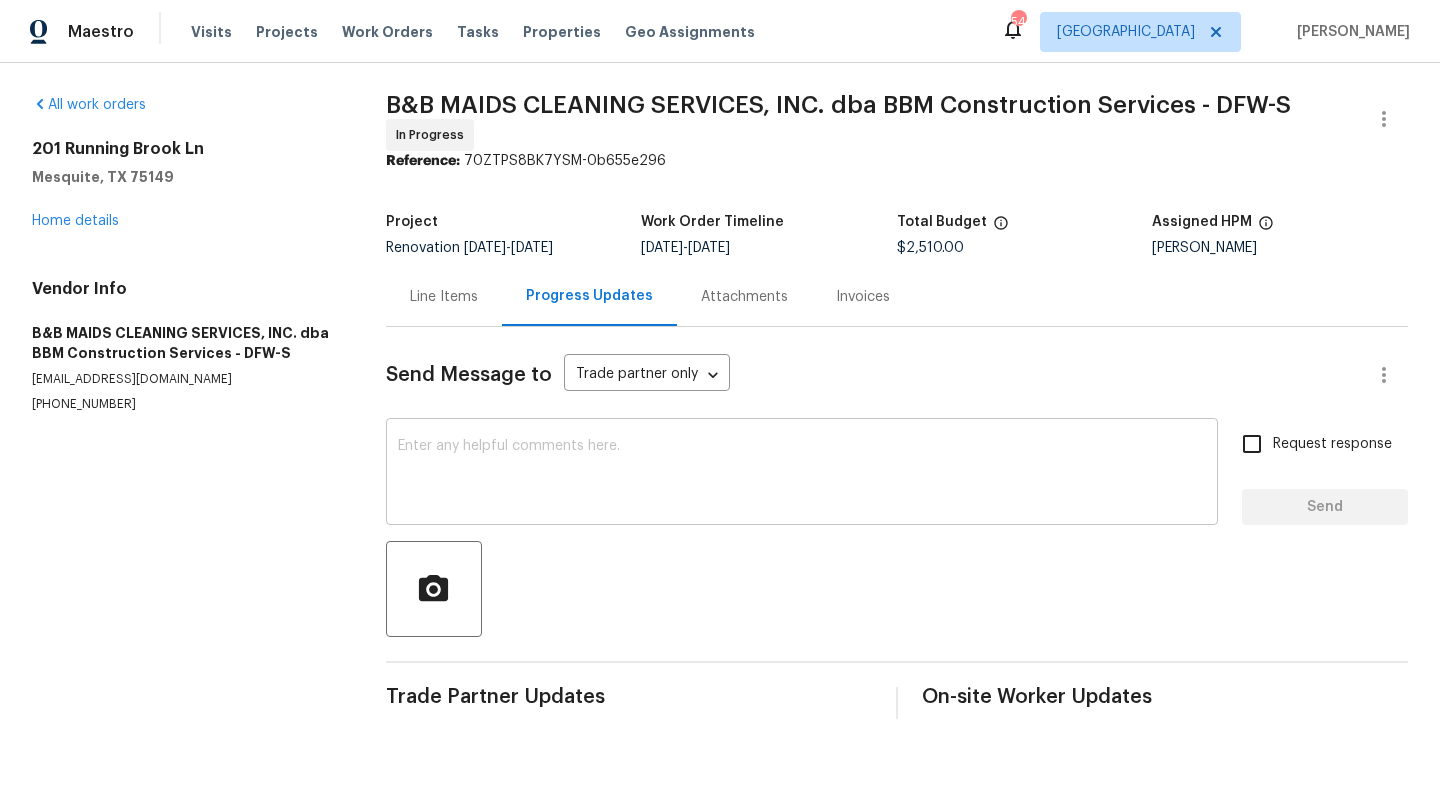 click on "x ​" at bounding box center [802, 474] 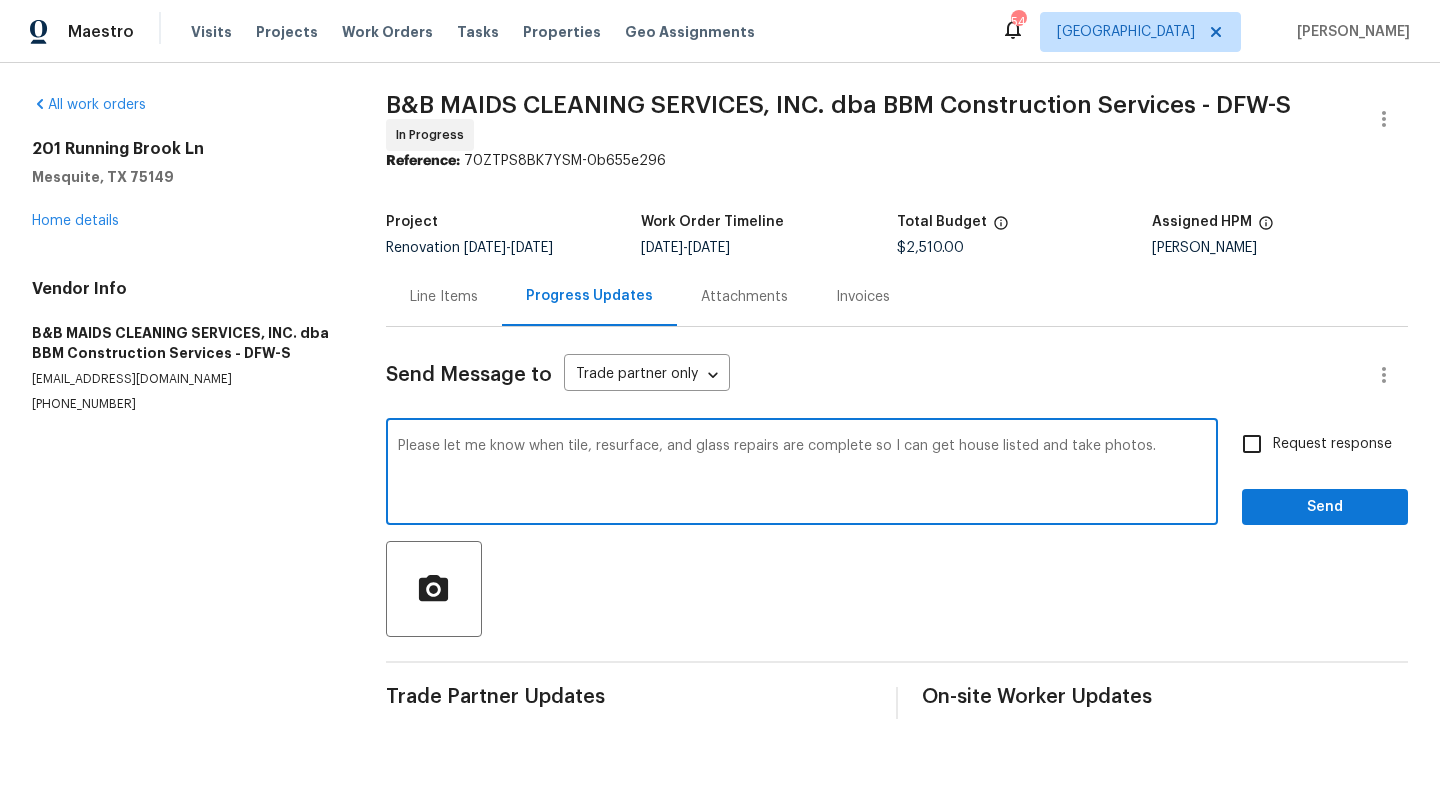 type on "Please let me know when tile, resurface, and glass repairs are complete so I can get house listed and take photos." 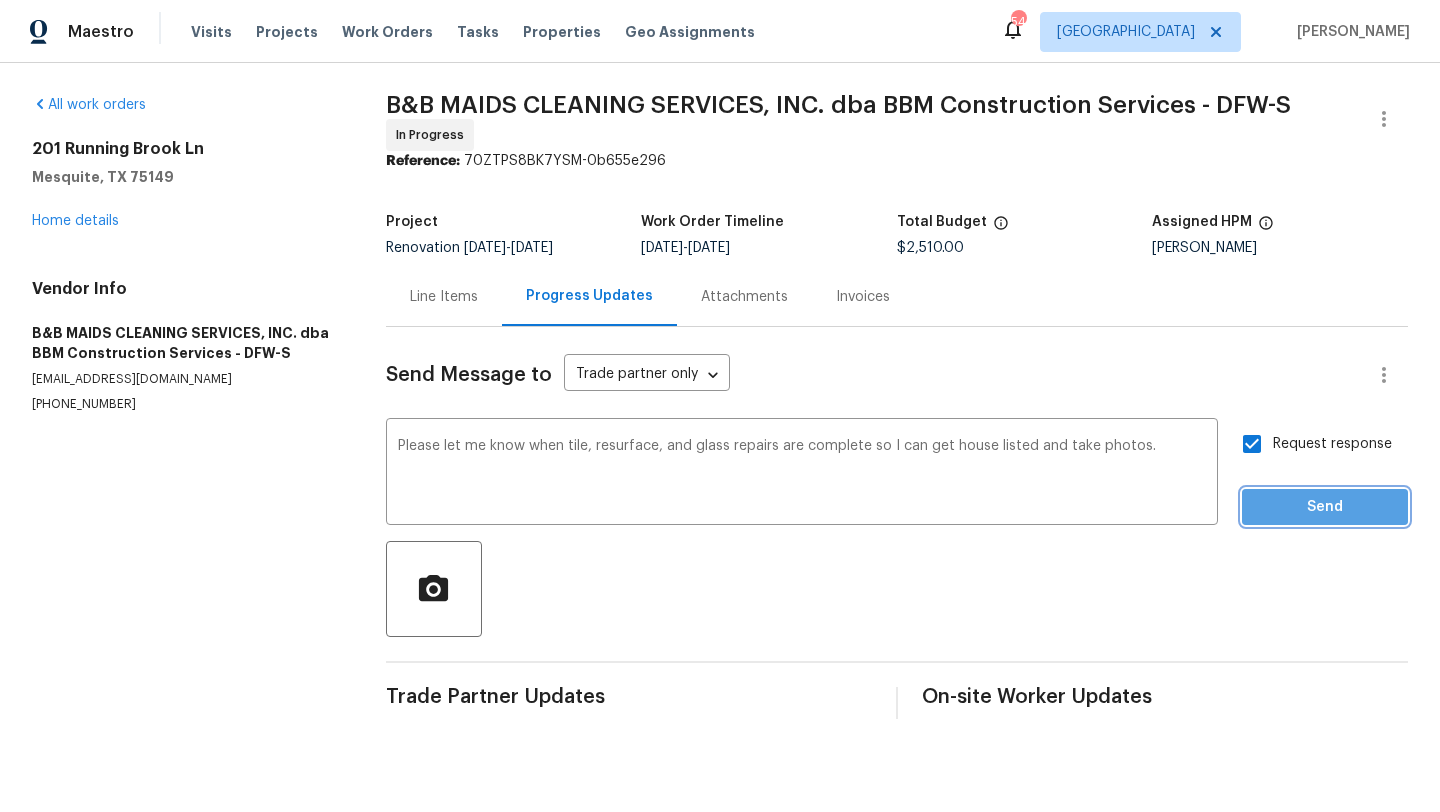 click on "Send" at bounding box center (1325, 507) 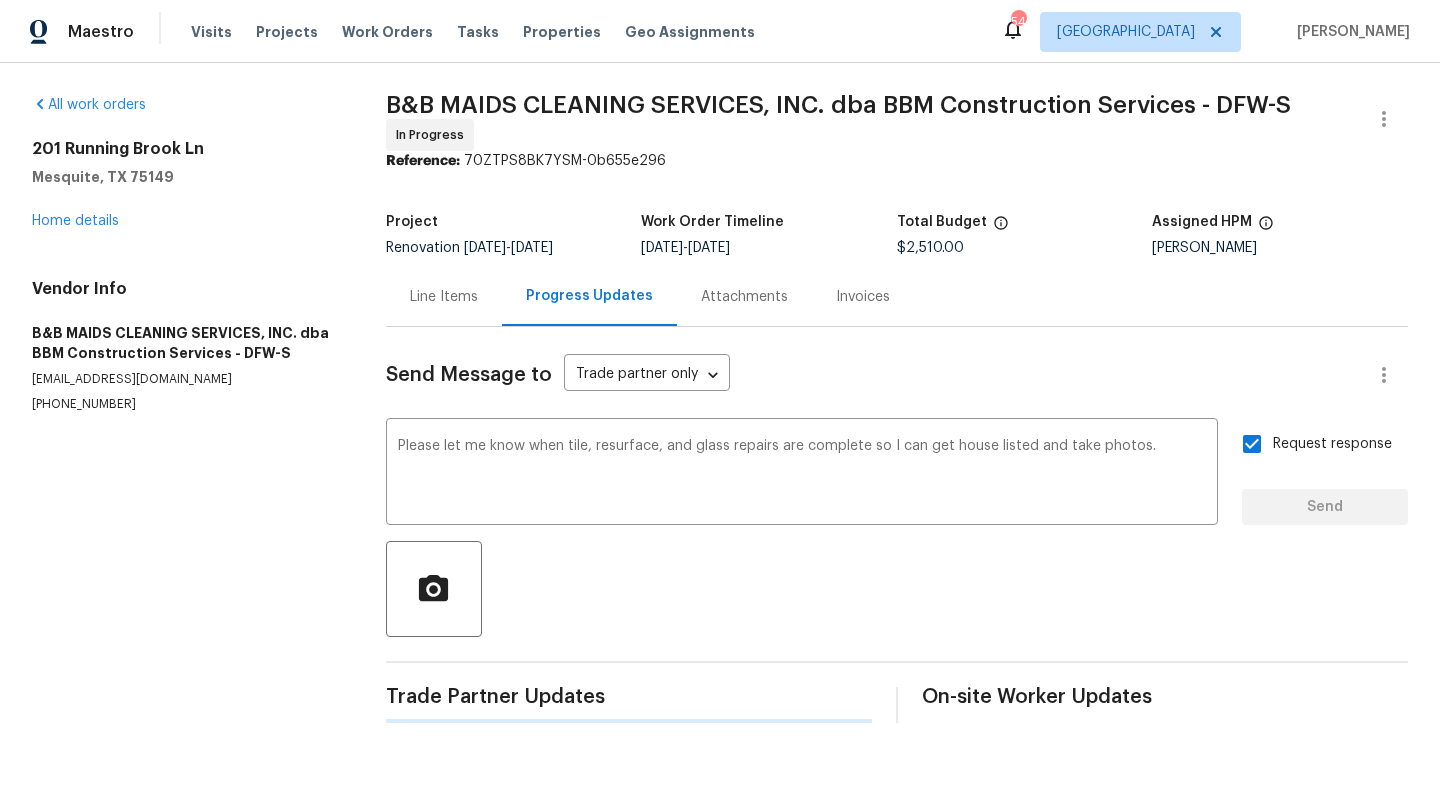 type 